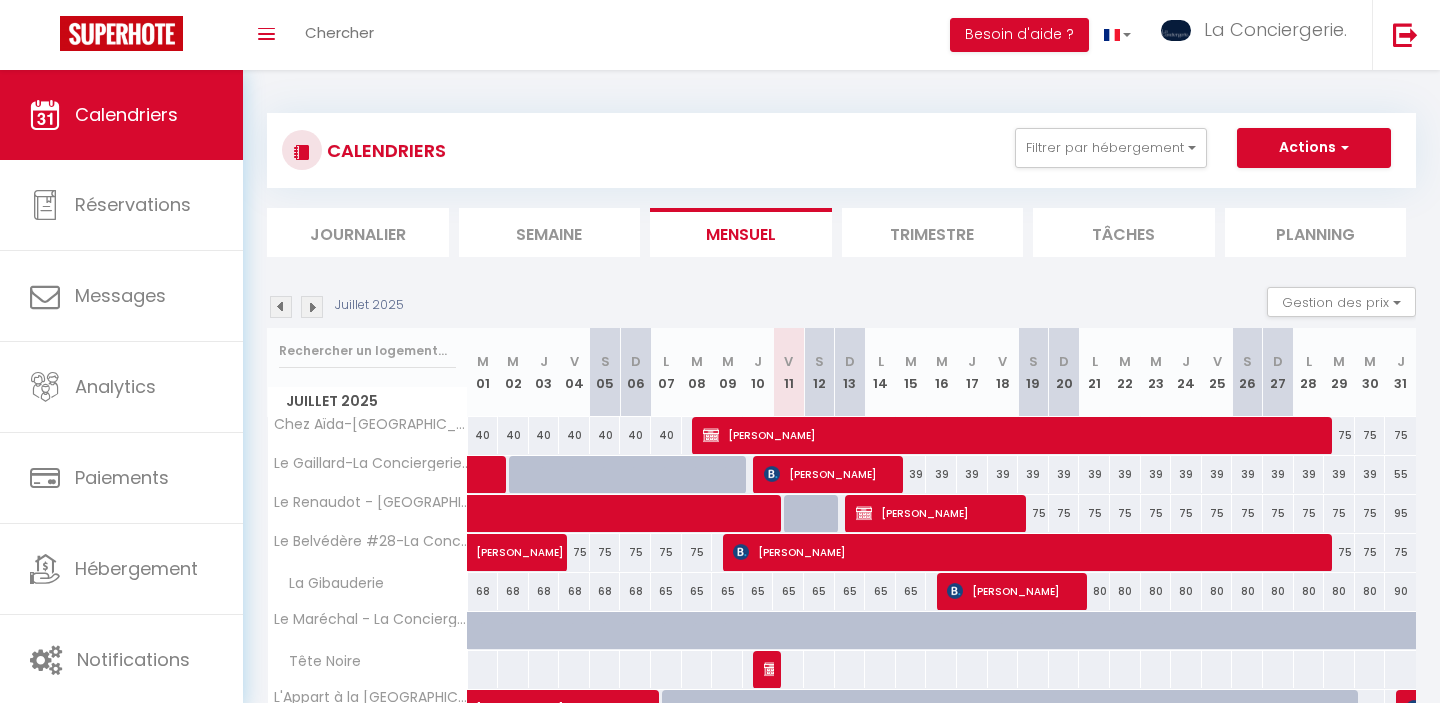 scroll, scrollTop: 0, scrollLeft: 0, axis: both 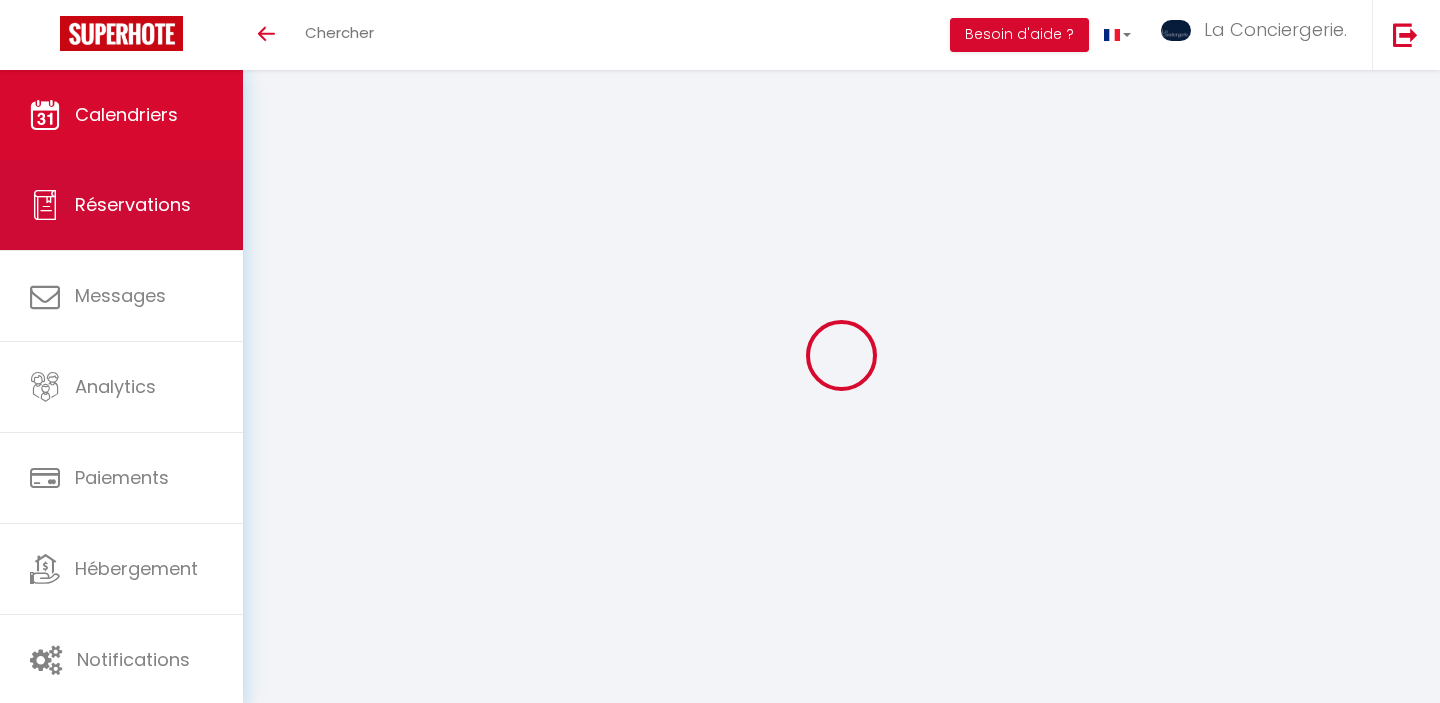 click on "Réservations" at bounding box center (121, 205) 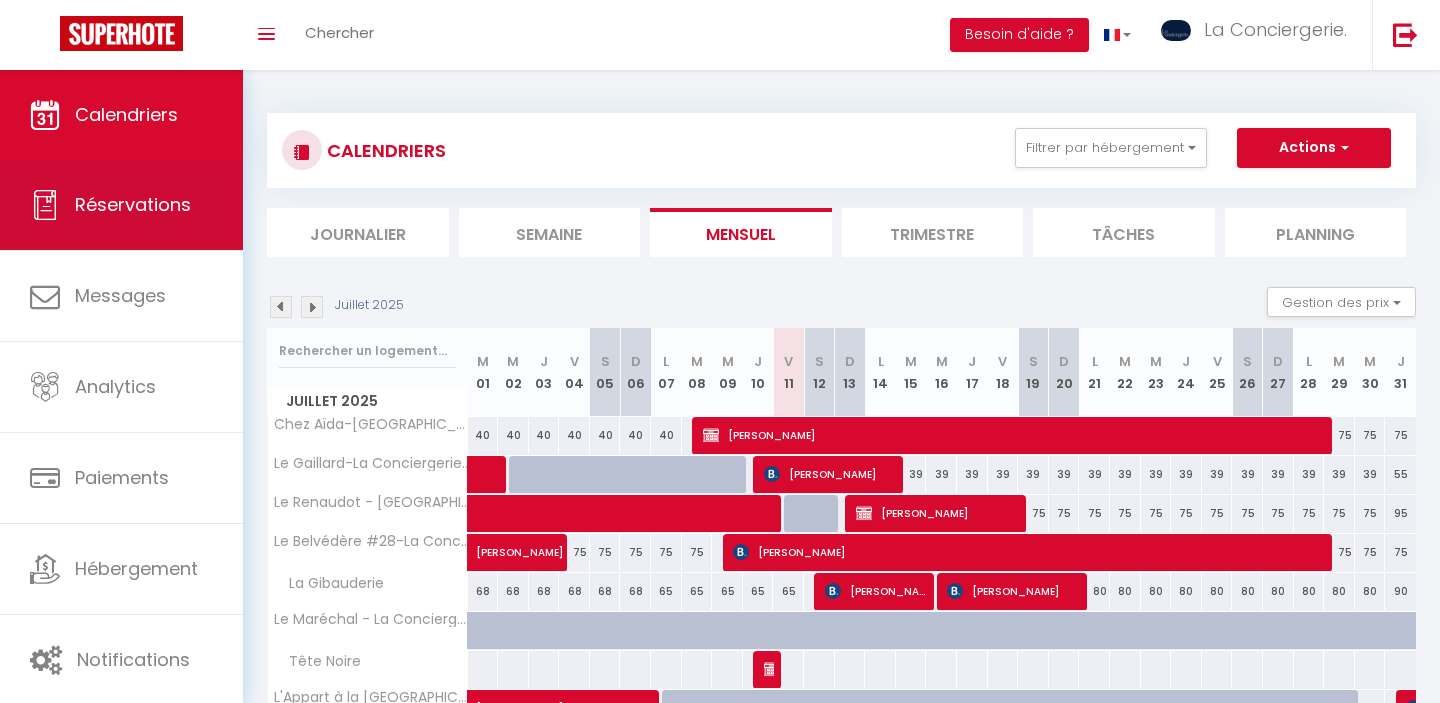 select on "not_cancelled" 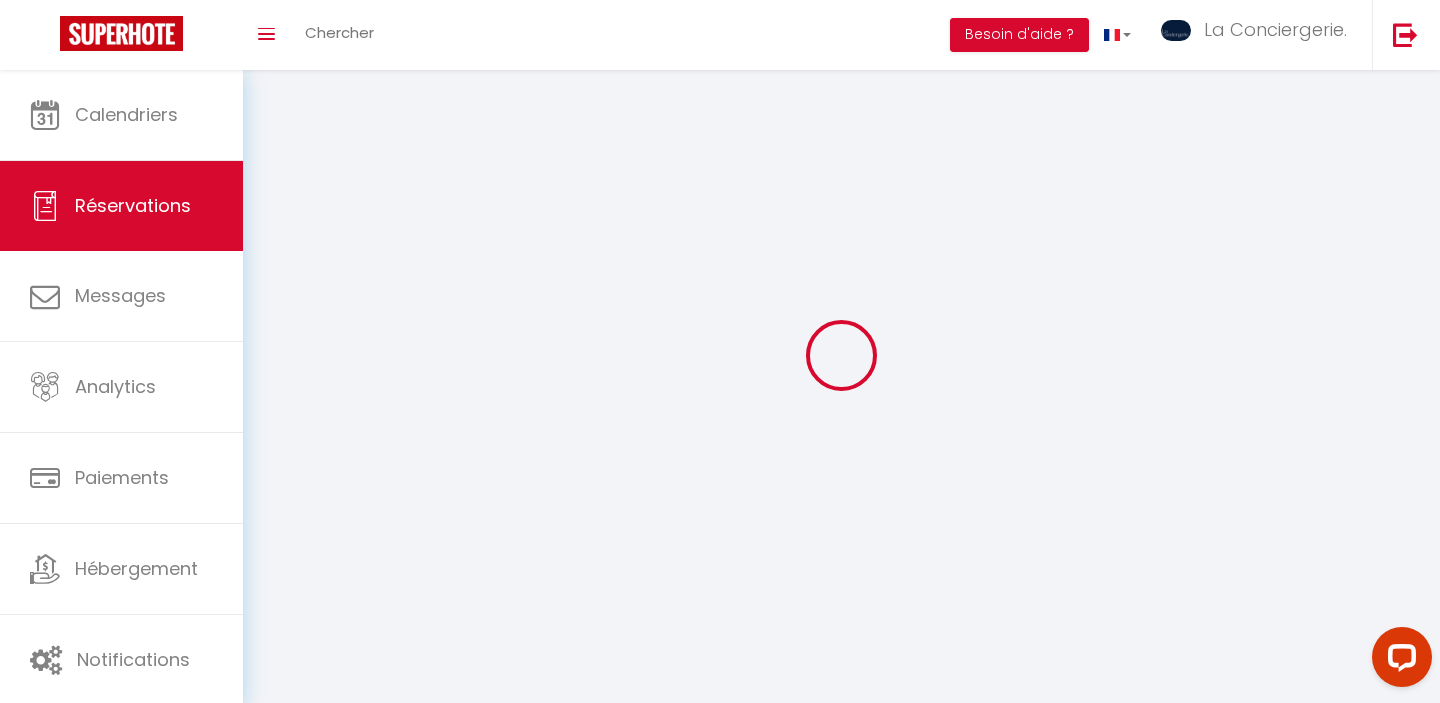 scroll, scrollTop: 0, scrollLeft: 0, axis: both 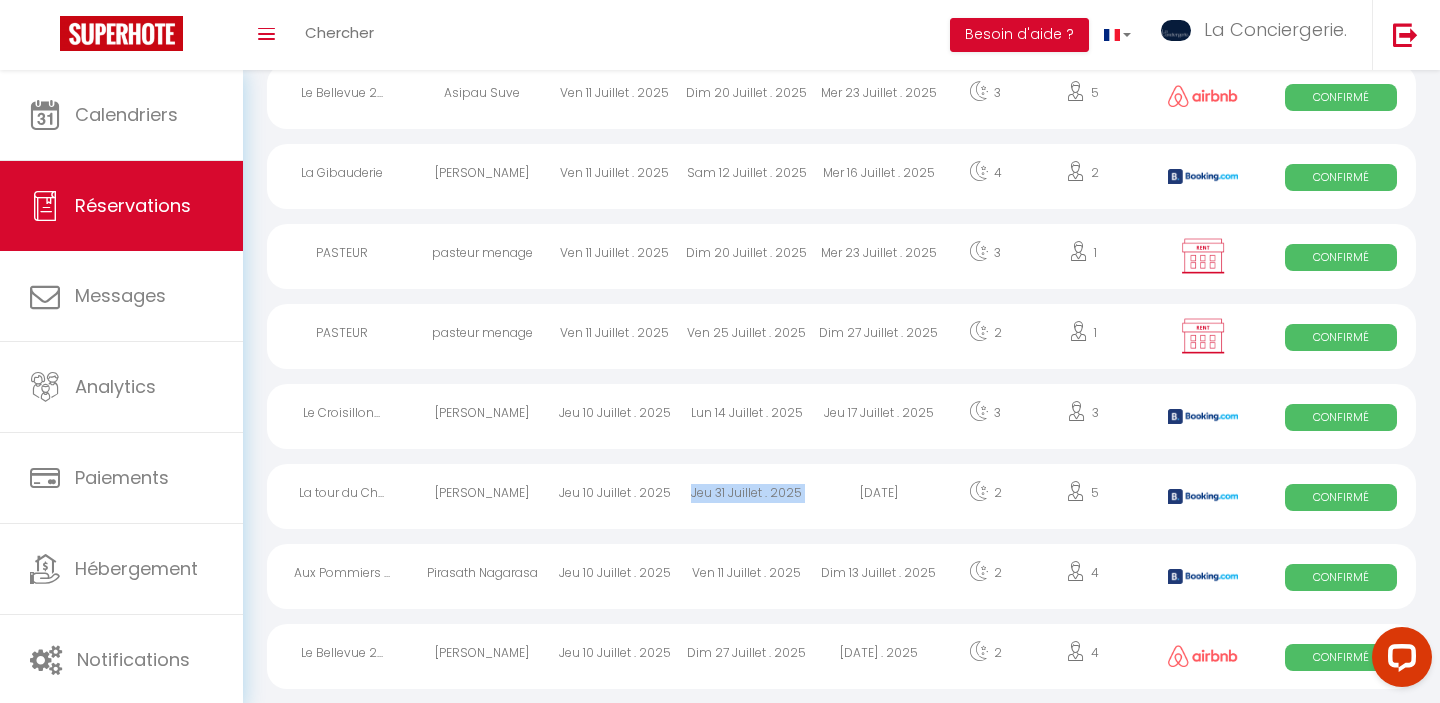drag, startPoint x: 825, startPoint y: 501, endPoint x: 797, endPoint y: 479, distance: 35.608986 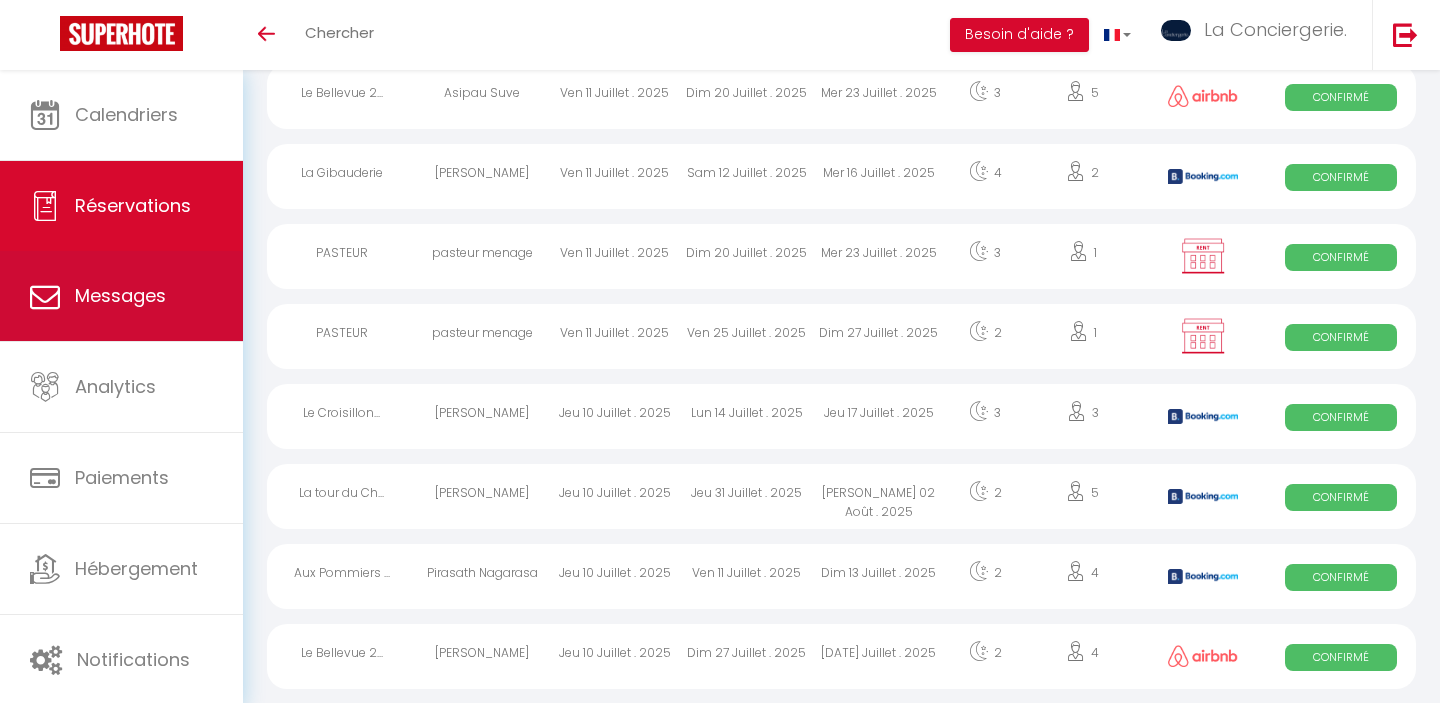 scroll, scrollTop: 313, scrollLeft: 0, axis: vertical 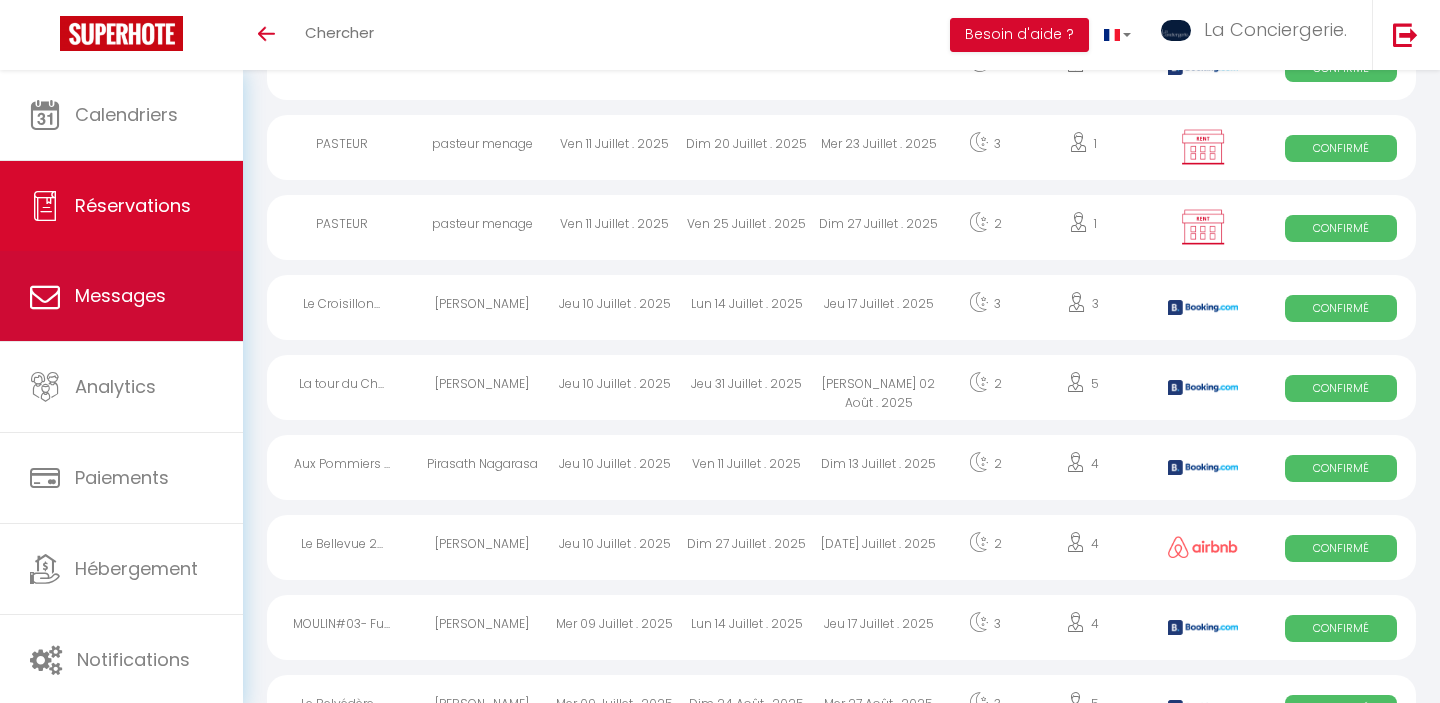click on "Messages" at bounding box center (120, 295) 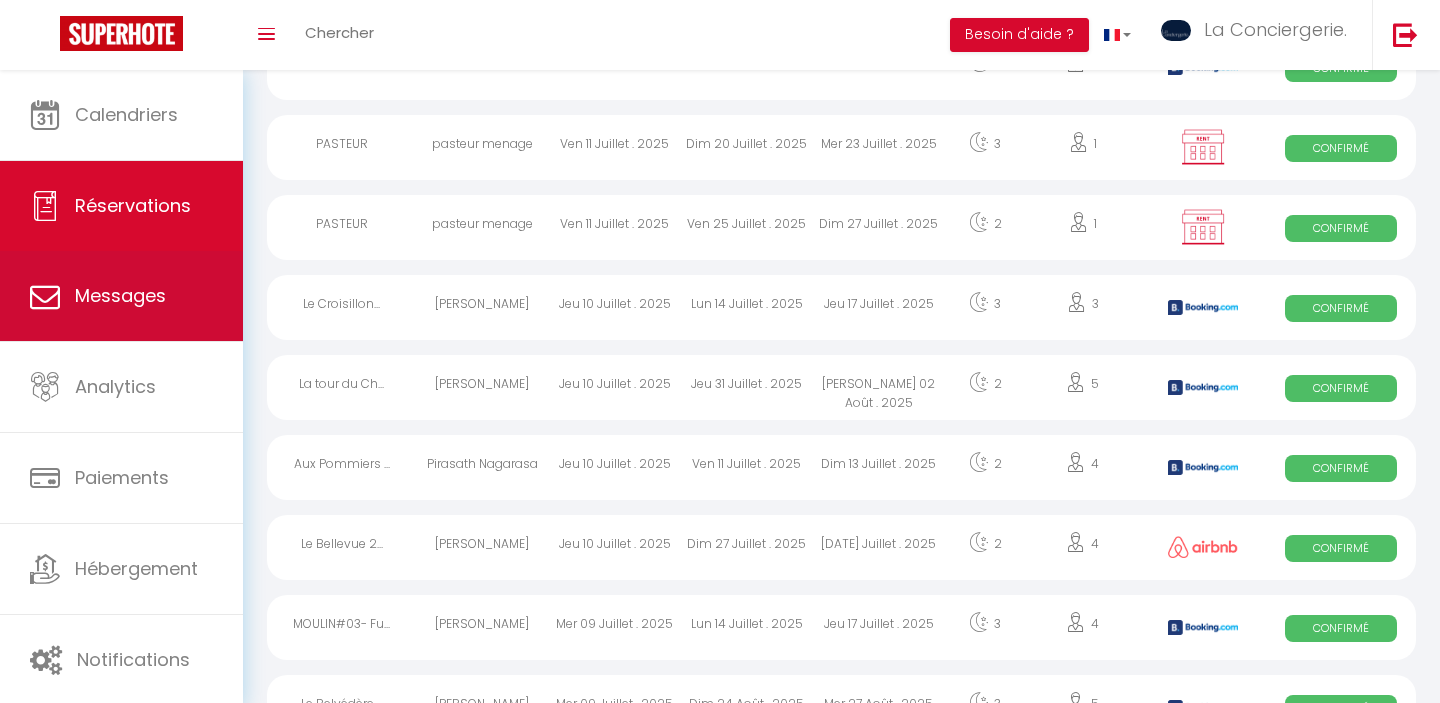 select on "message" 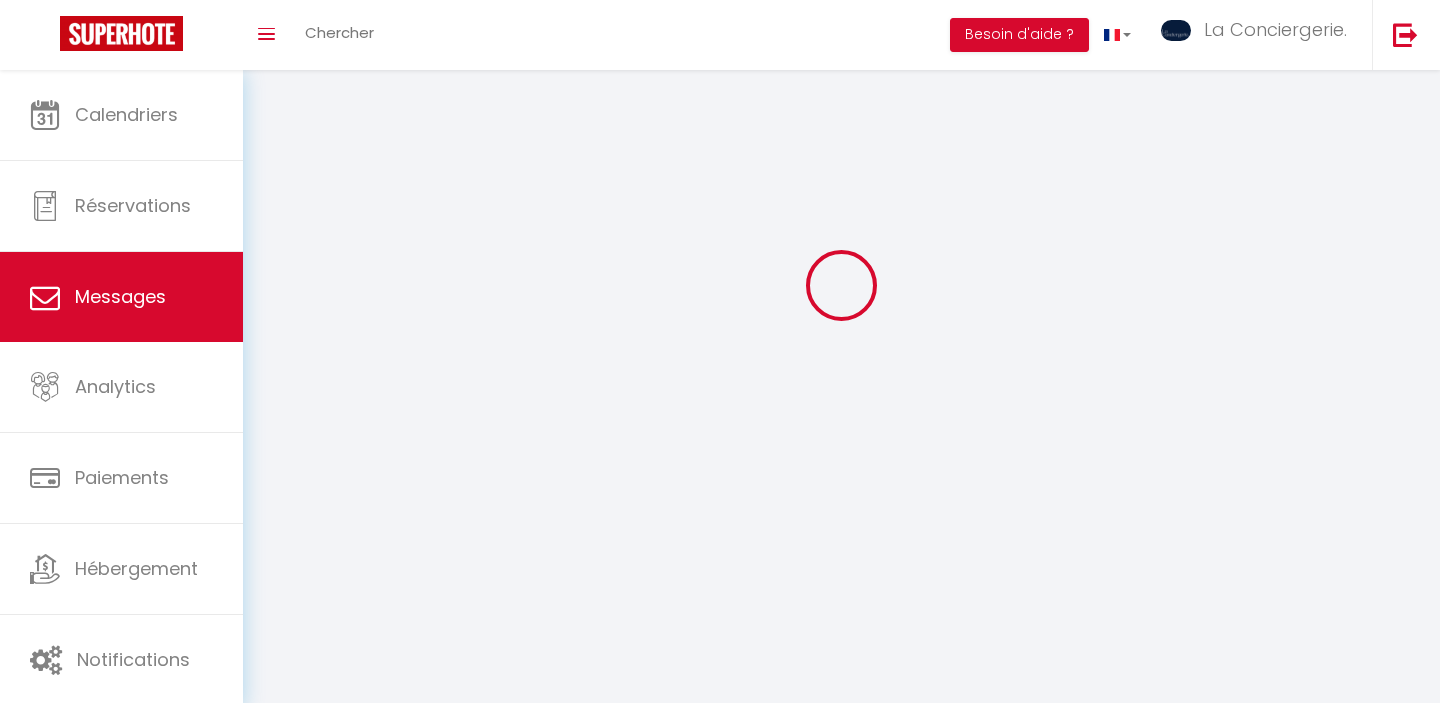 scroll, scrollTop: 0, scrollLeft: 0, axis: both 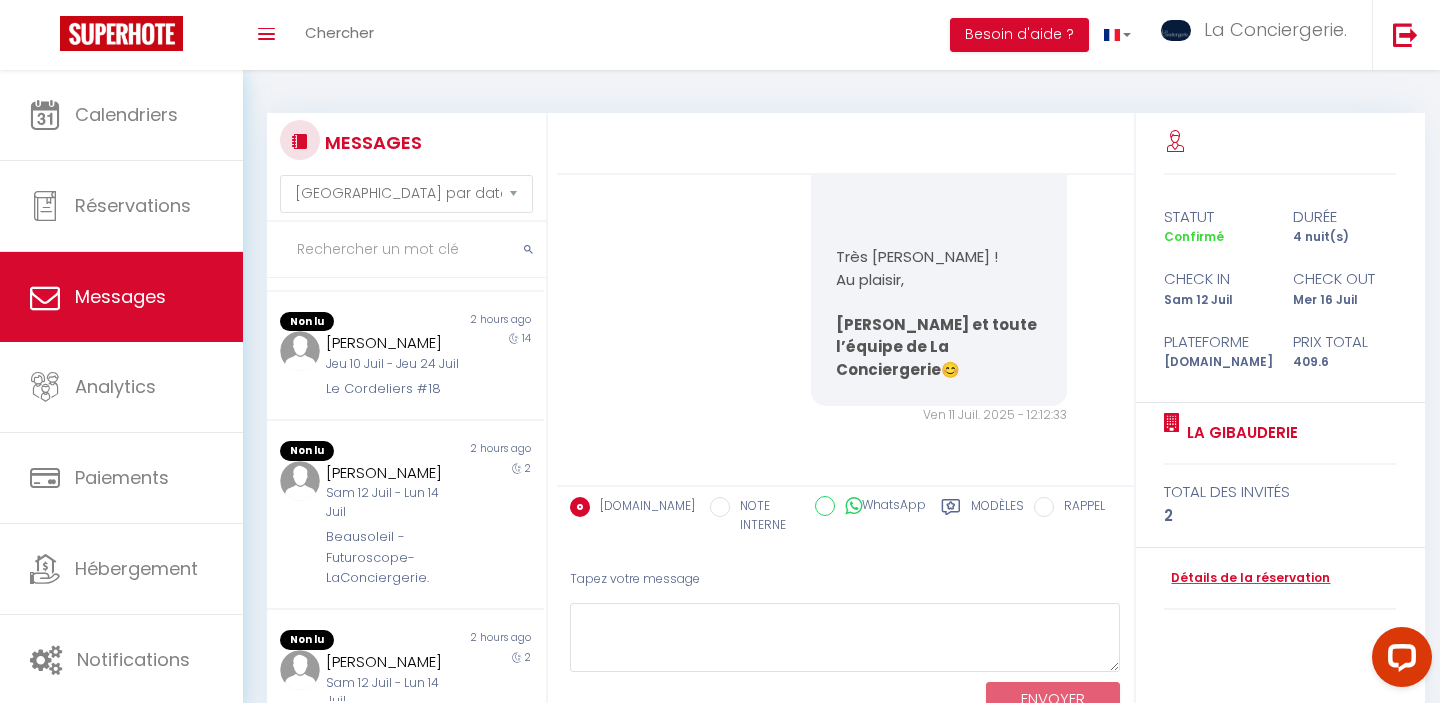 click on "Le Cordeliers #18" at bounding box center [393, 389] 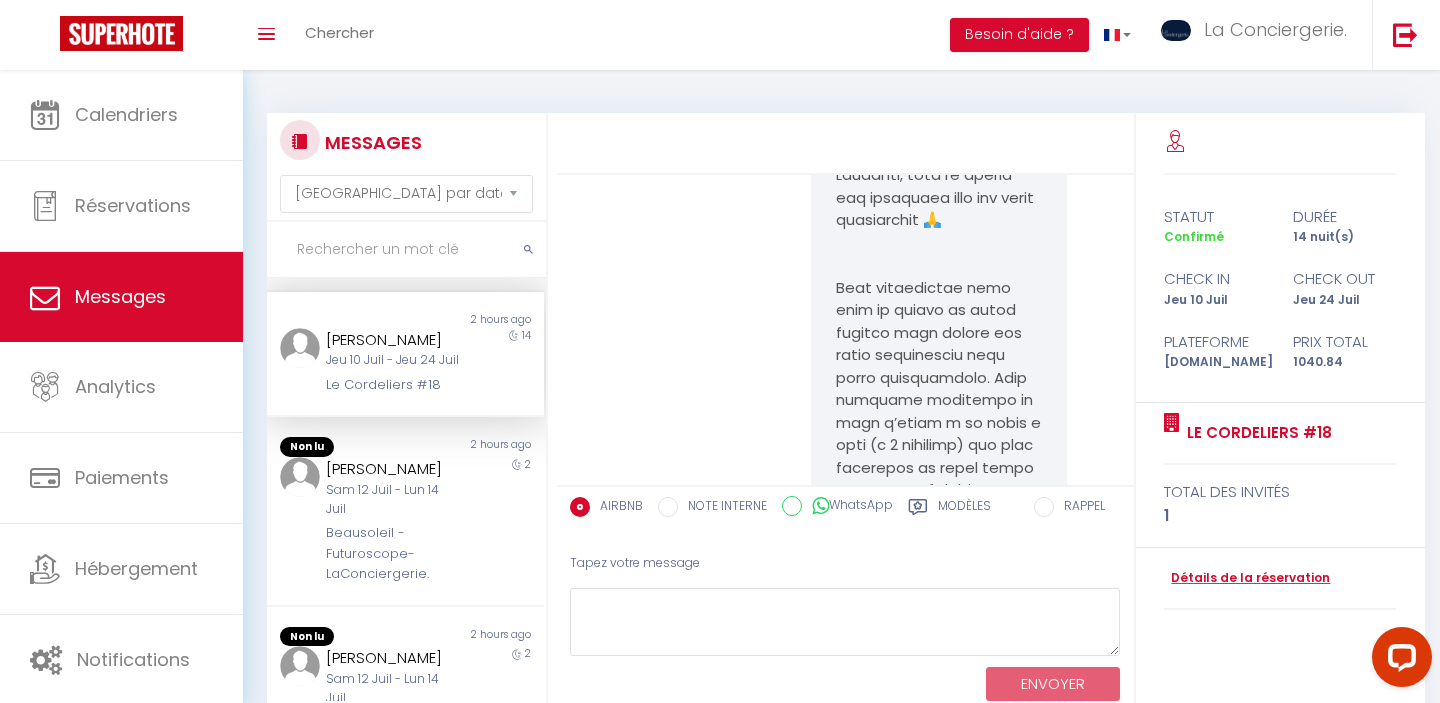 scroll, scrollTop: 39622, scrollLeft: 0, axis: vertical 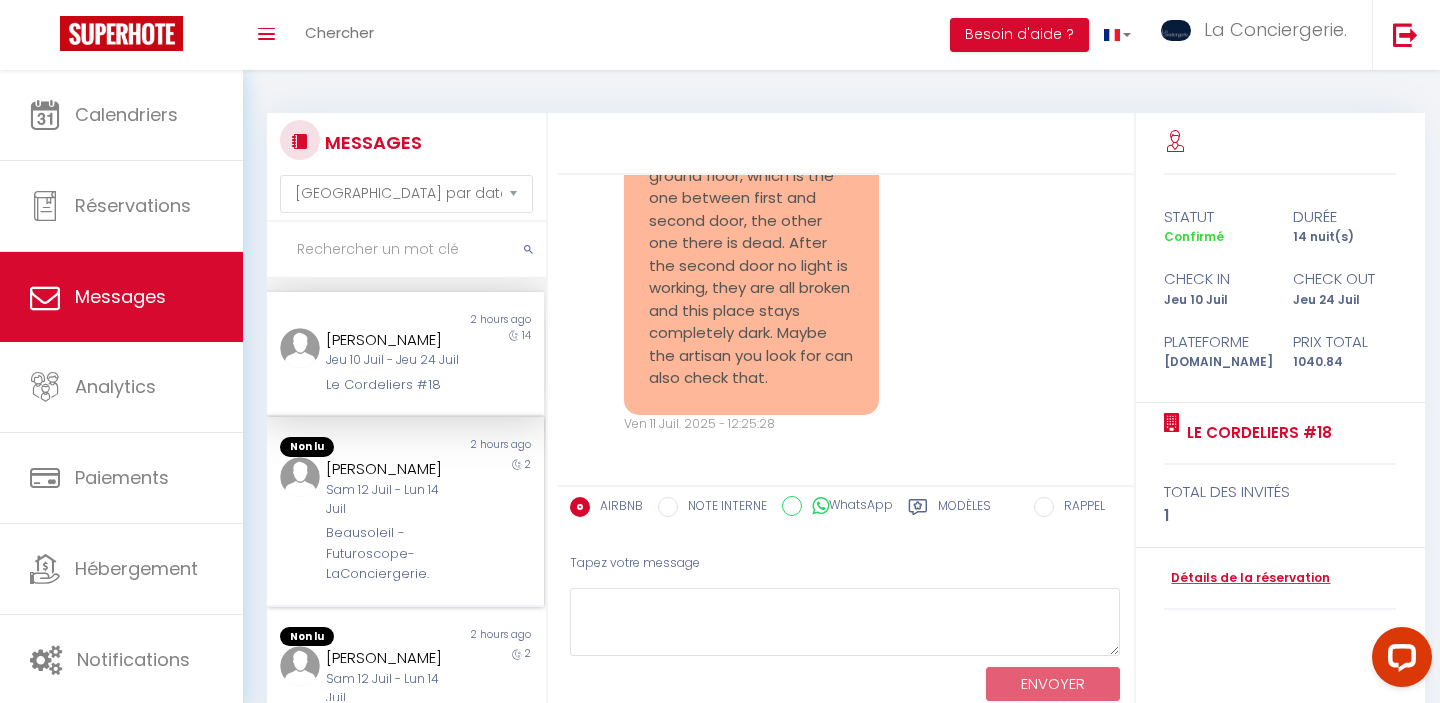 click on "Beausoleil - Futuroscope- LaConciergerie." at bounding box center [393, 553] 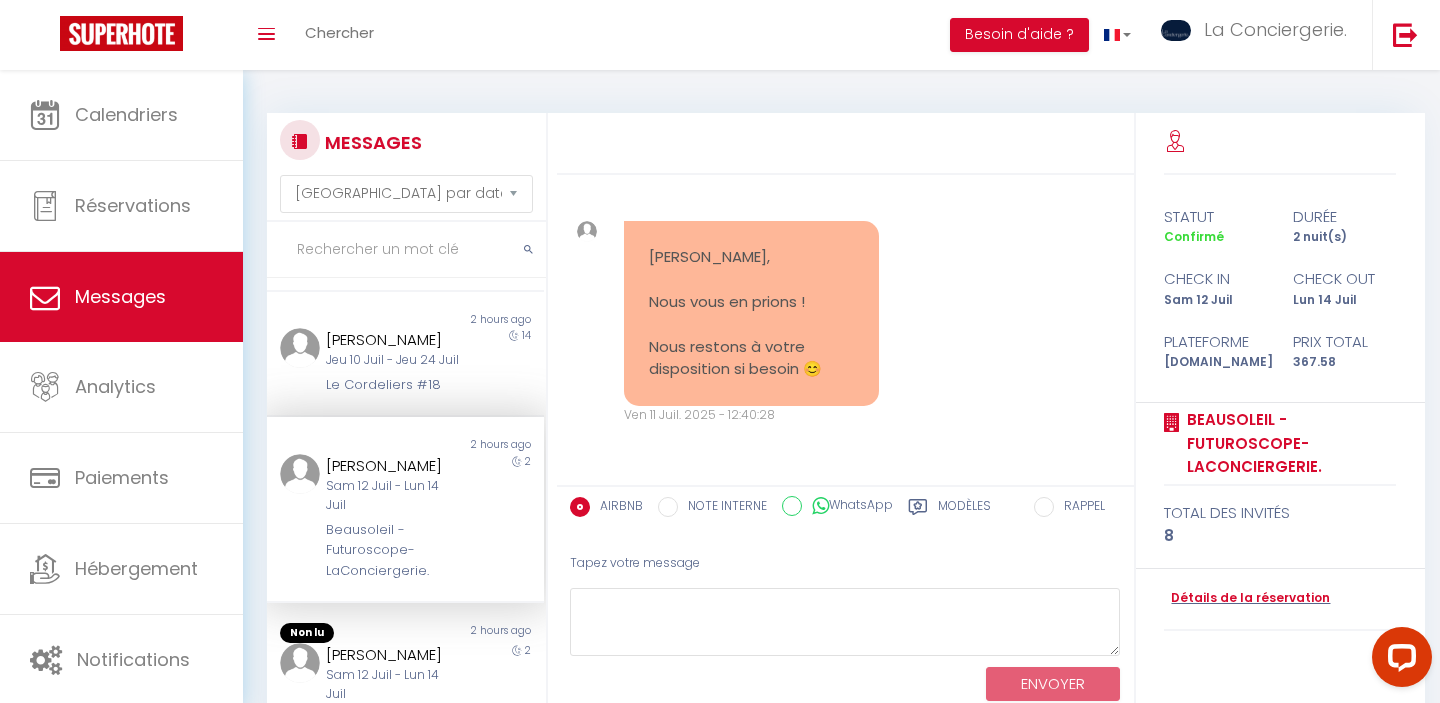 scroll, scrollTop: 13076, scrollLeft: 0, axis: vertical 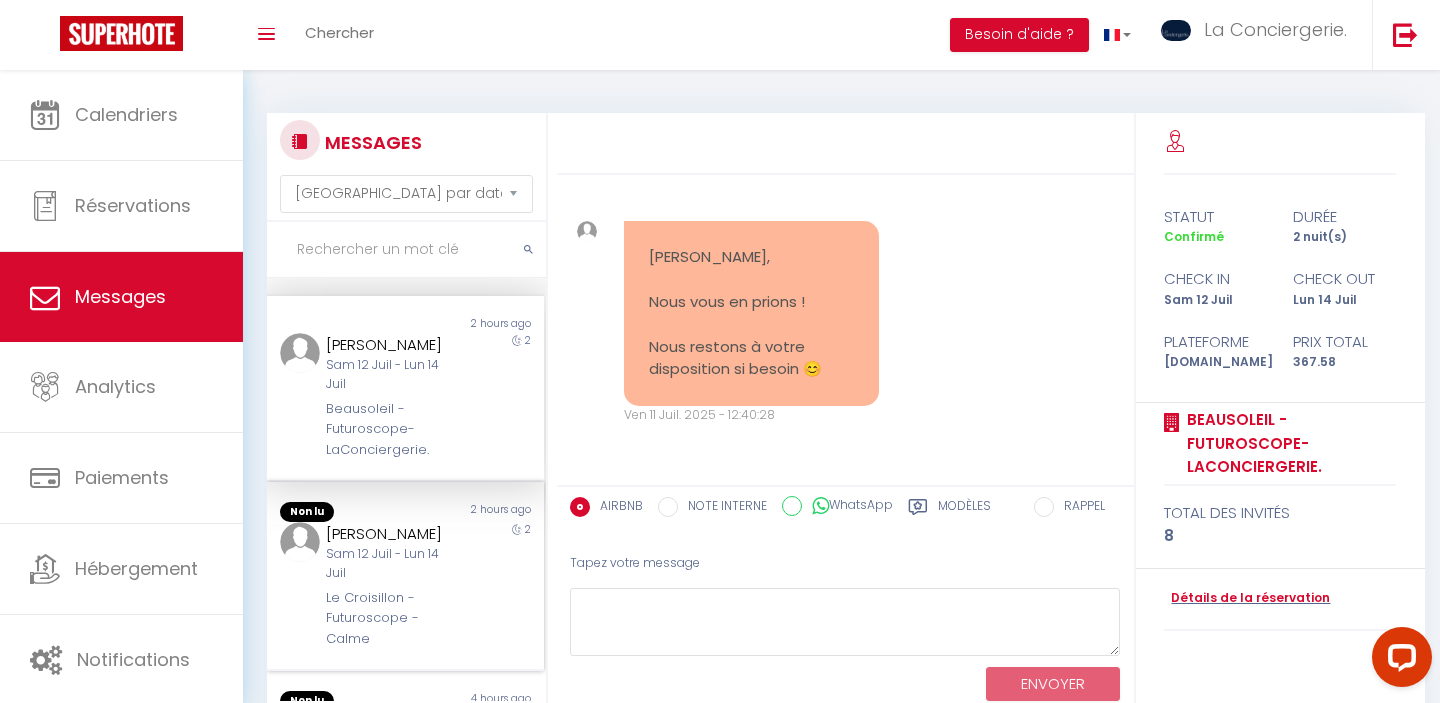 click on "[PERSON_NAME]" at bounding box center [393, 534] 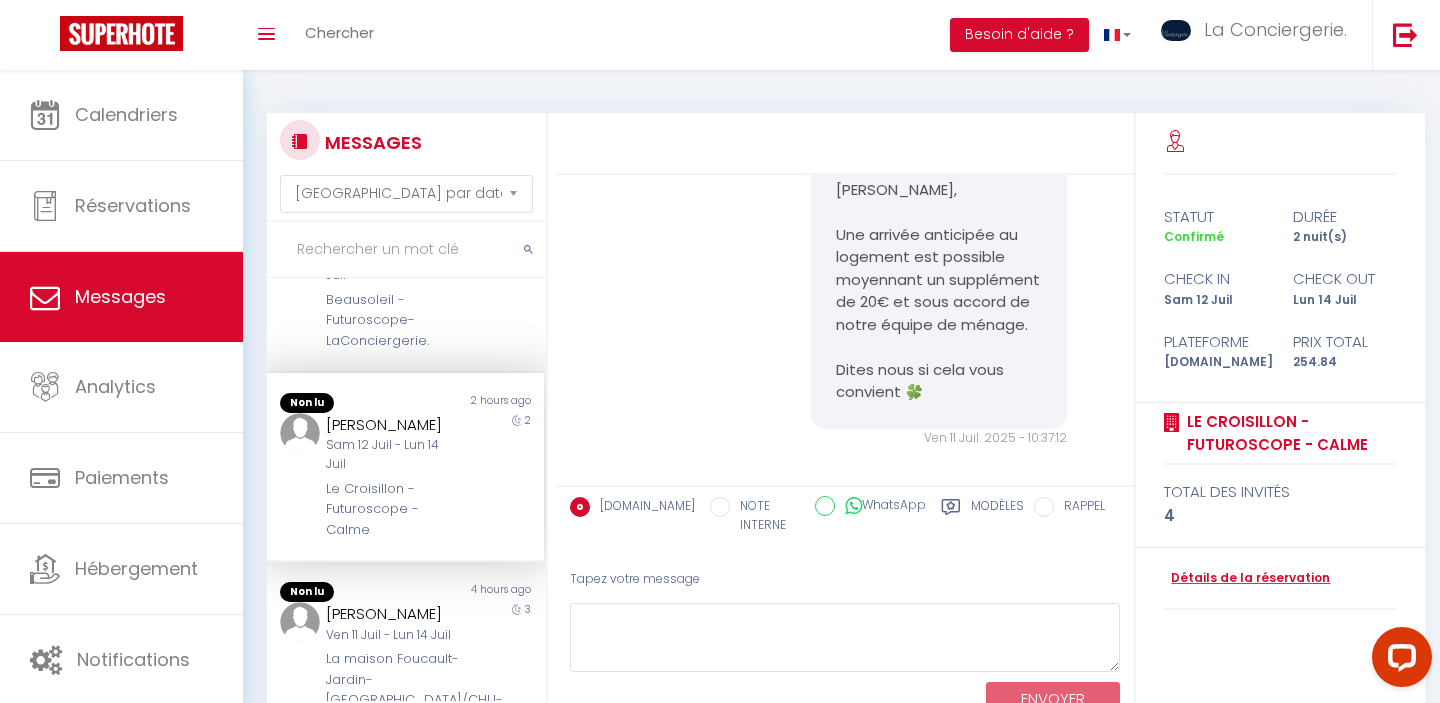 scroll, scrollTop: 940, scrollLeft: 0, axis: vertical 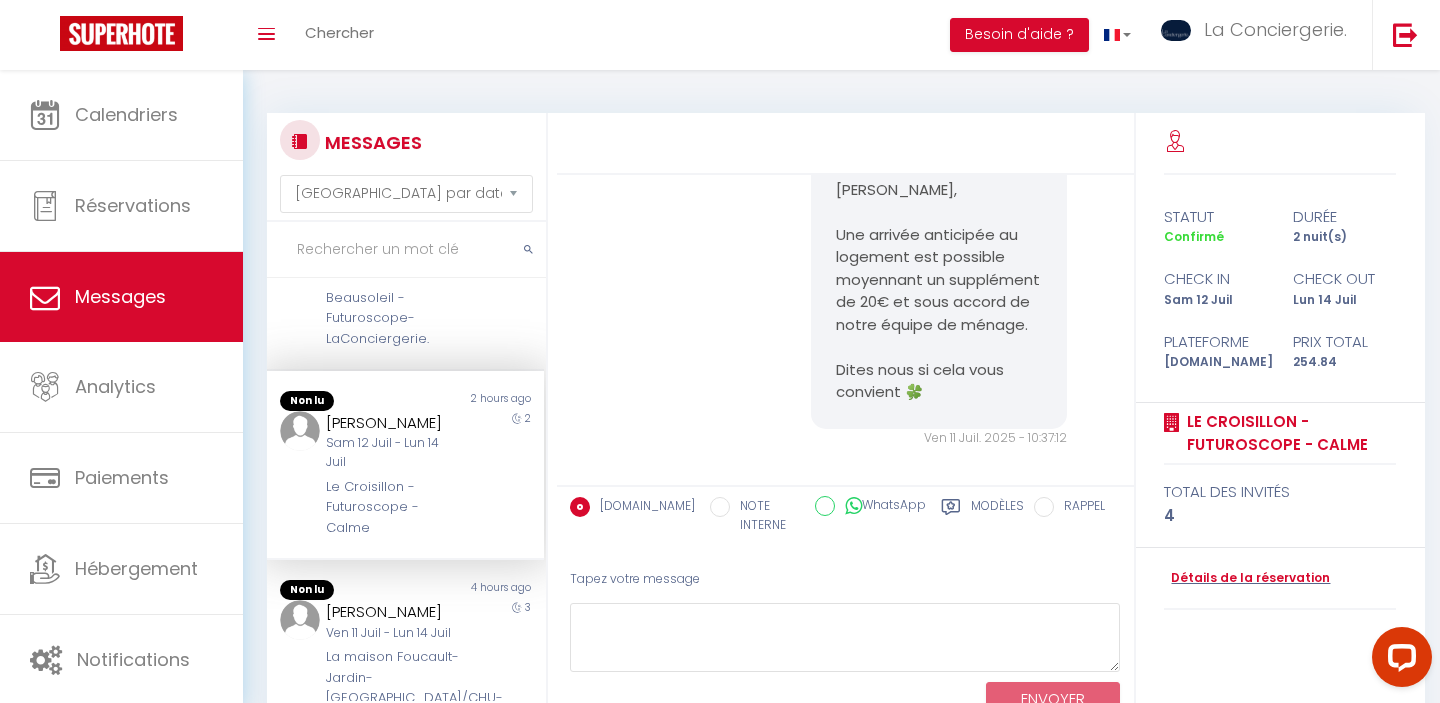 click on "Le Croisillon - Futuroscope - Calme" at bounding box center [393, 507] 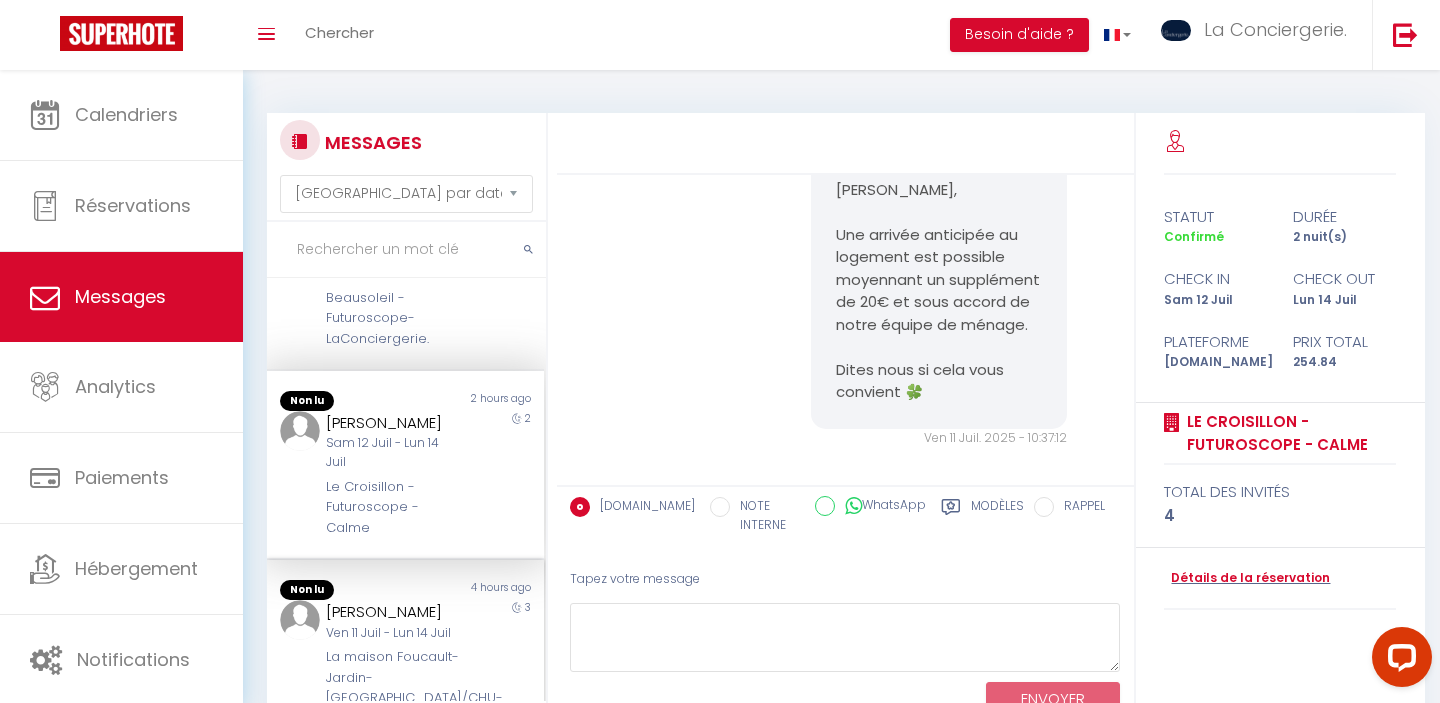 click on "[PERSON_NAME]" at bounding box center [393, 612] 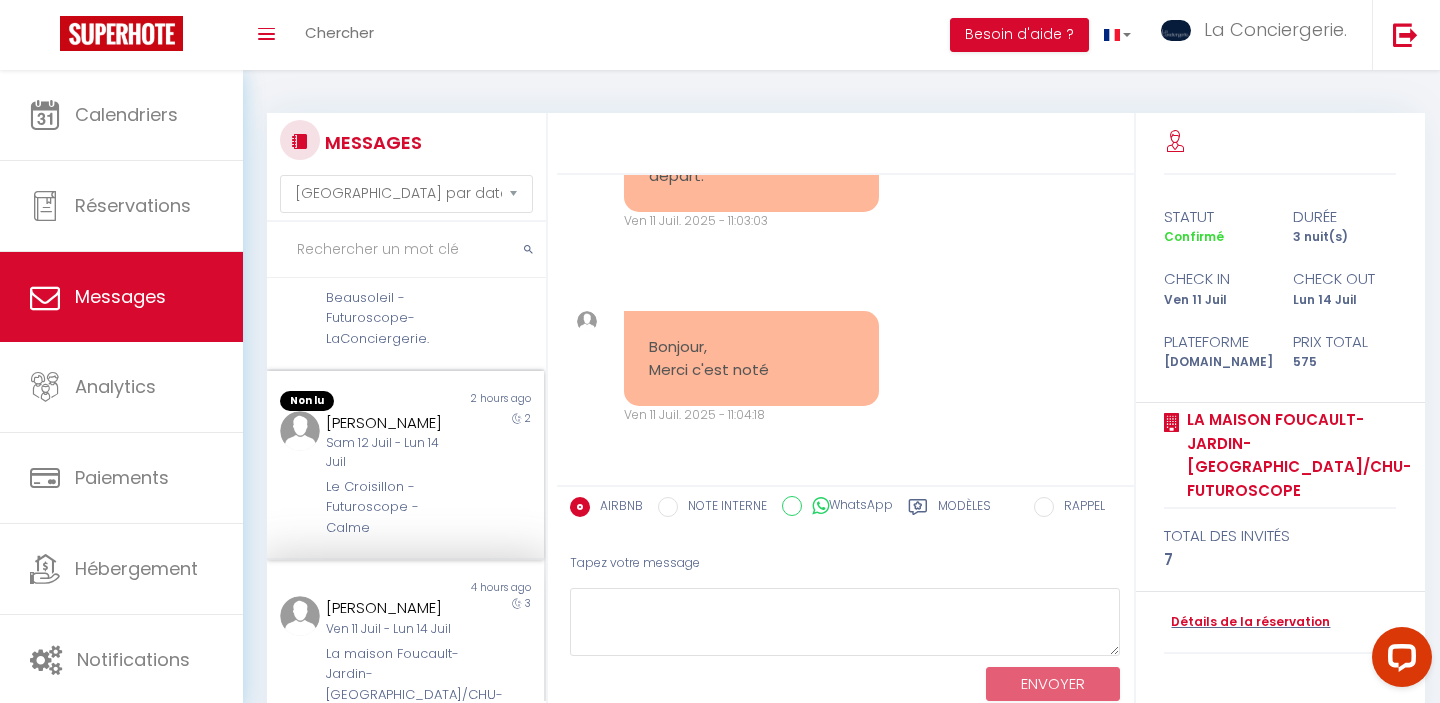 click on "Le Croisillon - Futuroscope - Calme" at bounding box center [393, 507] 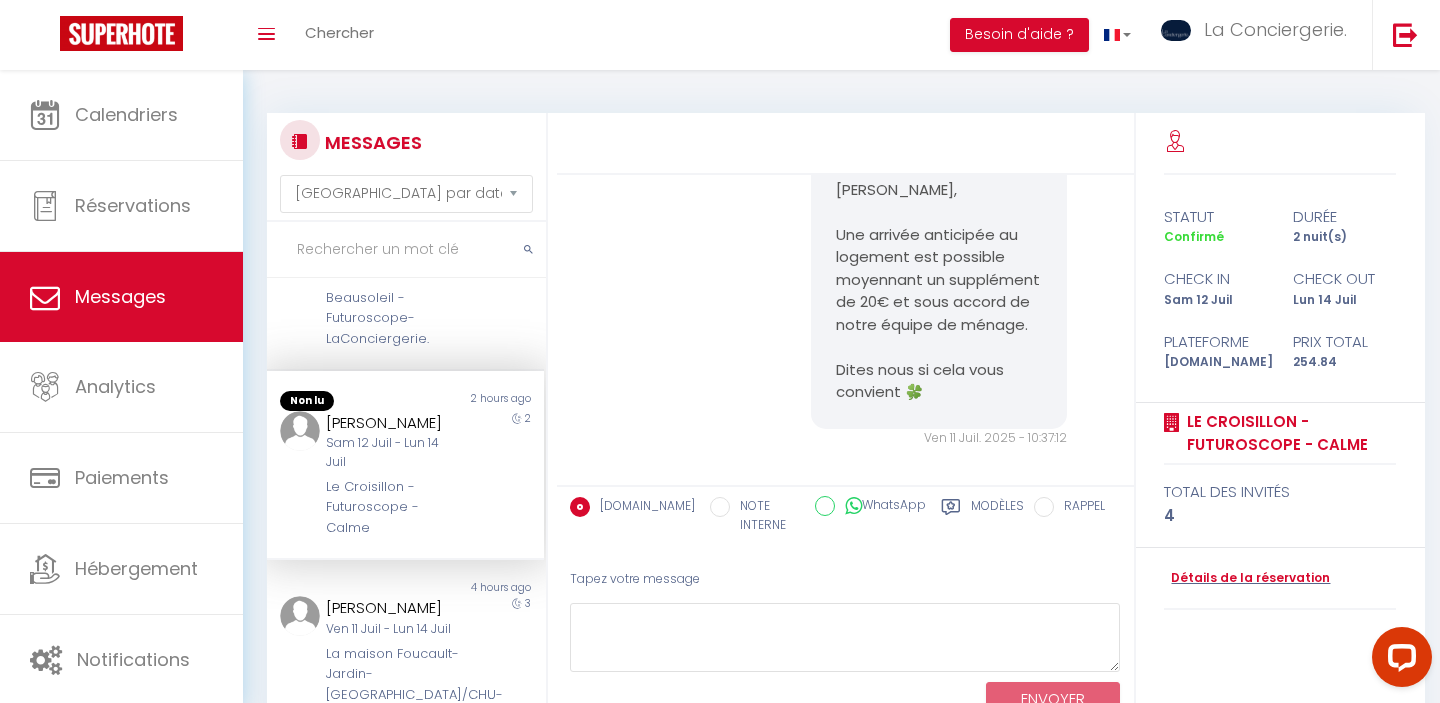 click at bounding box center [406, 250] 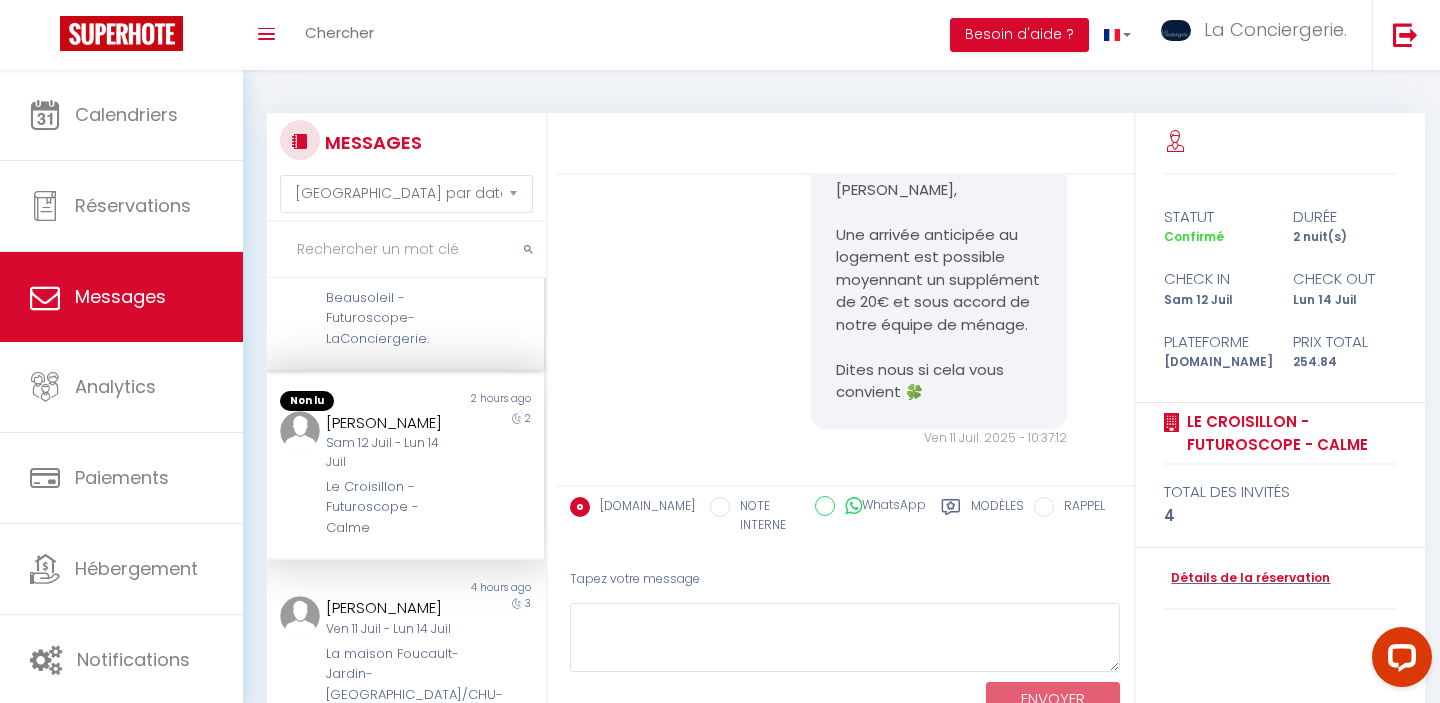 click on "Non lu
2 hours ago
Eugenie Milazzo   Sam 12 Juil - Lun 14 Juil   Beausoleil - Futuroscope- LaConciergerie.     2" at bounding box center [405, 278] 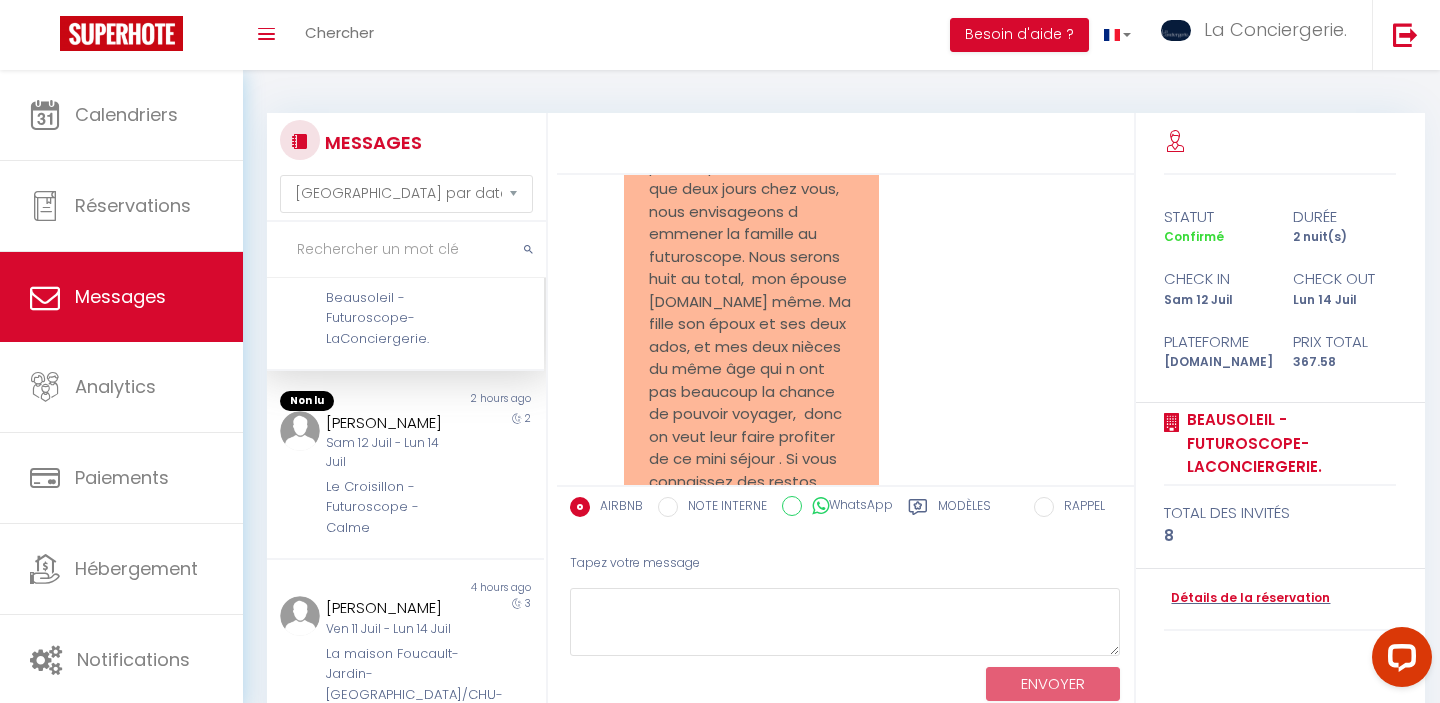 scroll, scrollTop: 13076, scrollLeft: 0, axis: vertical 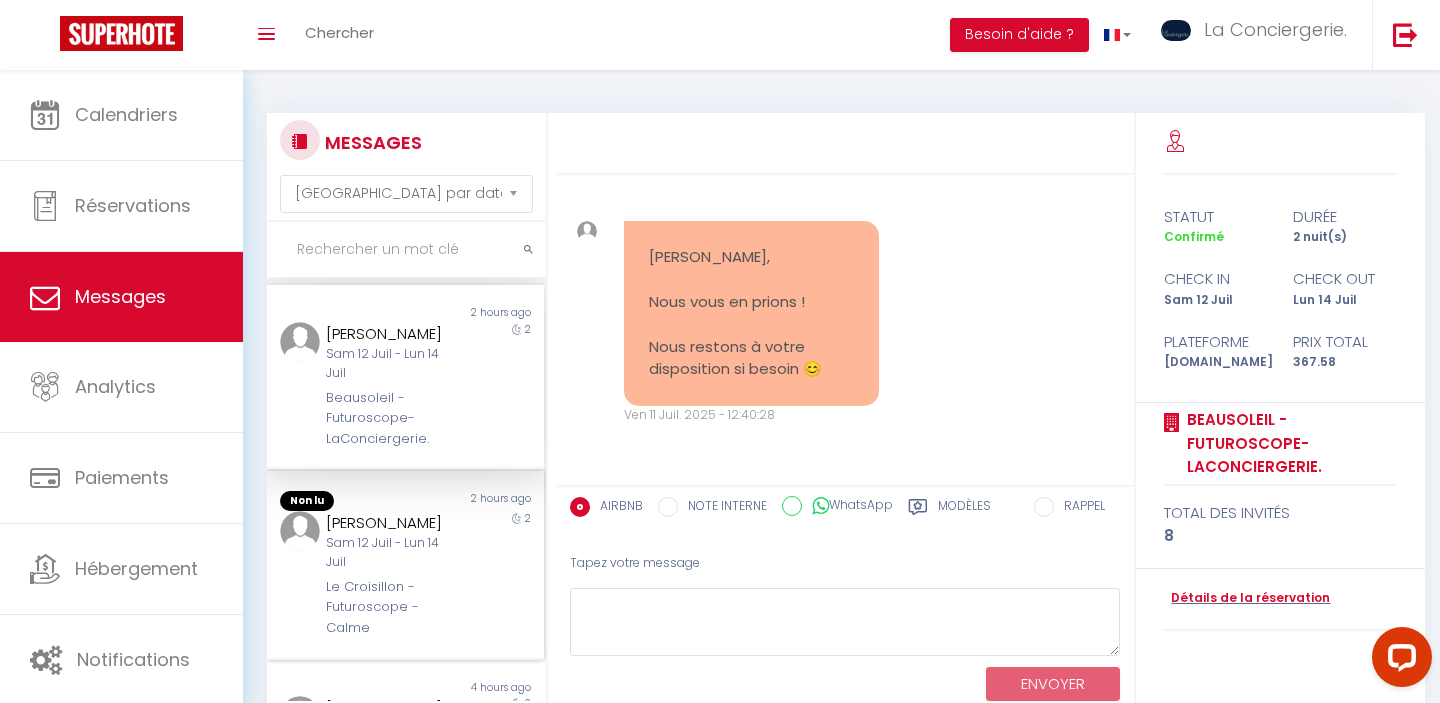 click on "Non lu" at bounding box center (336, 501) 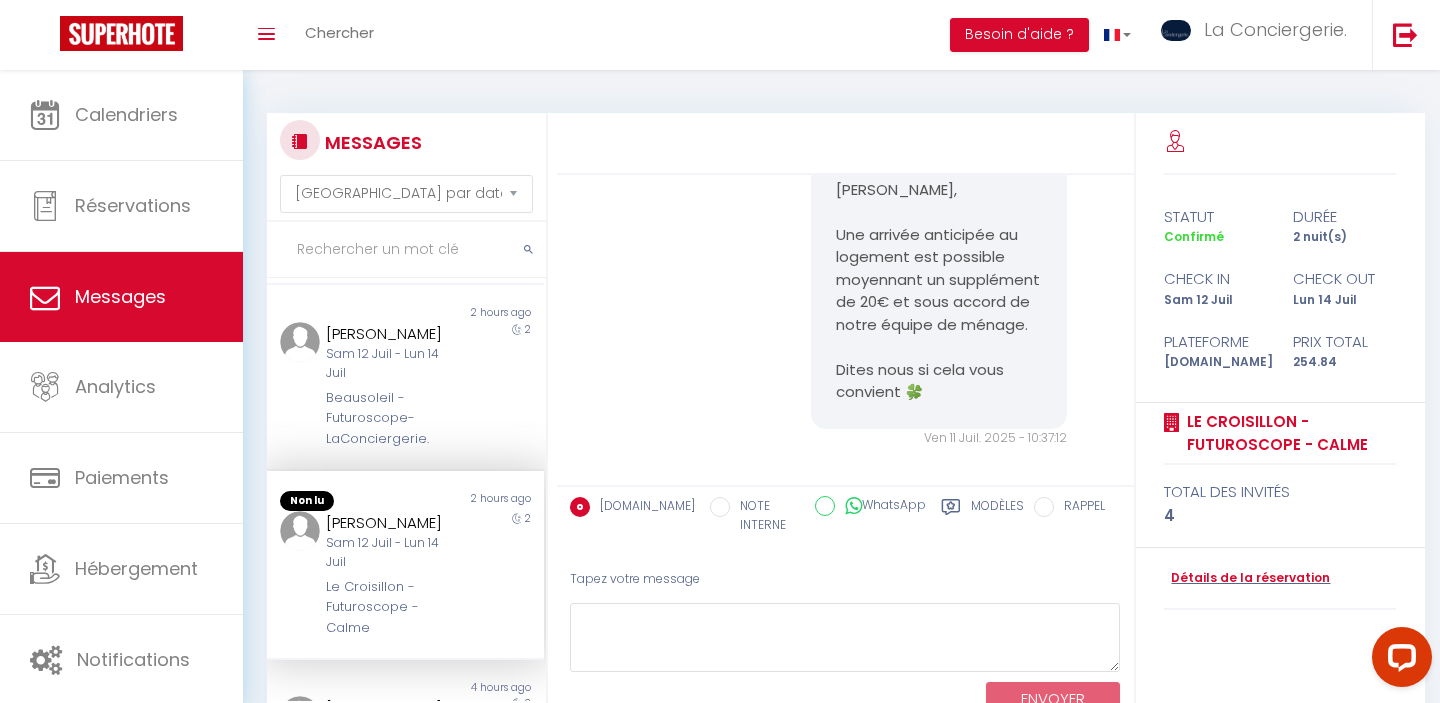 click on "Non lu" at bounding box center (336, 501) 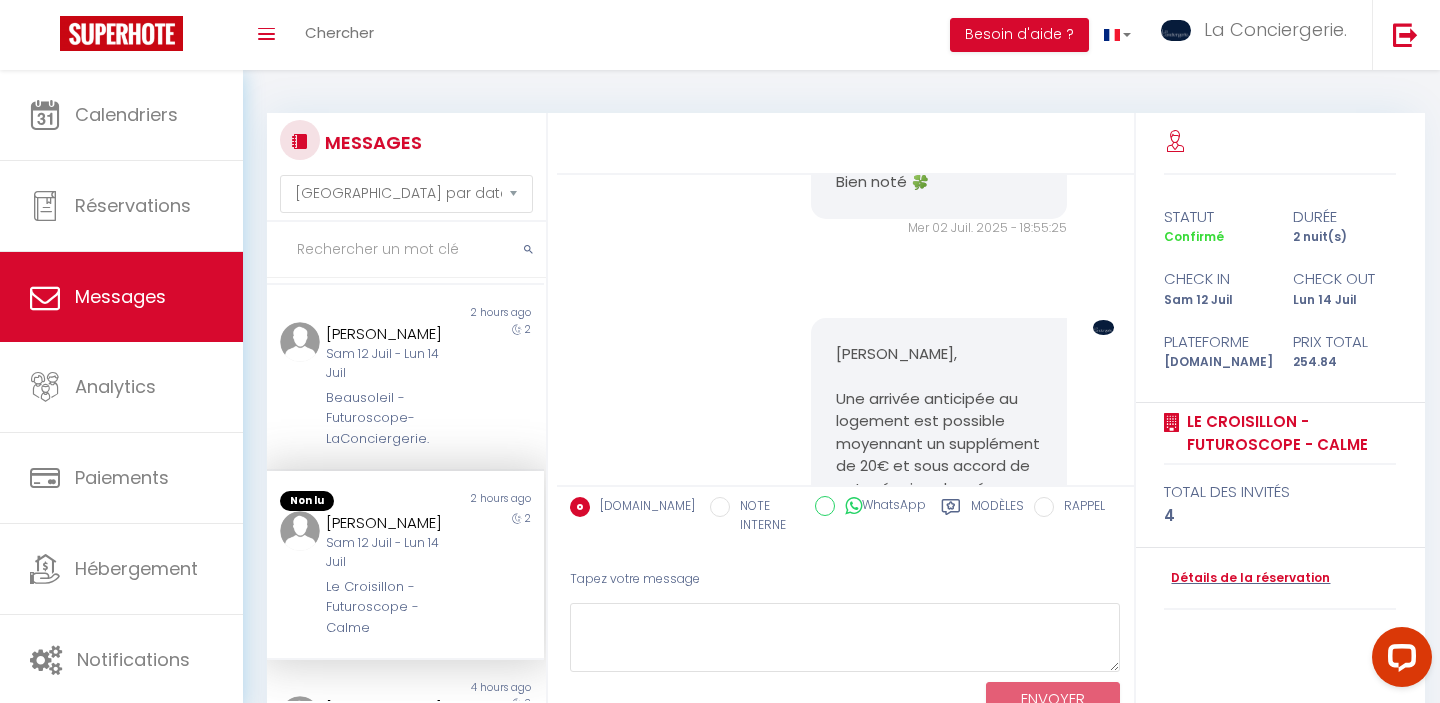 scroll, scrollTop: 3548, scrollLeft: 0, axis: vertical 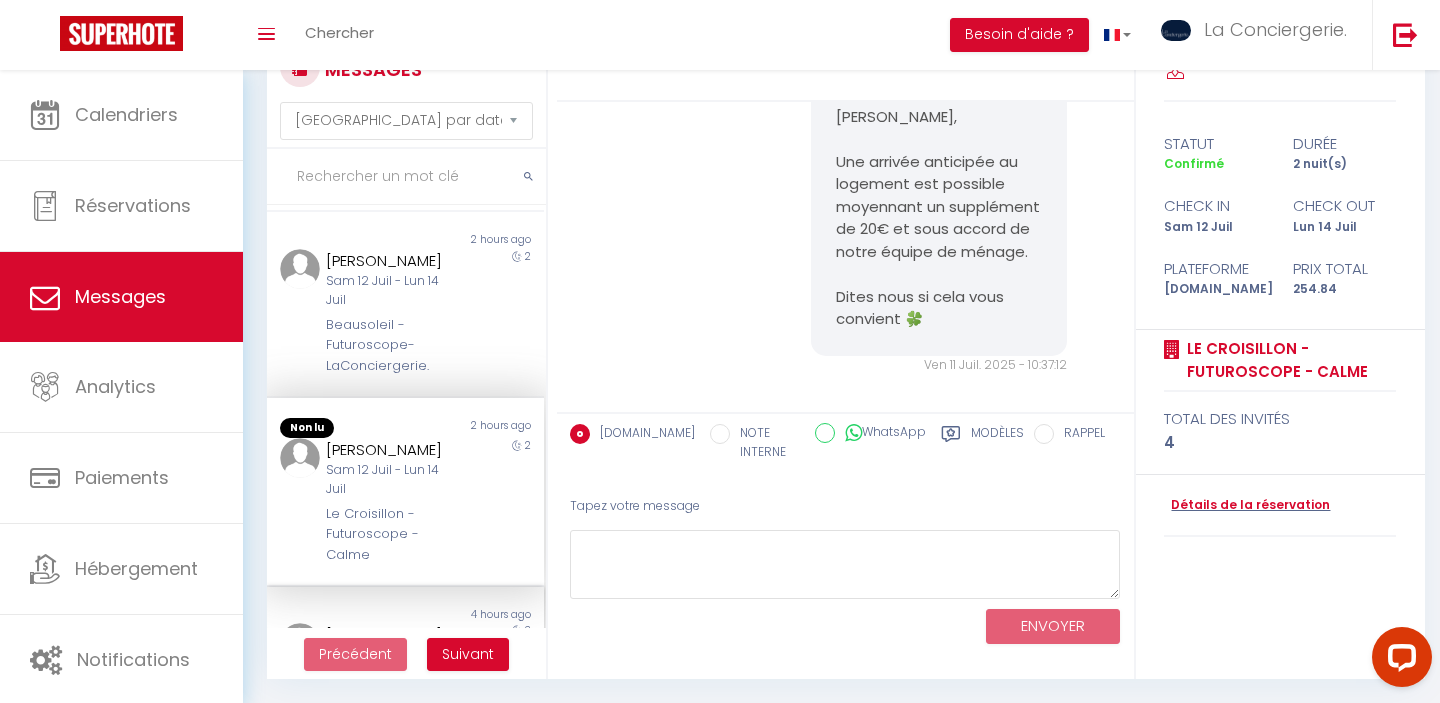 click on "Florence Cornélis   Ven 11 Juil - Lun 14 Juil   La maison Foucault-Jardin-Poitiers/CHU-Futuroscope" at bounding box center (393, 687) 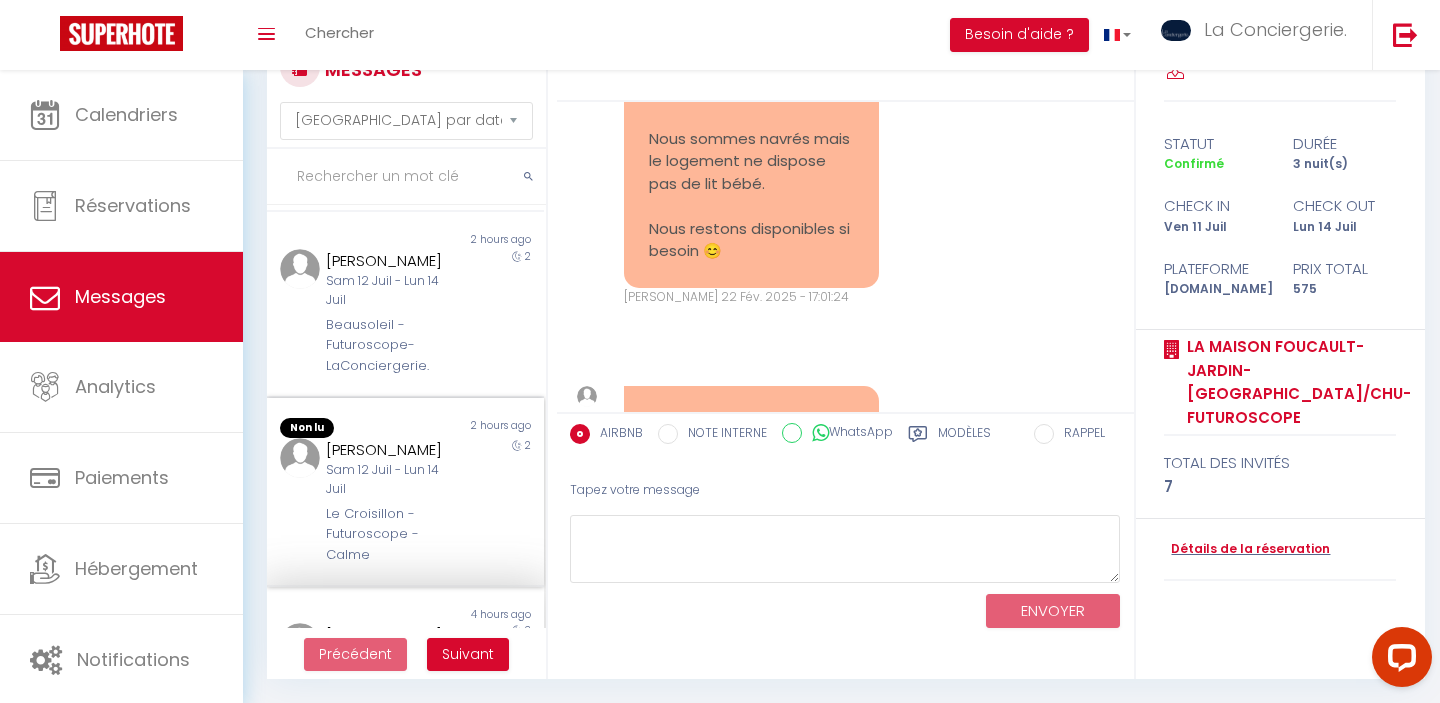 scroll, scrollTop: 8232, scrollLeft: 0, axis: vertical 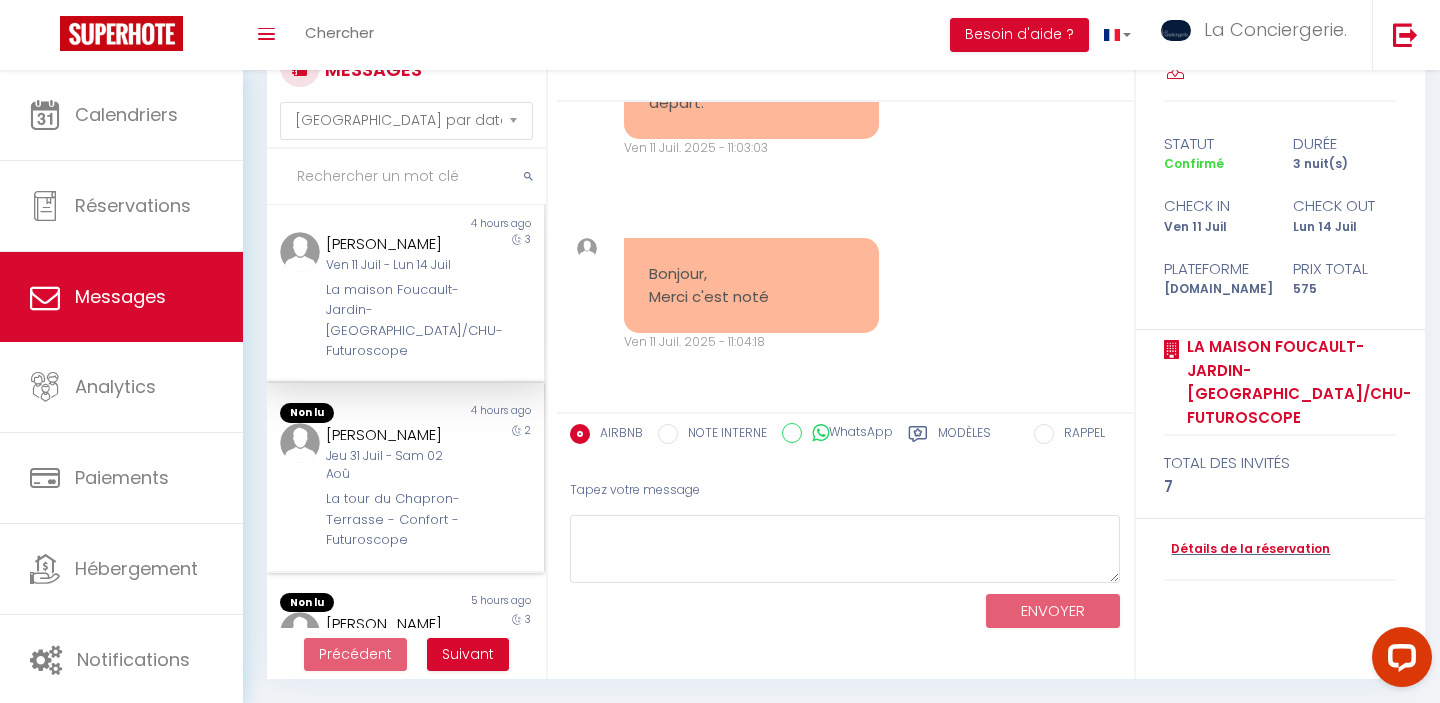 click on "Jeu 31 Juil - Sam 02 Aoû" at bounding box center [393, 466] 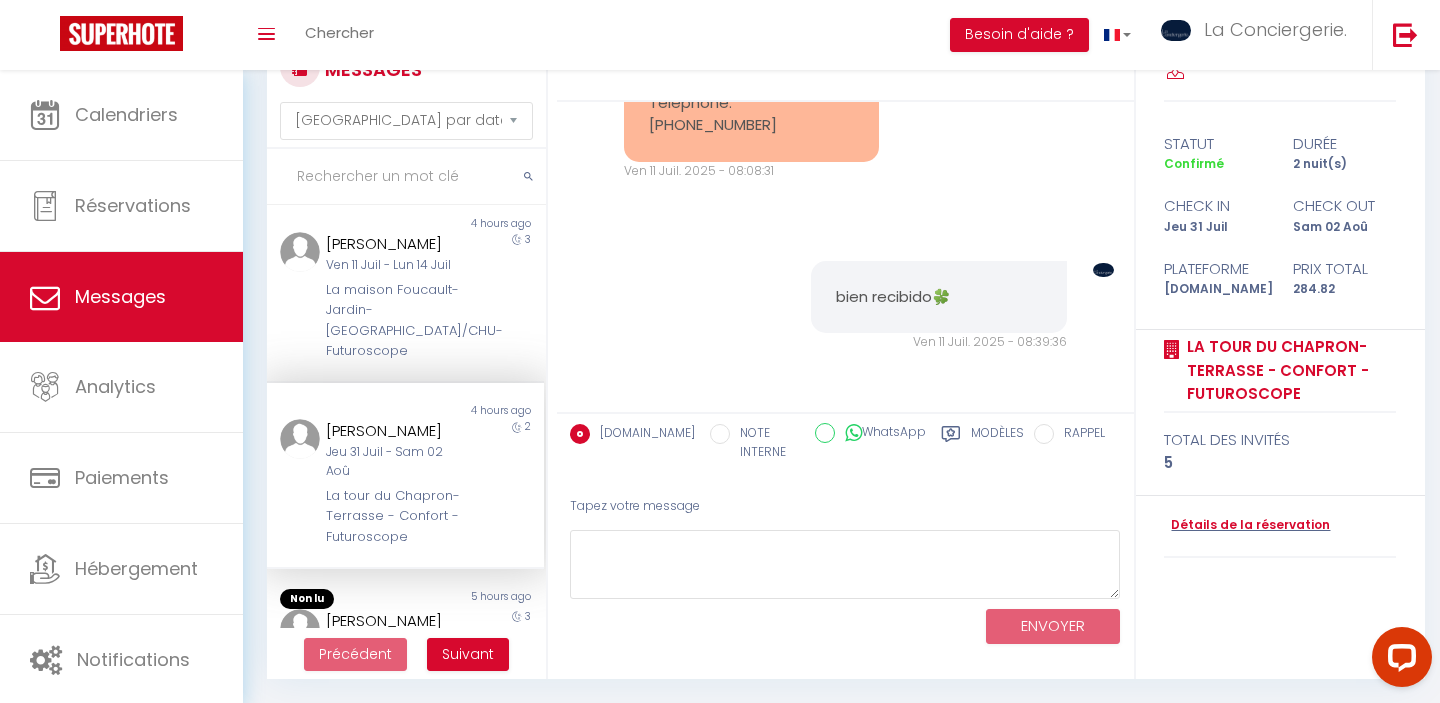 scroll, scrollTop: 1227, scrollLeft: 0, axis: vertical 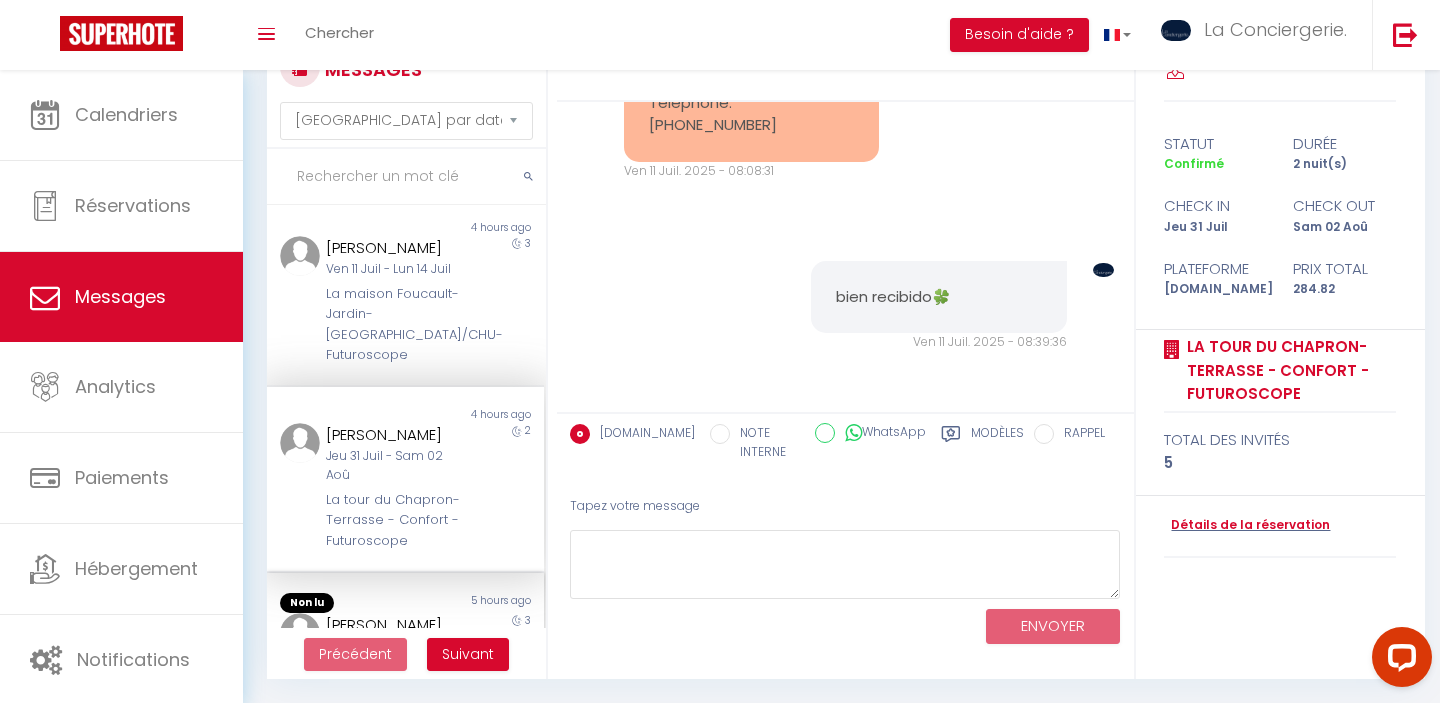 click on "Non lu
5 hours ago
Yohan Imakhoukhène   Ven 11 Juil - Lun 14 Juil   La villa de Beauvoir     3" at bounding box center [405, 637] 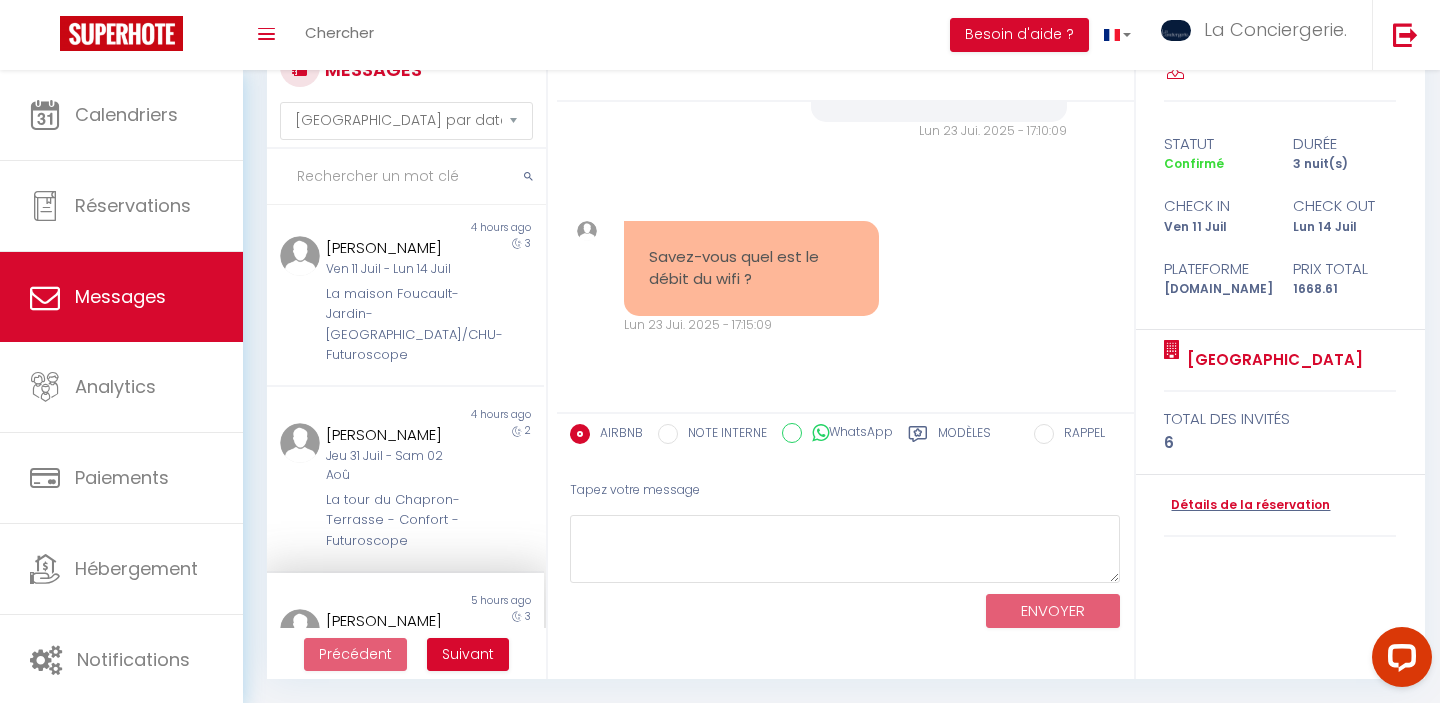 scroll, scrollTop: 851, scrollLeft: 0, axis: vertical 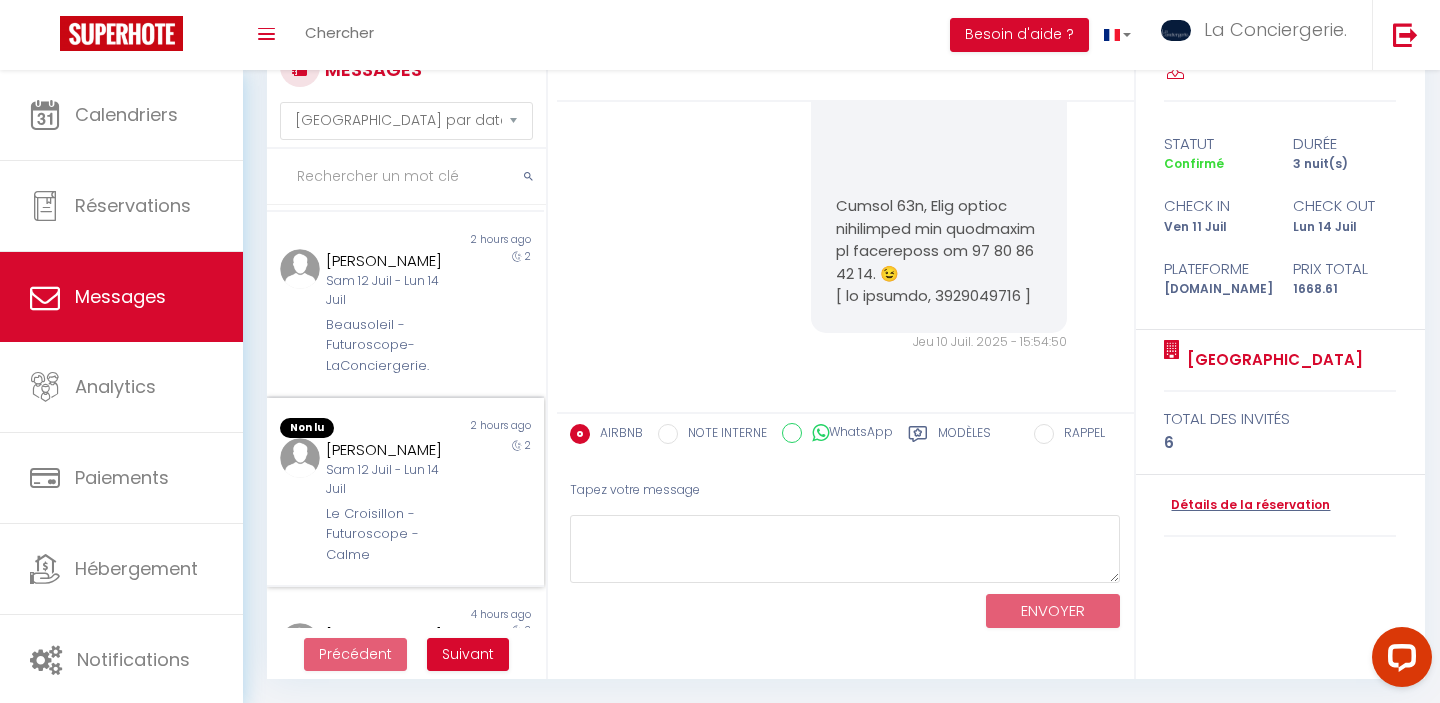 click on "Sam 12 Juil - Lun 14 Juil" at bounding box center (393, 480) 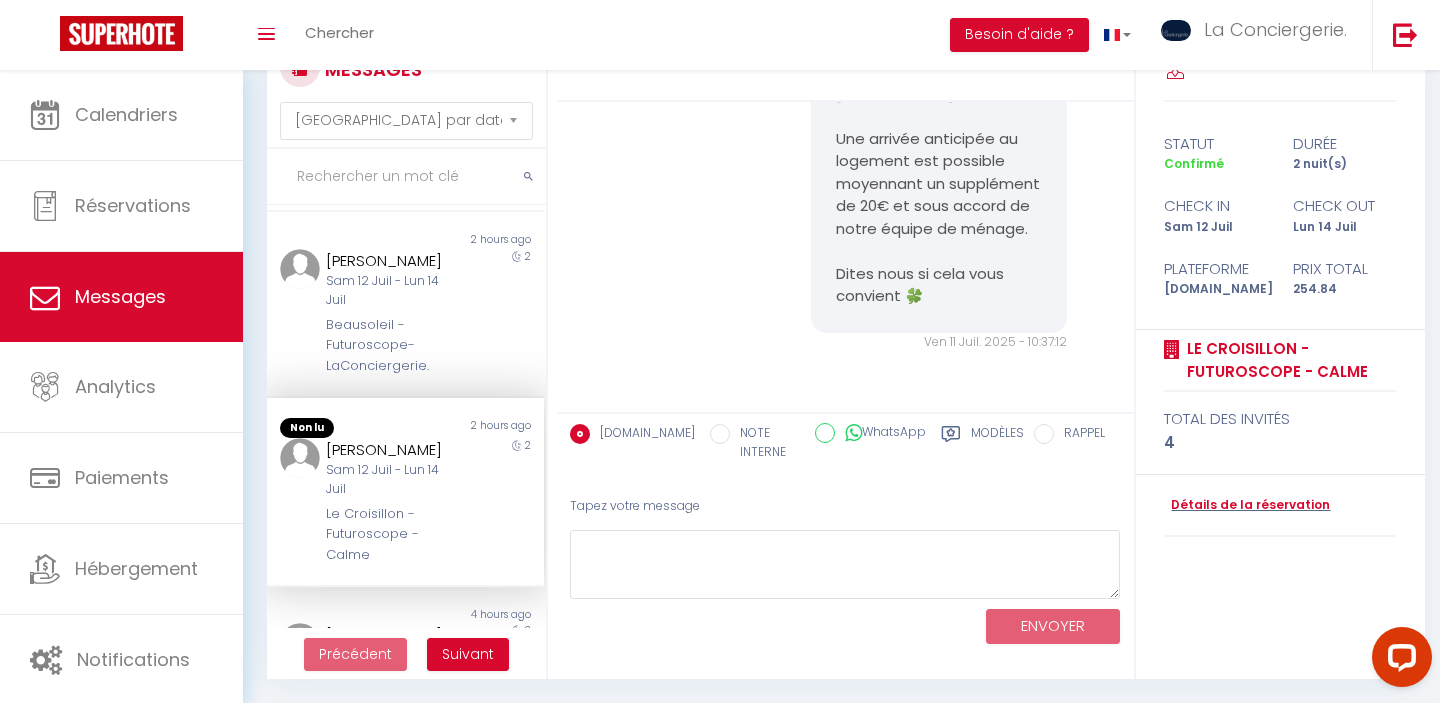 scroll, scrollTop: 3548, scrollLeft: 0, axis: vertical 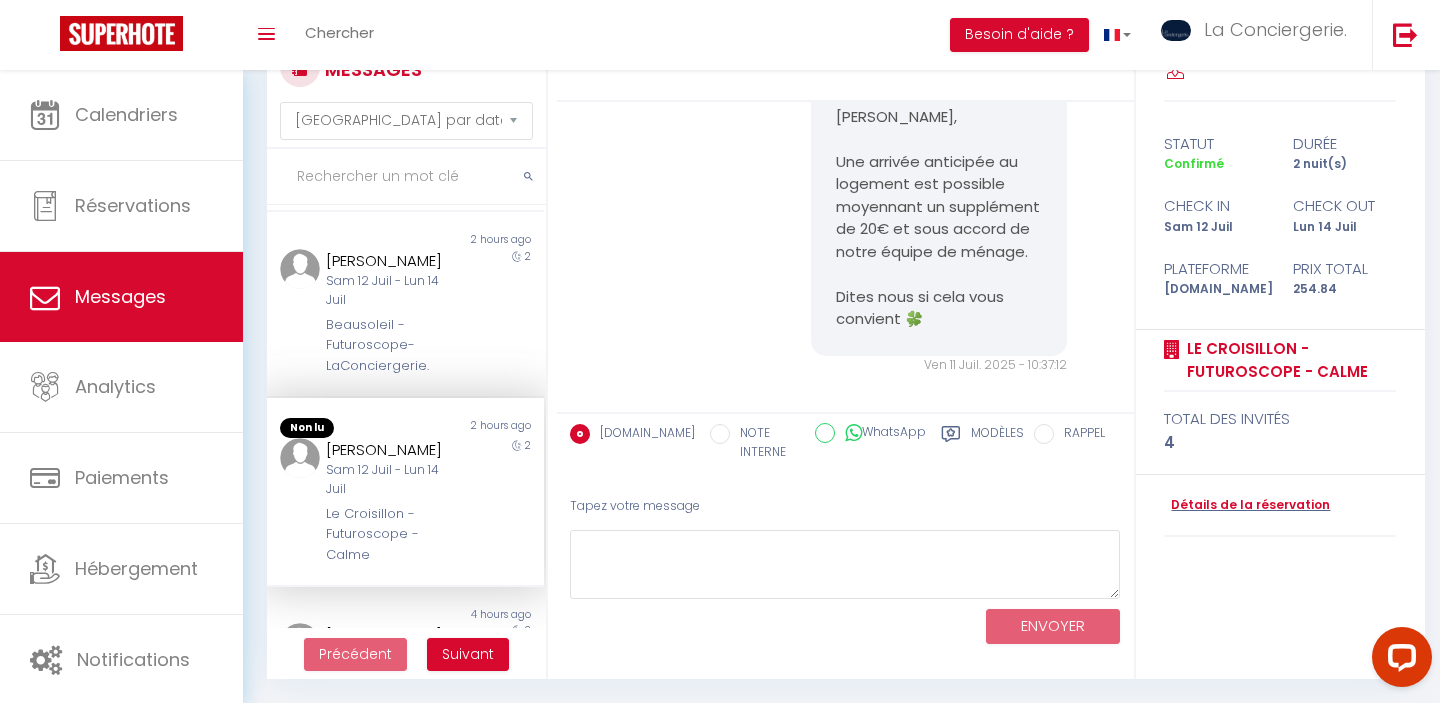 click on "Non lu" at bounding box center (336, 428) 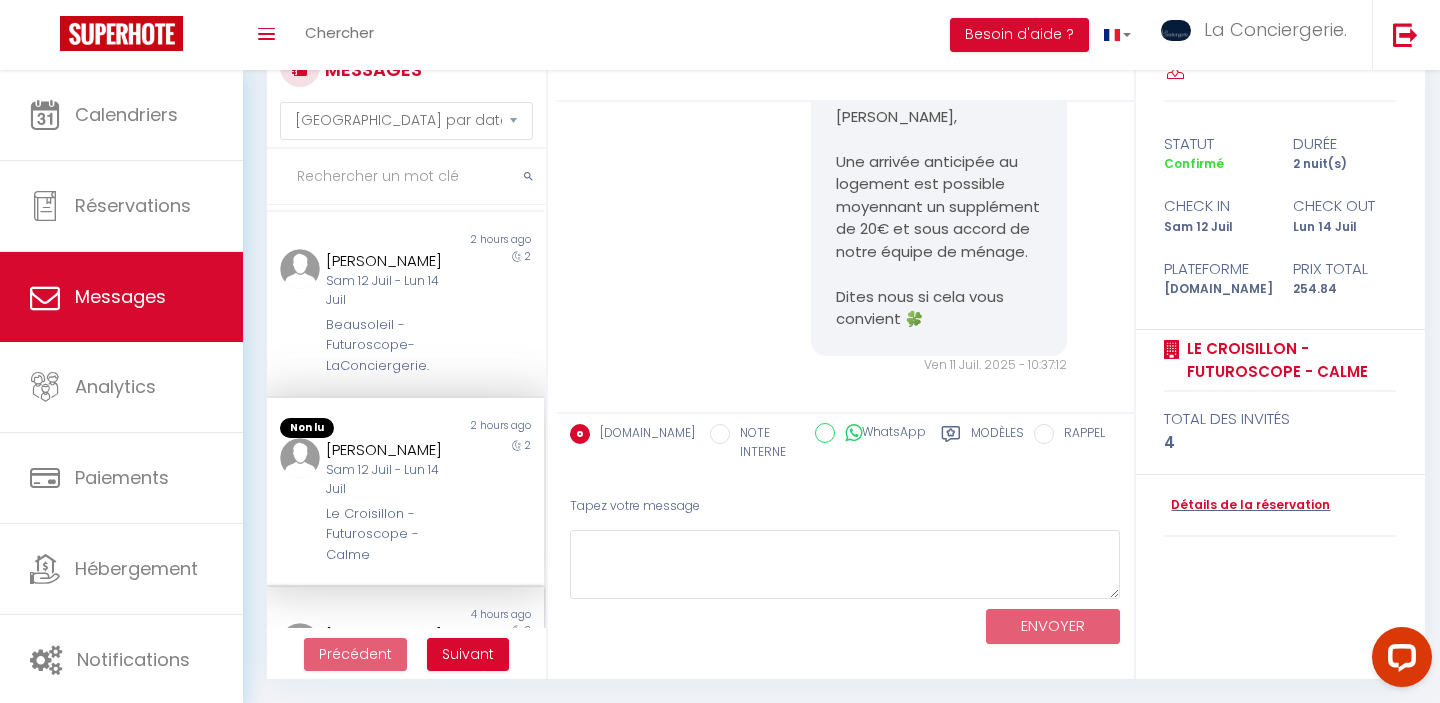 click on "Non lu
4 hours ago
Florence Cornélis   Ven 11 Juil - Lun 14 Juil   La maison Foucault-Jardin-Poitiers/CHU-Futuroscope     3" at bounding box center [405, 680] 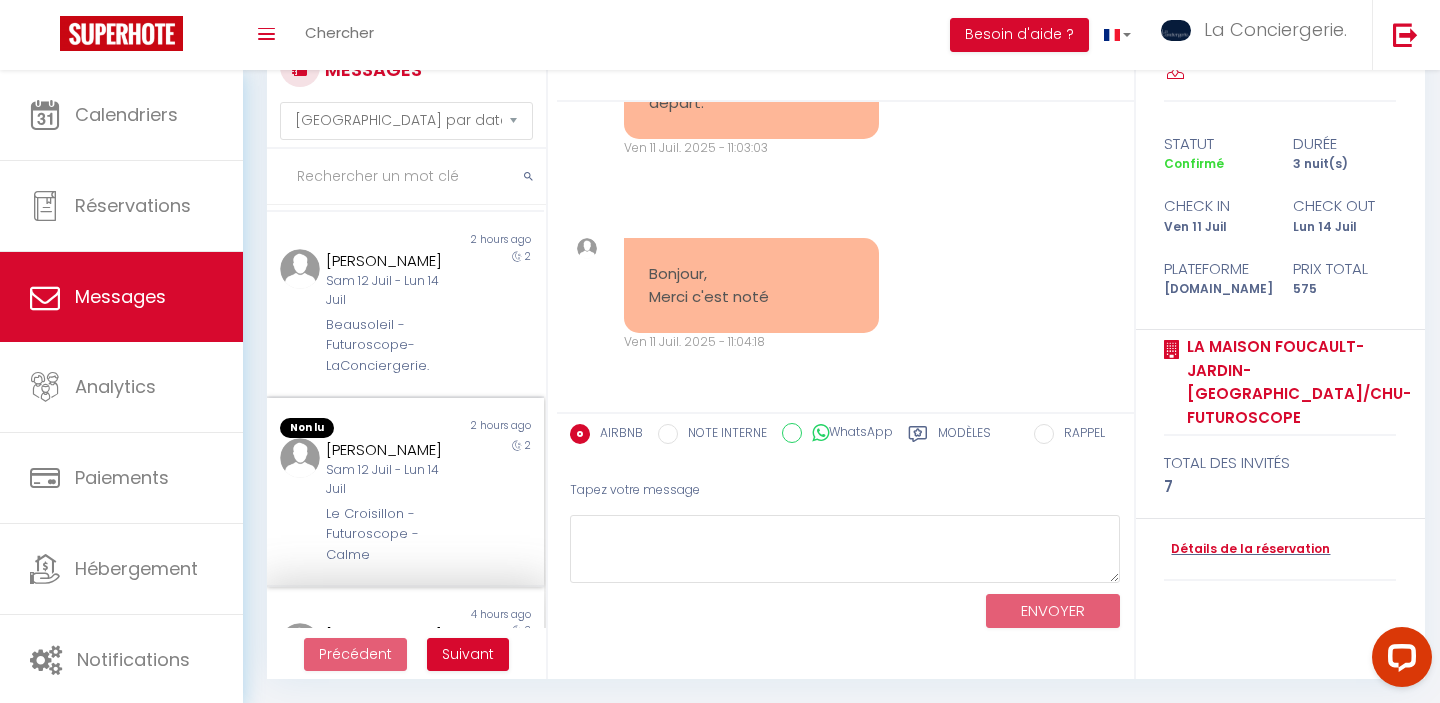 click on "2 hours ago" at bounding box center [474, 428] 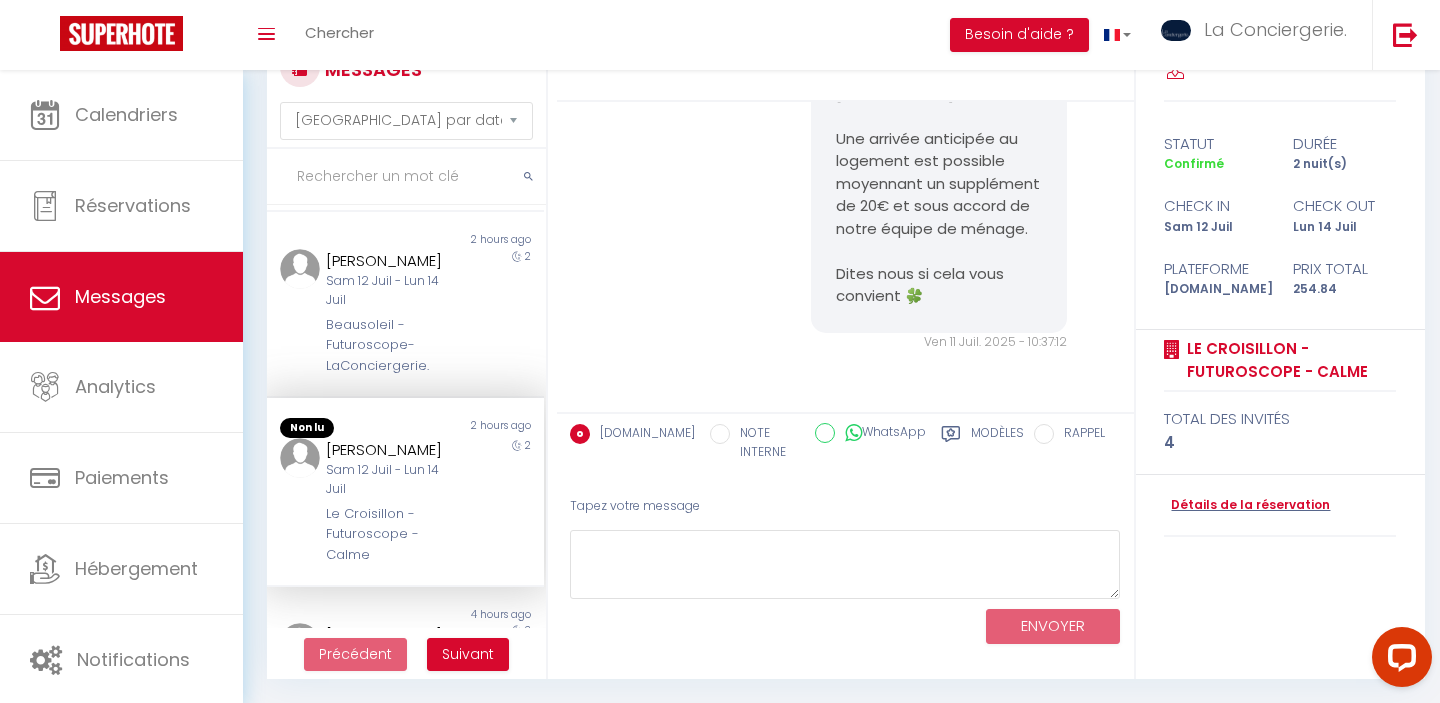 scroll, scrollTop: 3548, scrollLeft: 0, axis: vertical 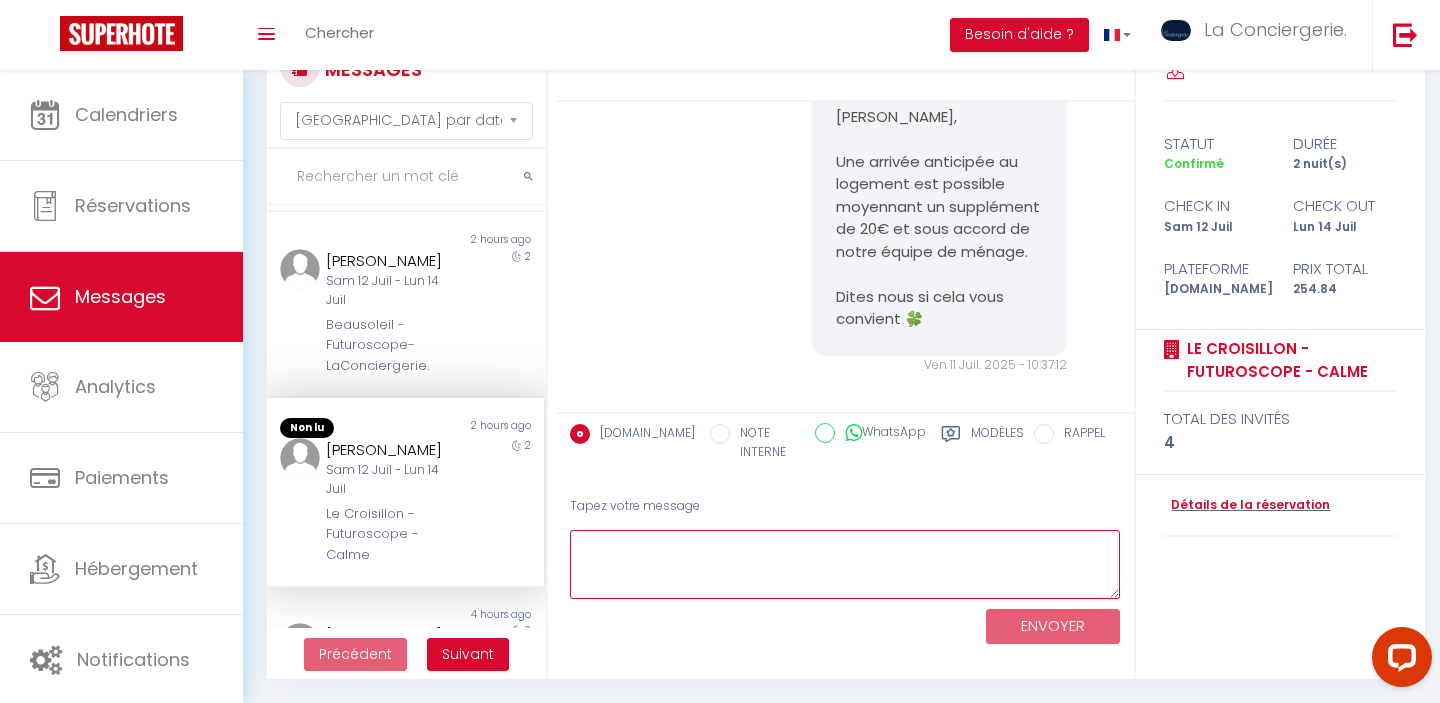 click at bounding box center [845, 564] 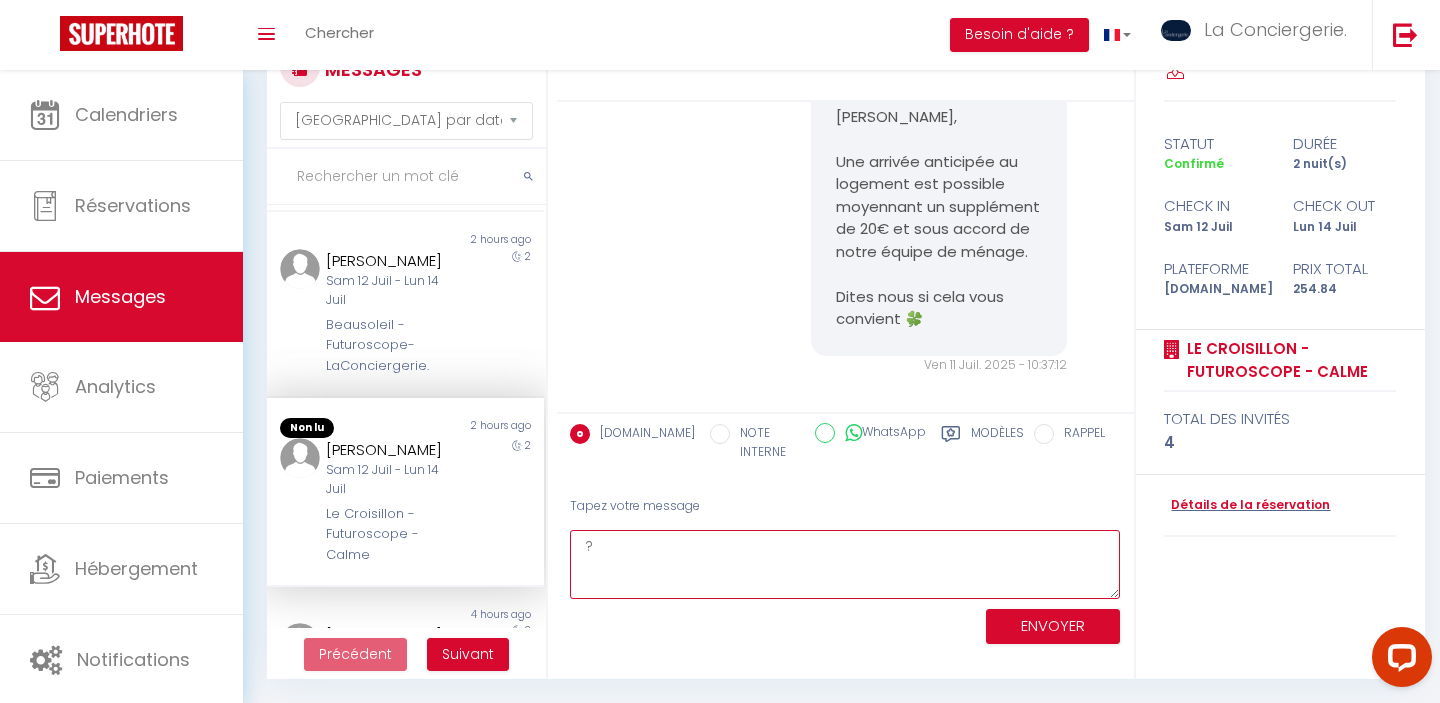 type on "?" 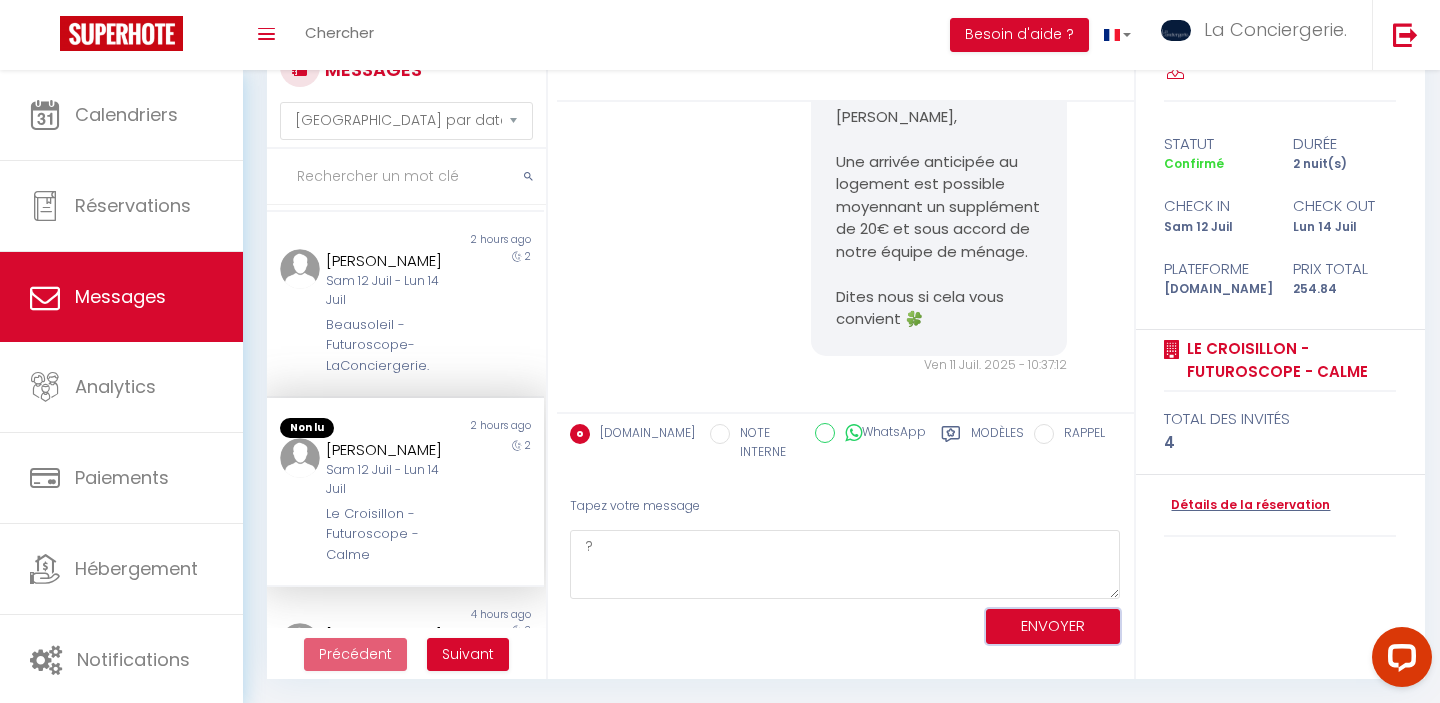 click on "ENVOYER" at bounding box center (1053, 626) 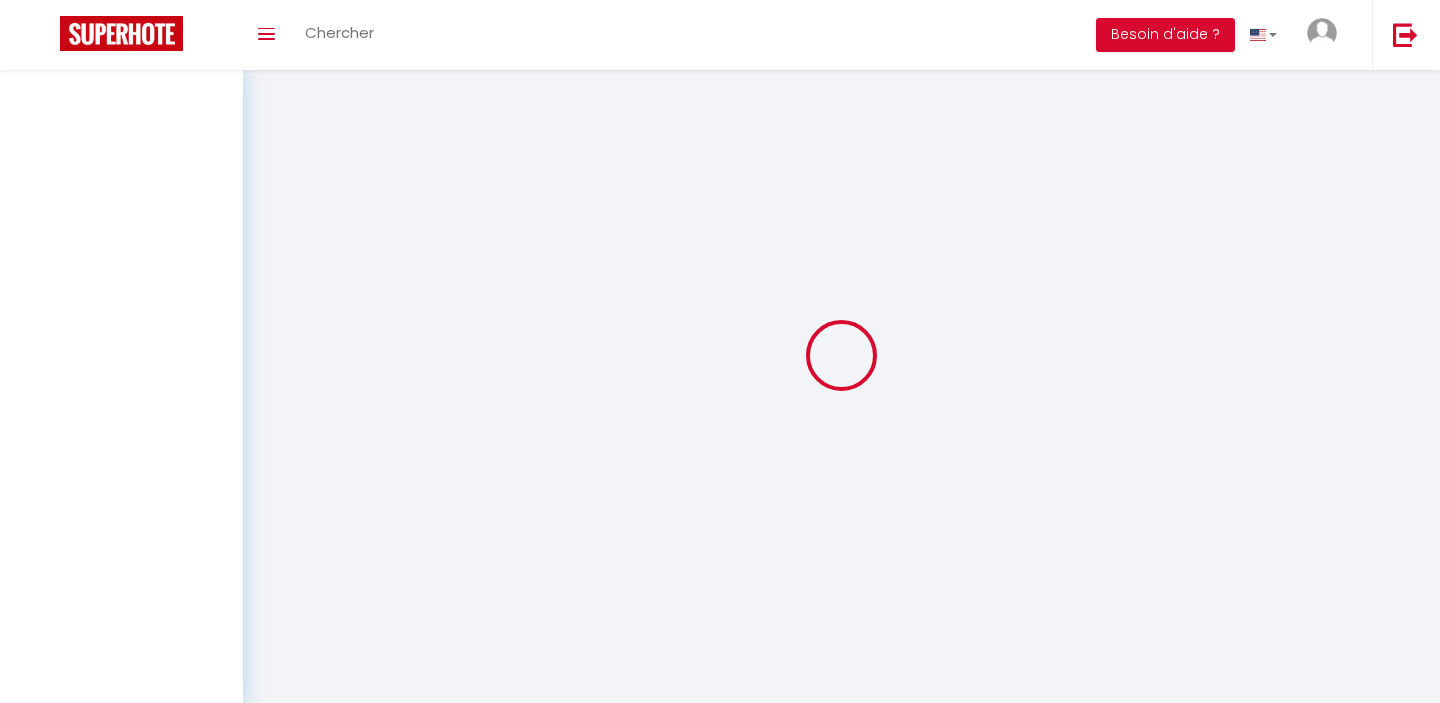 select on "message" 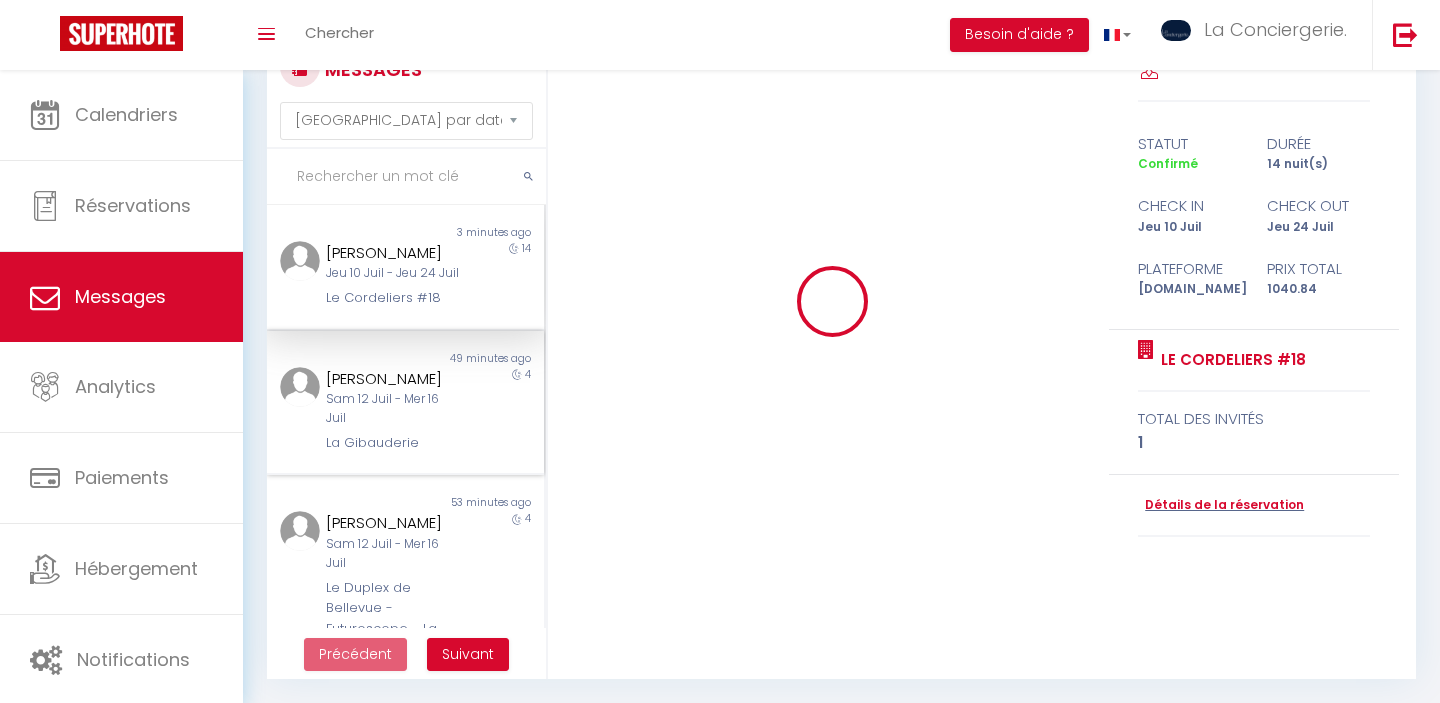 scroll, scrollTop: 73, scrollLeft: 0, axis: vertical 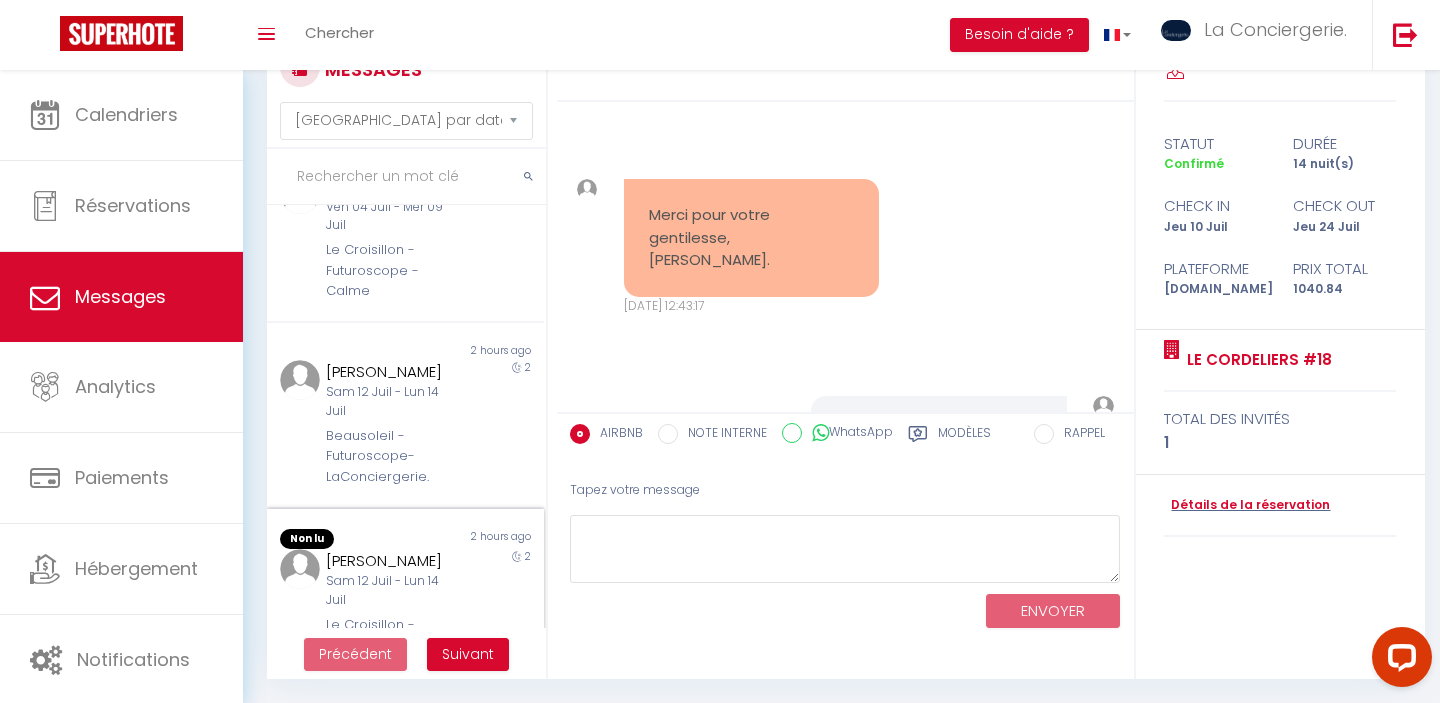 click on "Le Croisillon - Futuroscope - Calme" at bounding box center [393, 645] 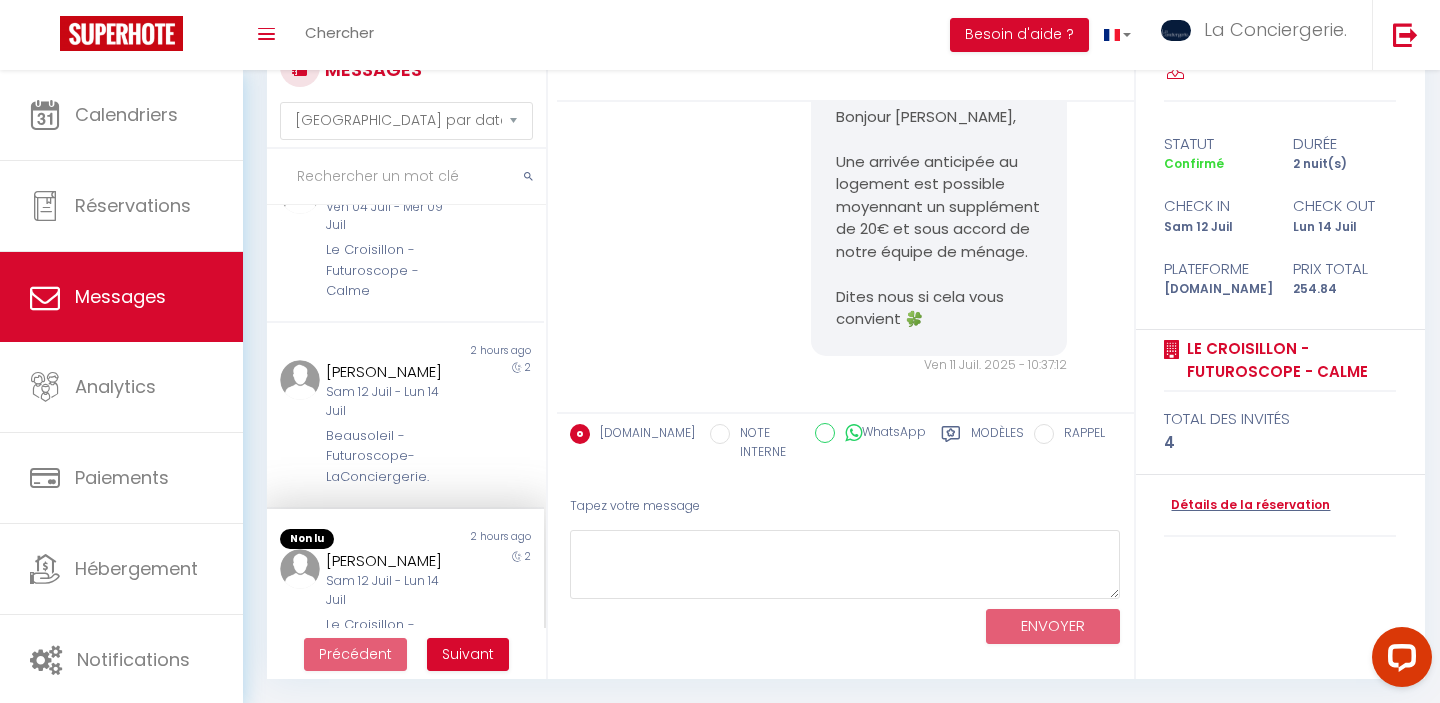 click on "Le Croisillon - Futuroscope - Calme" at bounding box center [393, 645] 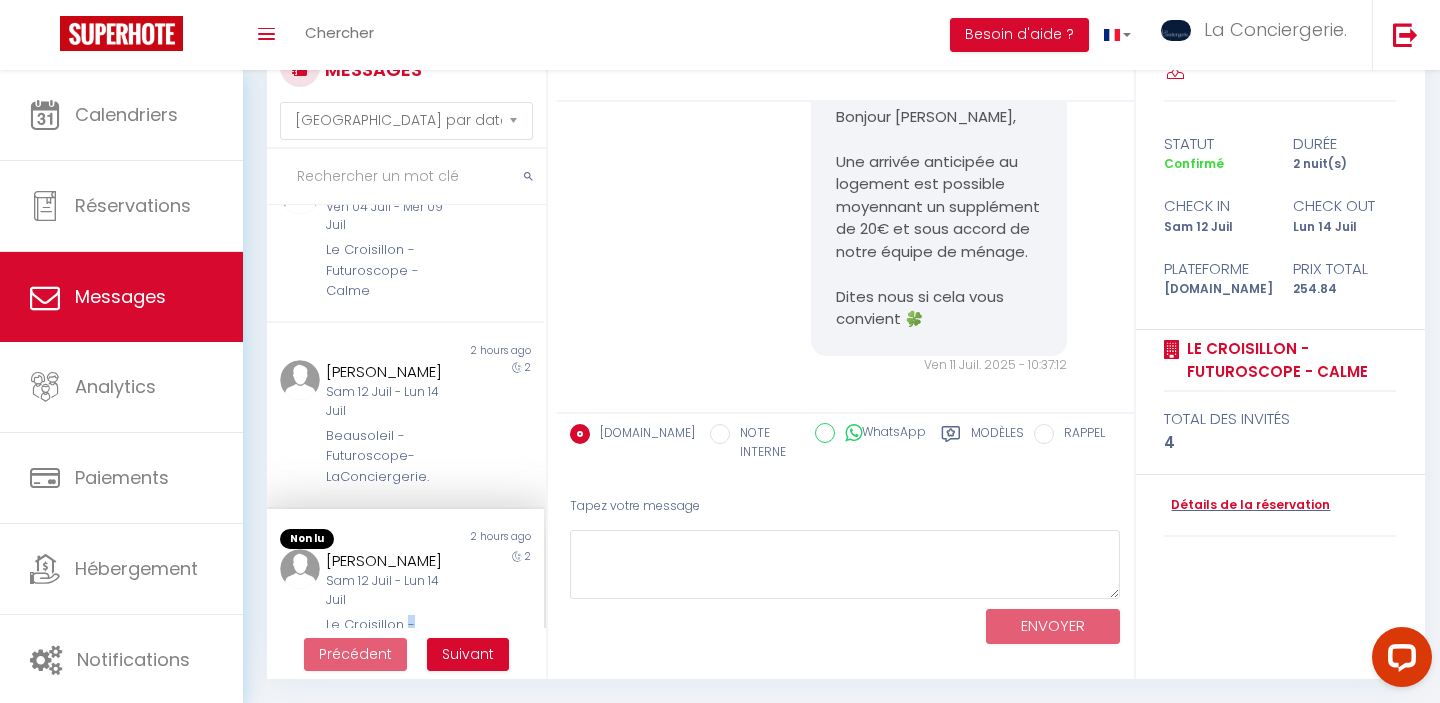 click on "Le Croisillon - Futuroscope - Calme" at bounding box center [393, 645] 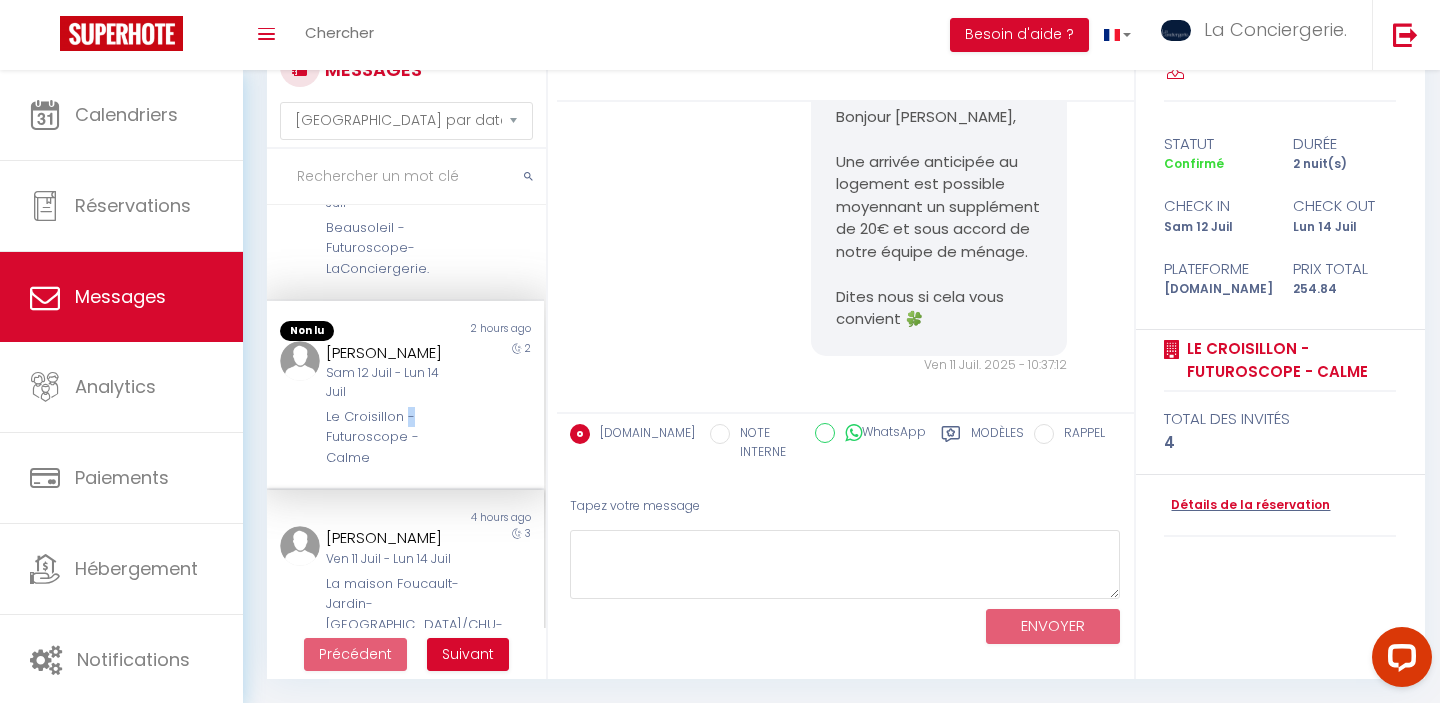 scroll, scrollTop: 997, scrollLeft: 0, axis: vertical 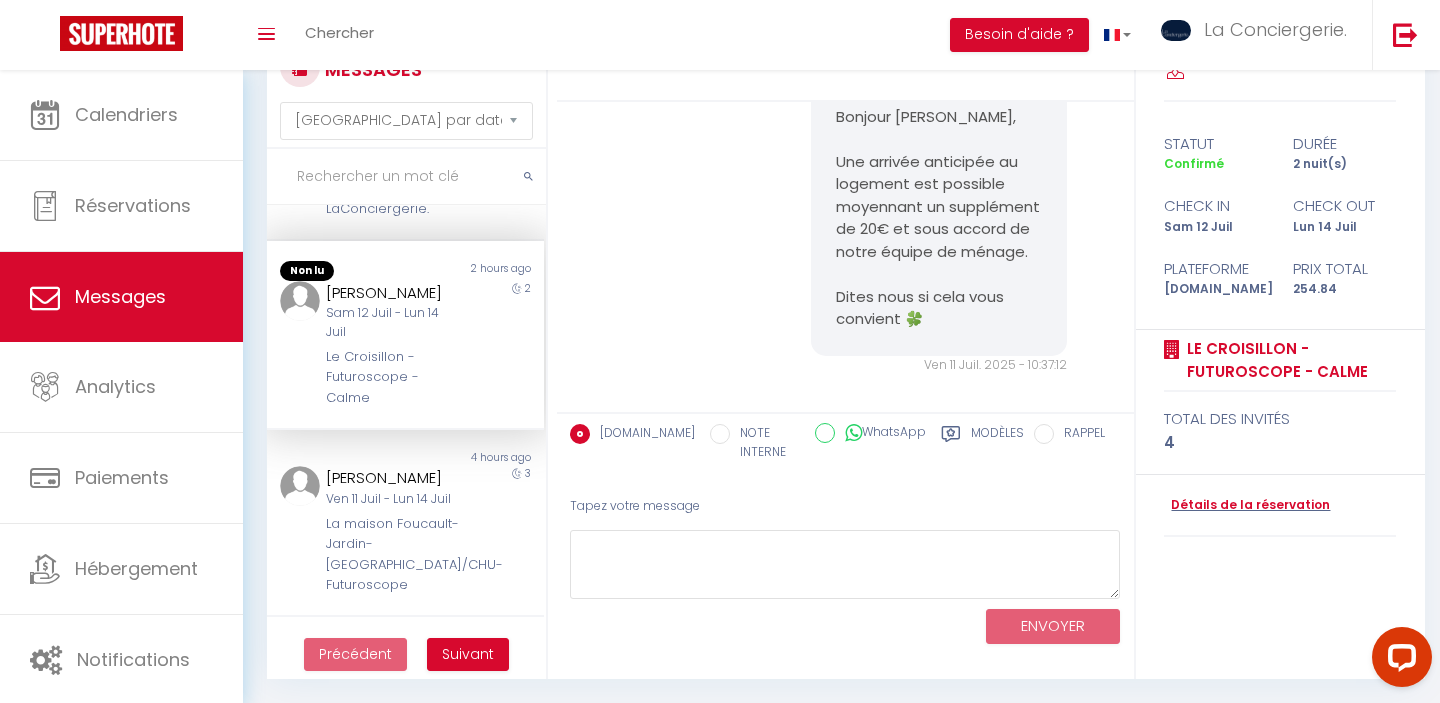 click on "Le Croisillon - Futuroscope - Calme" at bounding box center [393, 377] 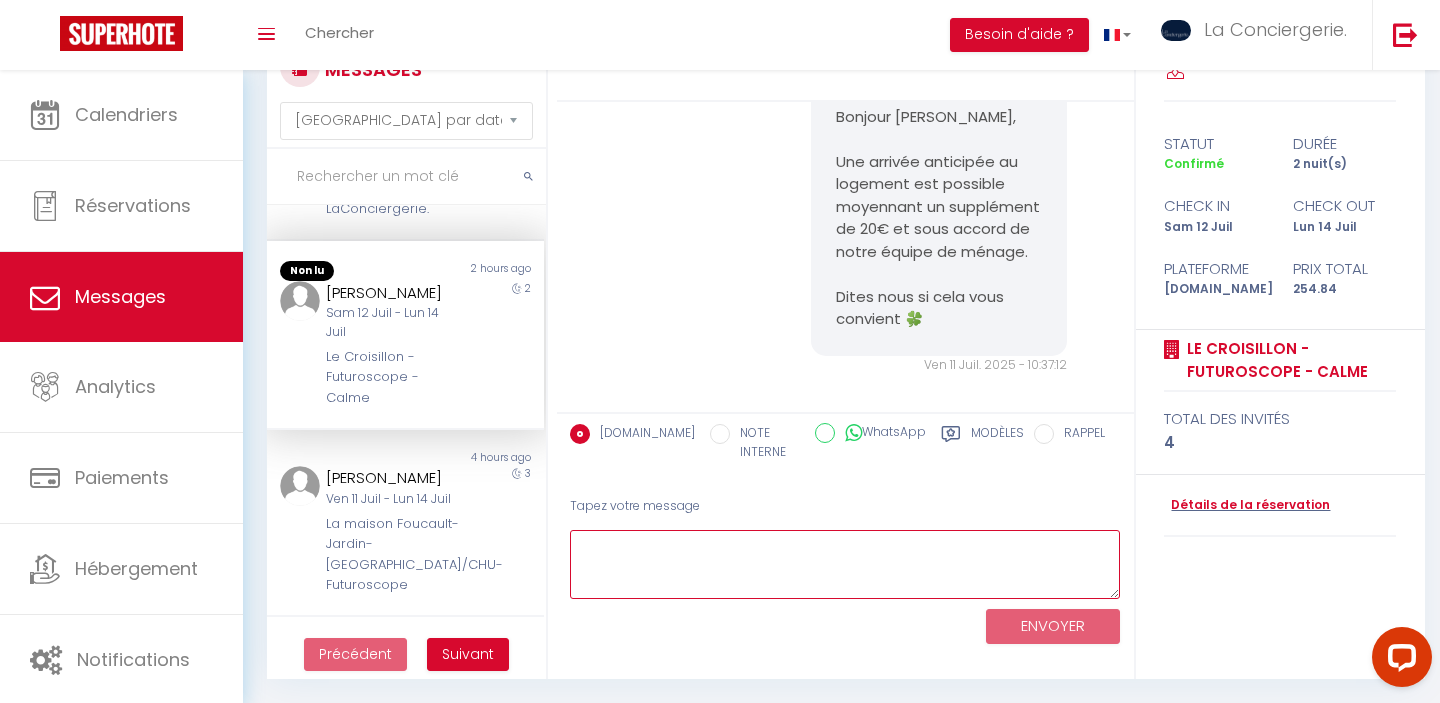 click at bounding box center [845, 564] 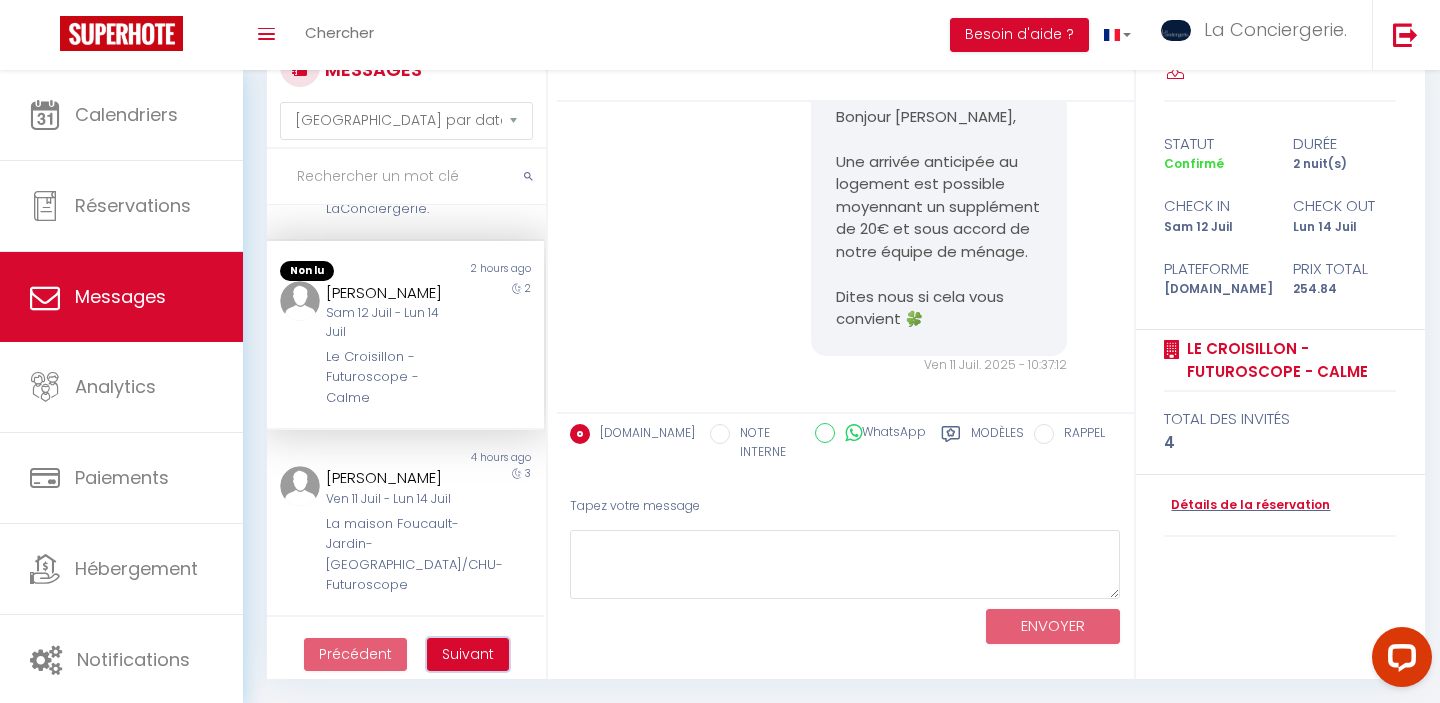 click on "Suivant" at bounding box center [468, 654] 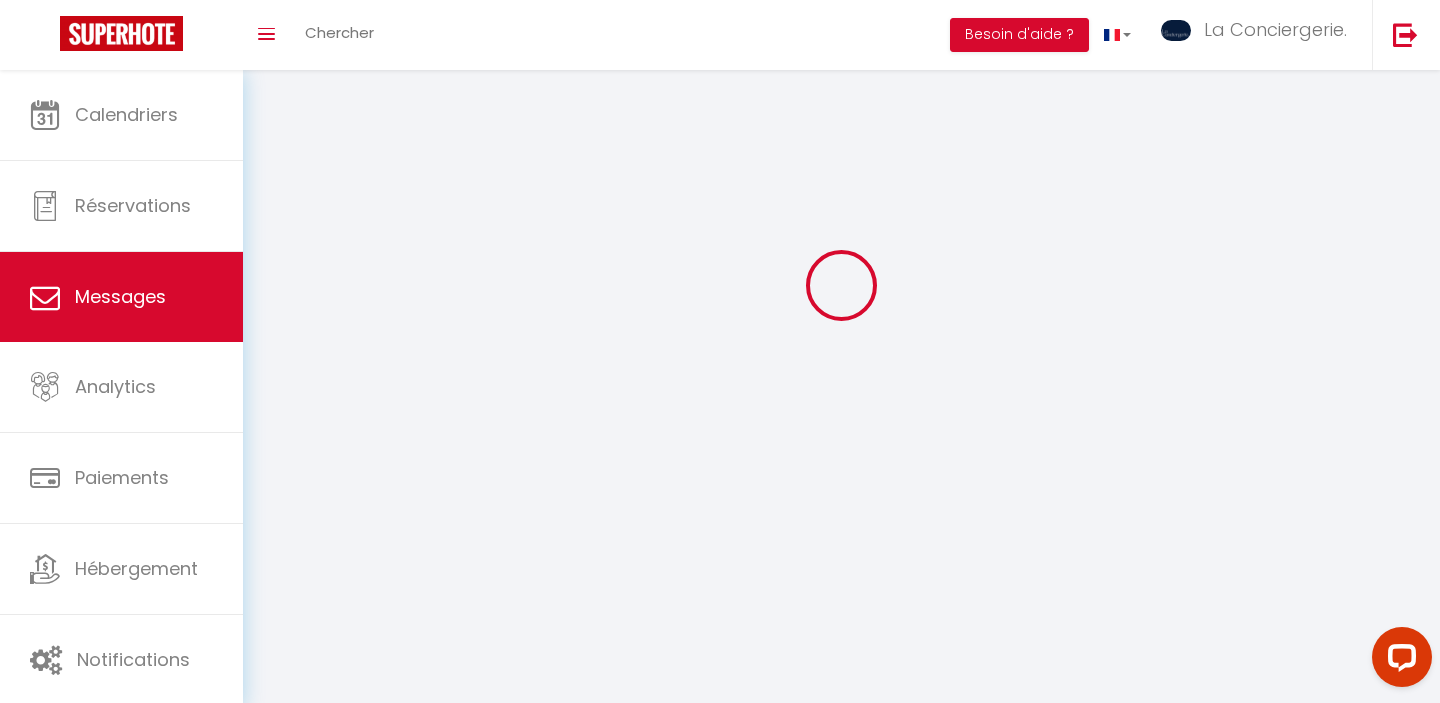 scroll, scrollTop: 70, scrollLeft: 0, axis: vertical 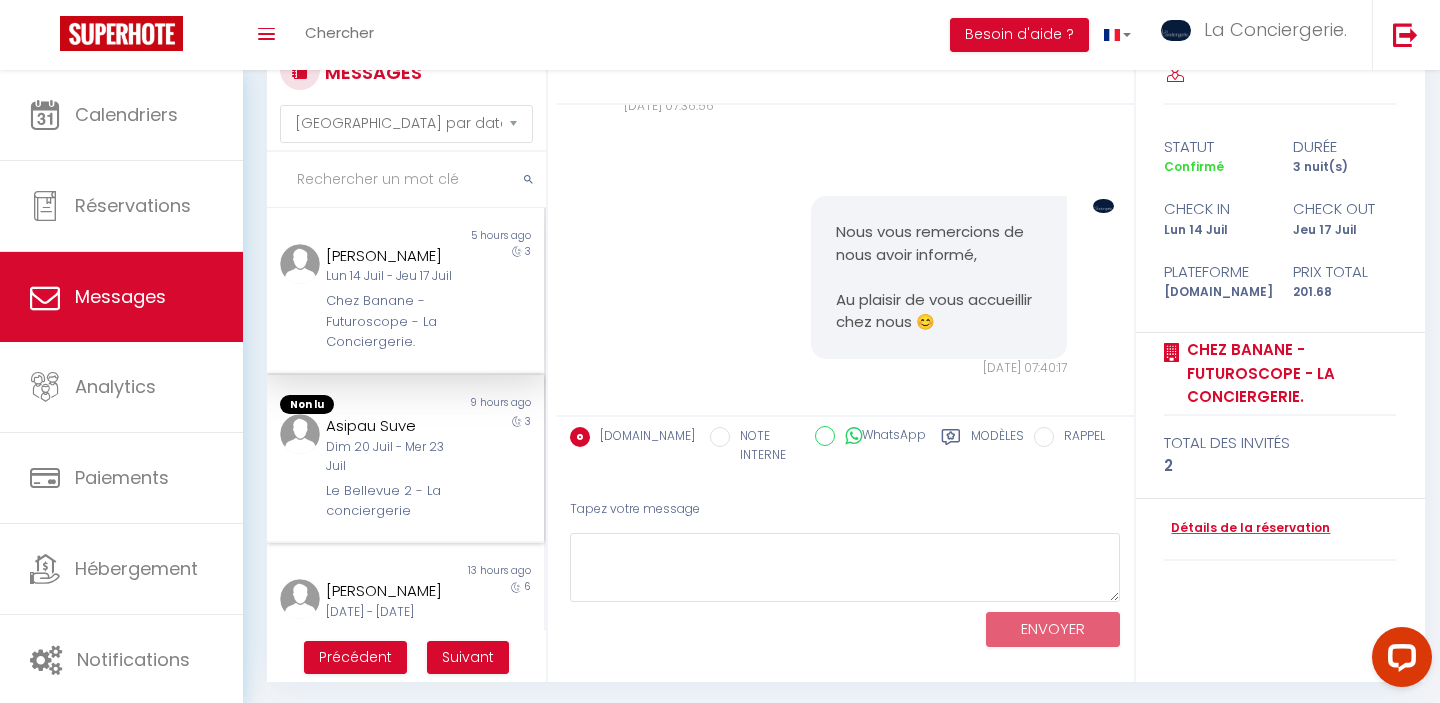 click on "Dim 20 Juil - Mer 23 Juil" at bounding box center [393, 457] 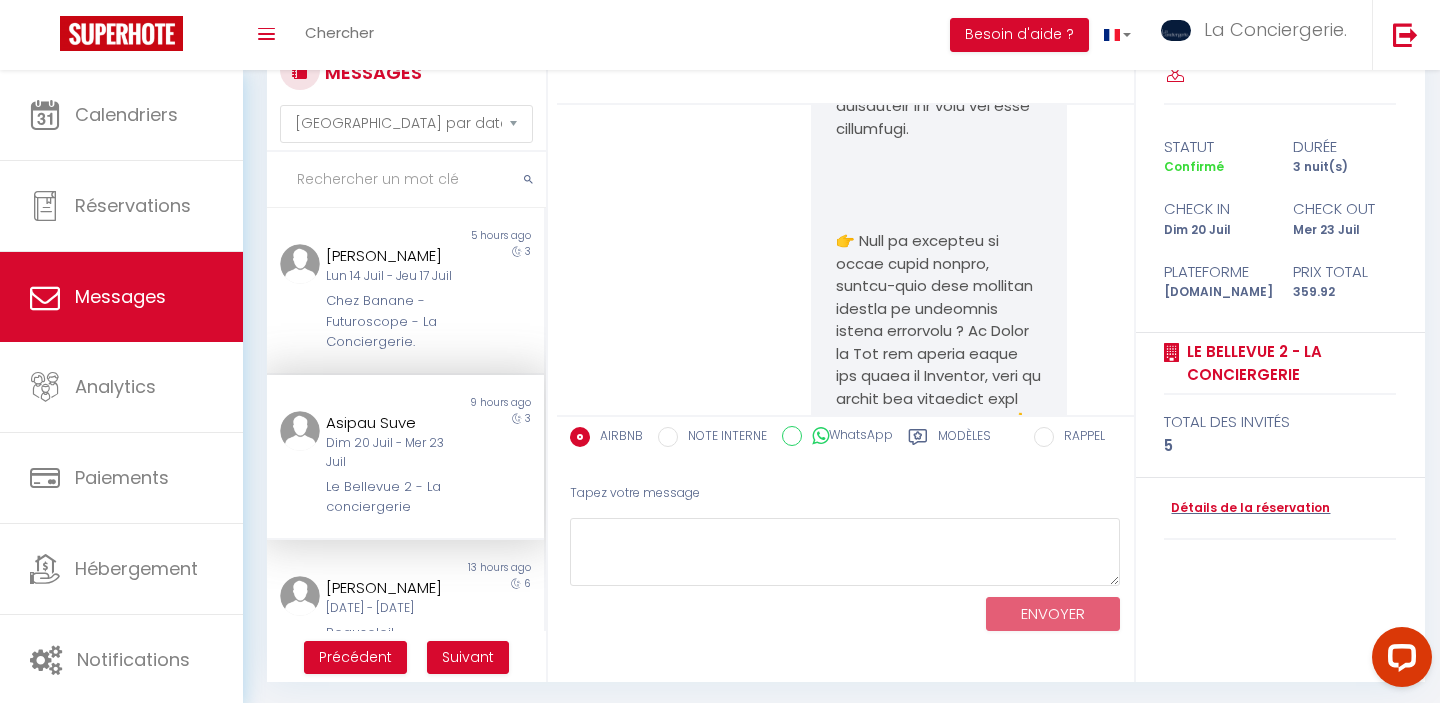 scroll, scrollTop: 2575, scrollLeft: 0, axis: vertical 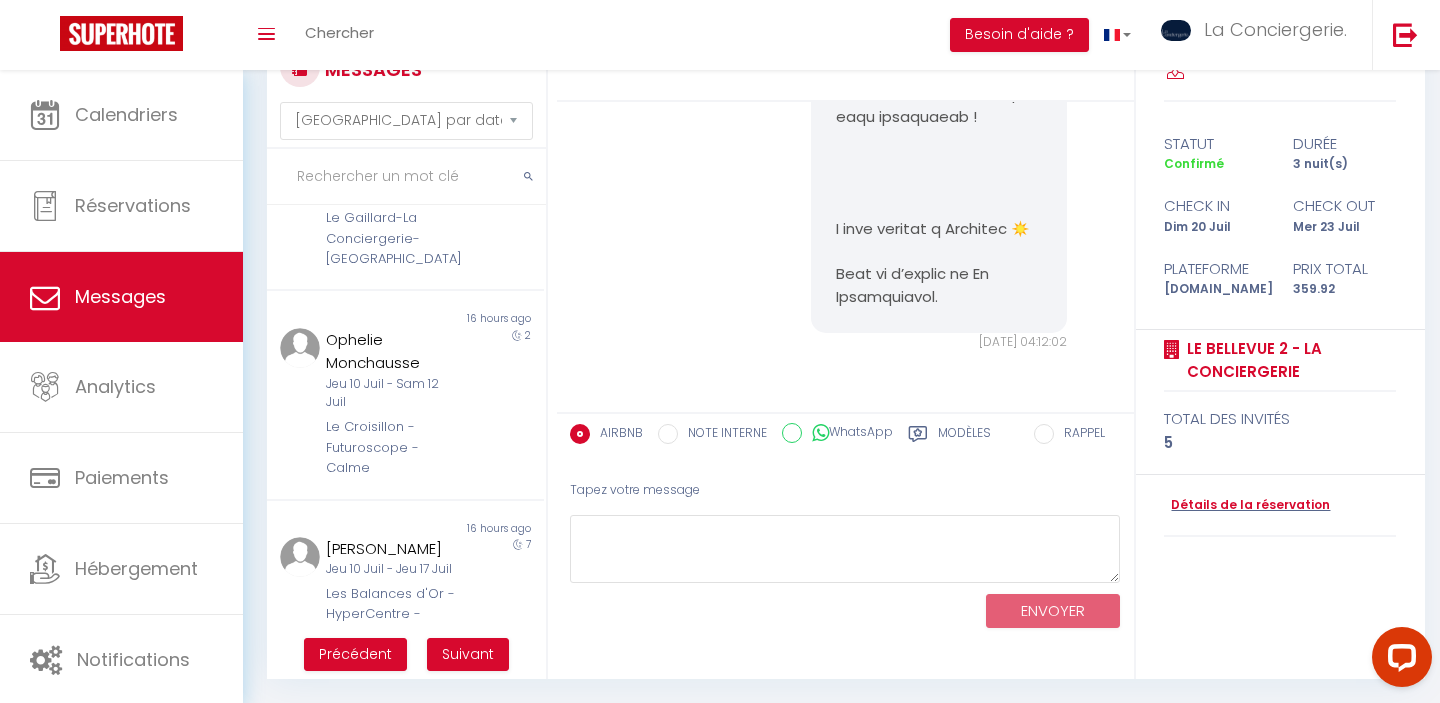 click on "Précédent     Suivant" at bounding box center [406, 654] 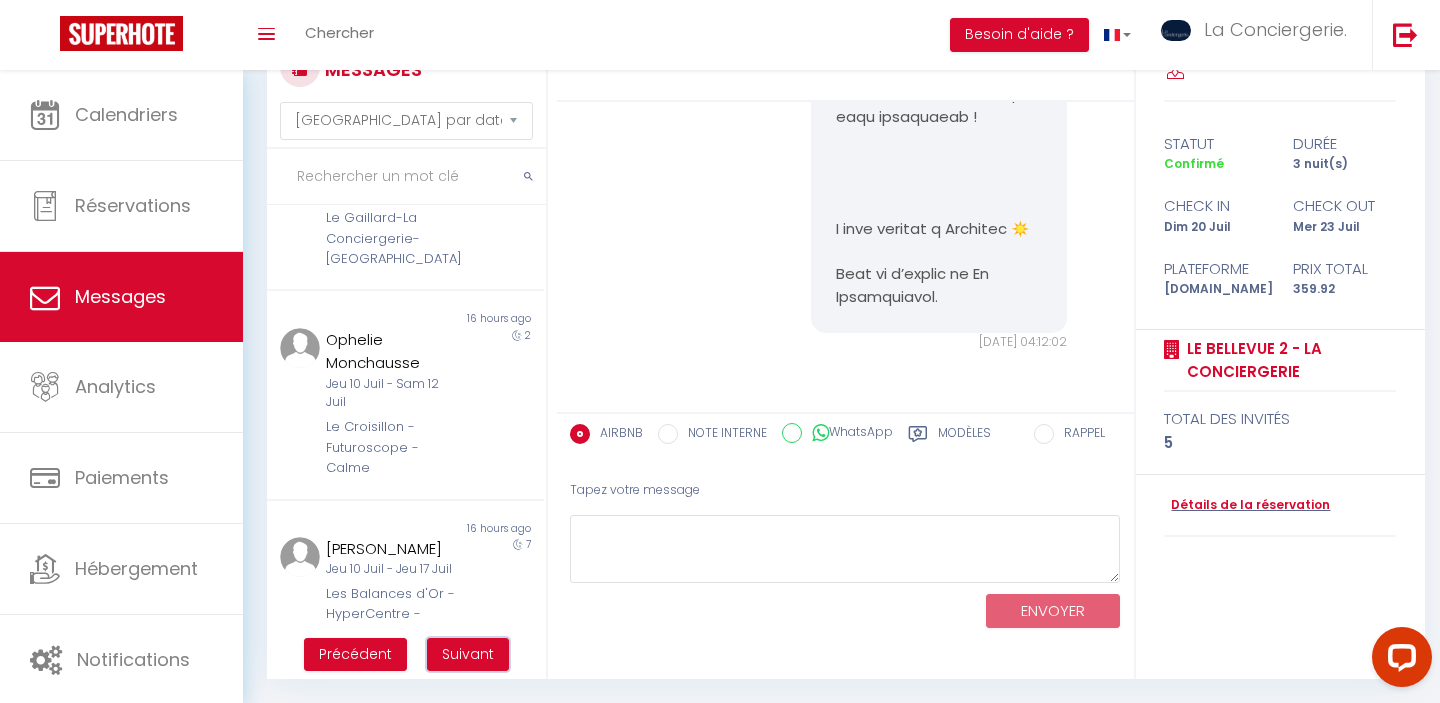 click on "Suivant" at bounding box center [468, 654] 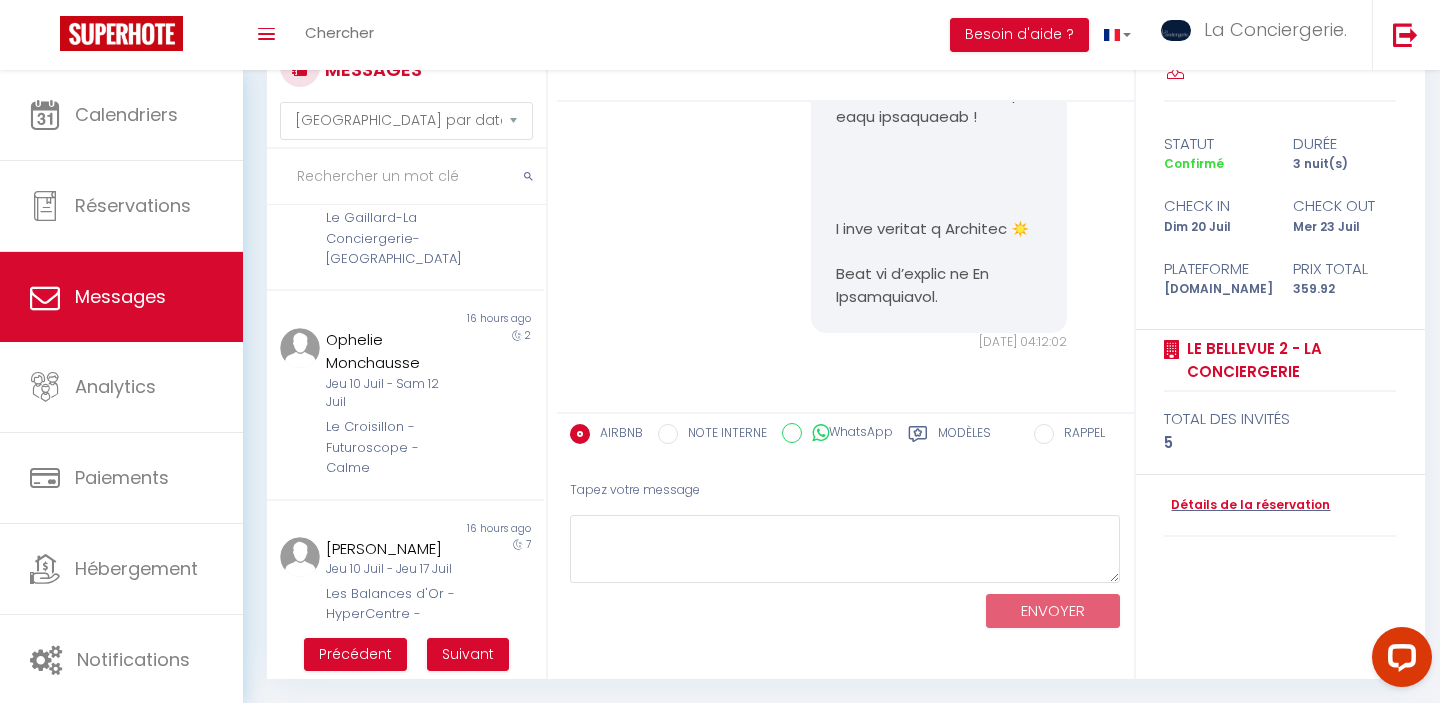 scroll, scrollTop: 70, scrollLeft: 0, axis: vertical 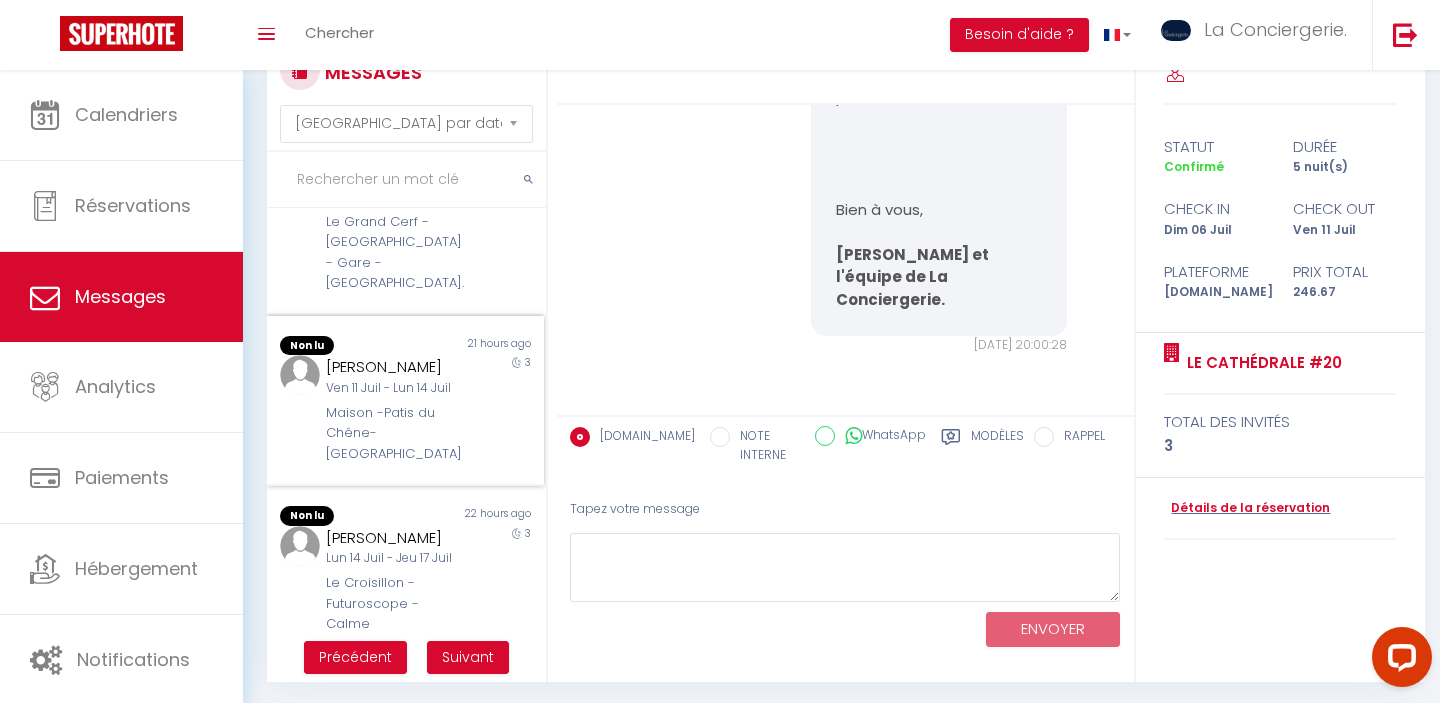 click on "Maison -Patis du Chêne- [GEOGRAPHIC_DATA]" at bounding box center (393, 433) 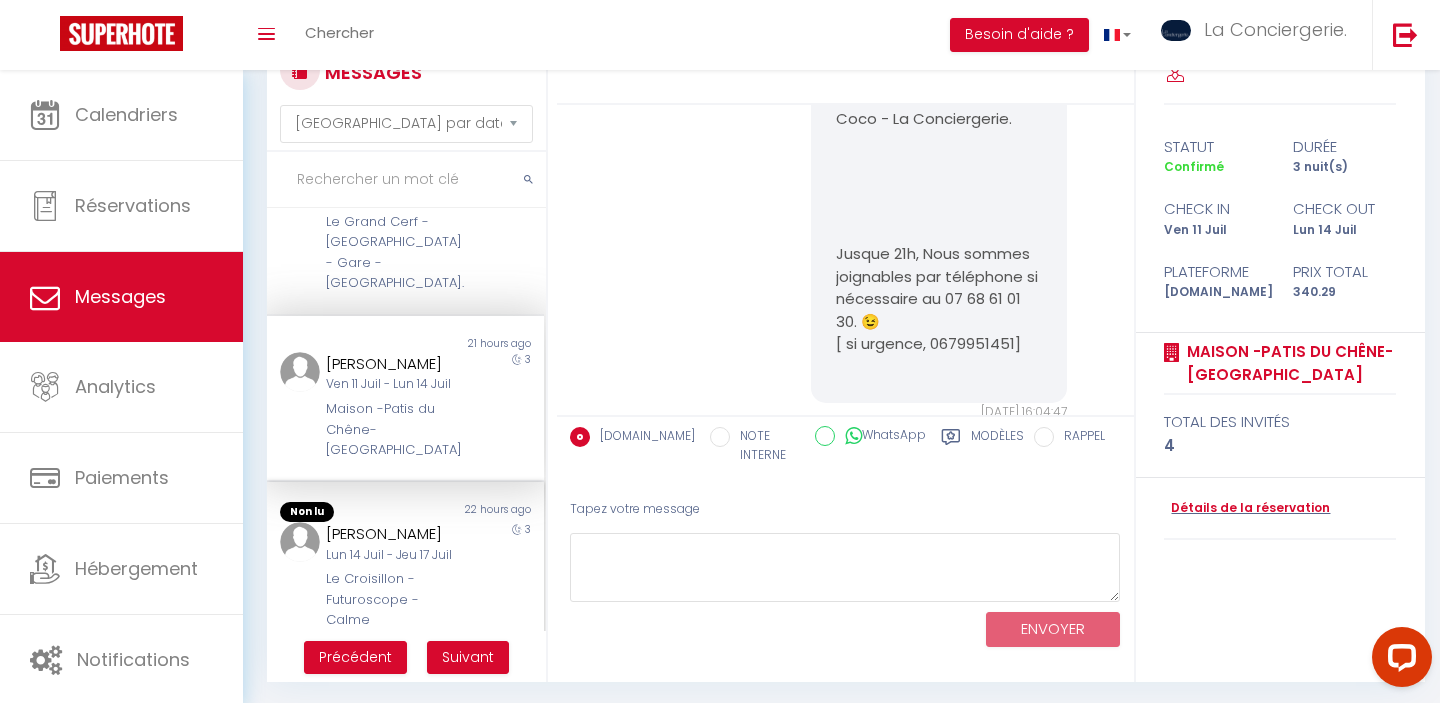 click on "ELODIE LARTAUD   Lun 14 Juil - Jeu 17 Juil   Le Croisillon - Futuroscope - Calme" at bounding box center [393, 576] 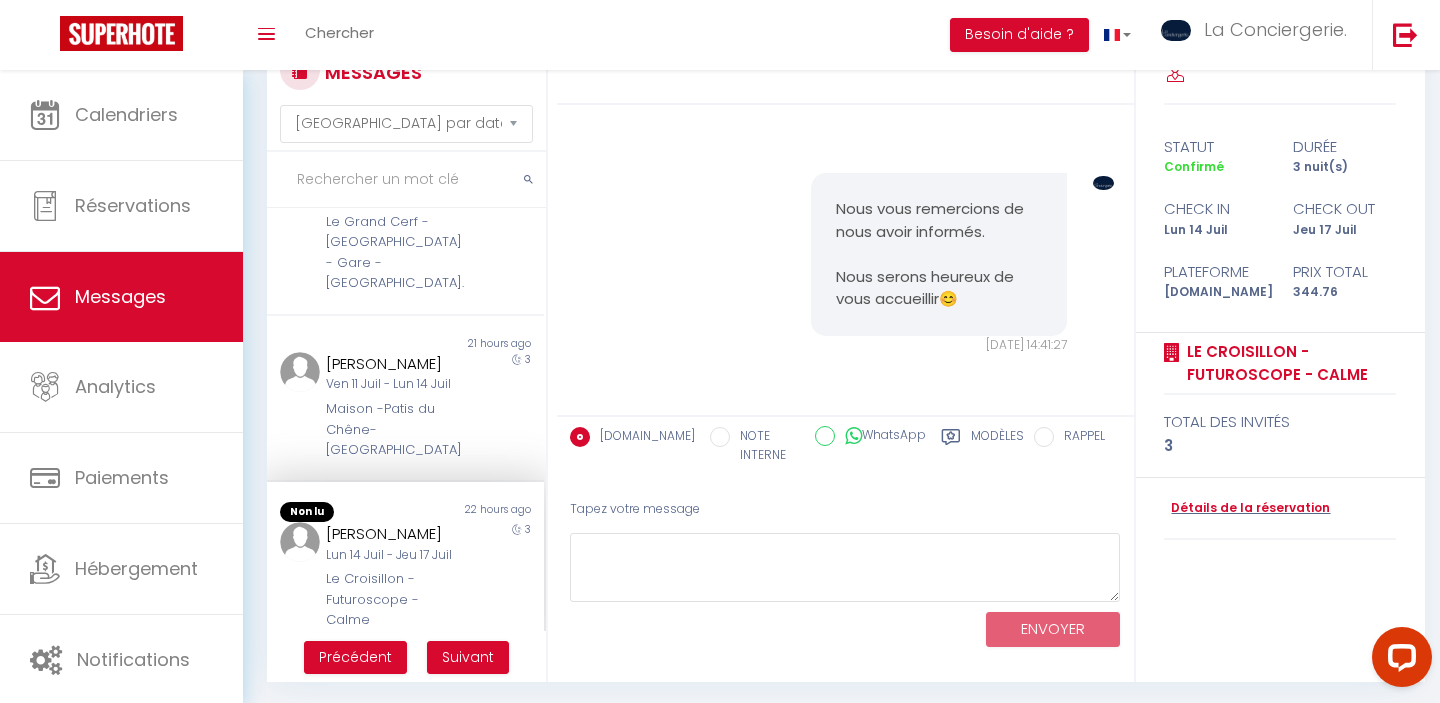 scroll, scrollTop: 2269, scrollLeft: 0, axis: vertical 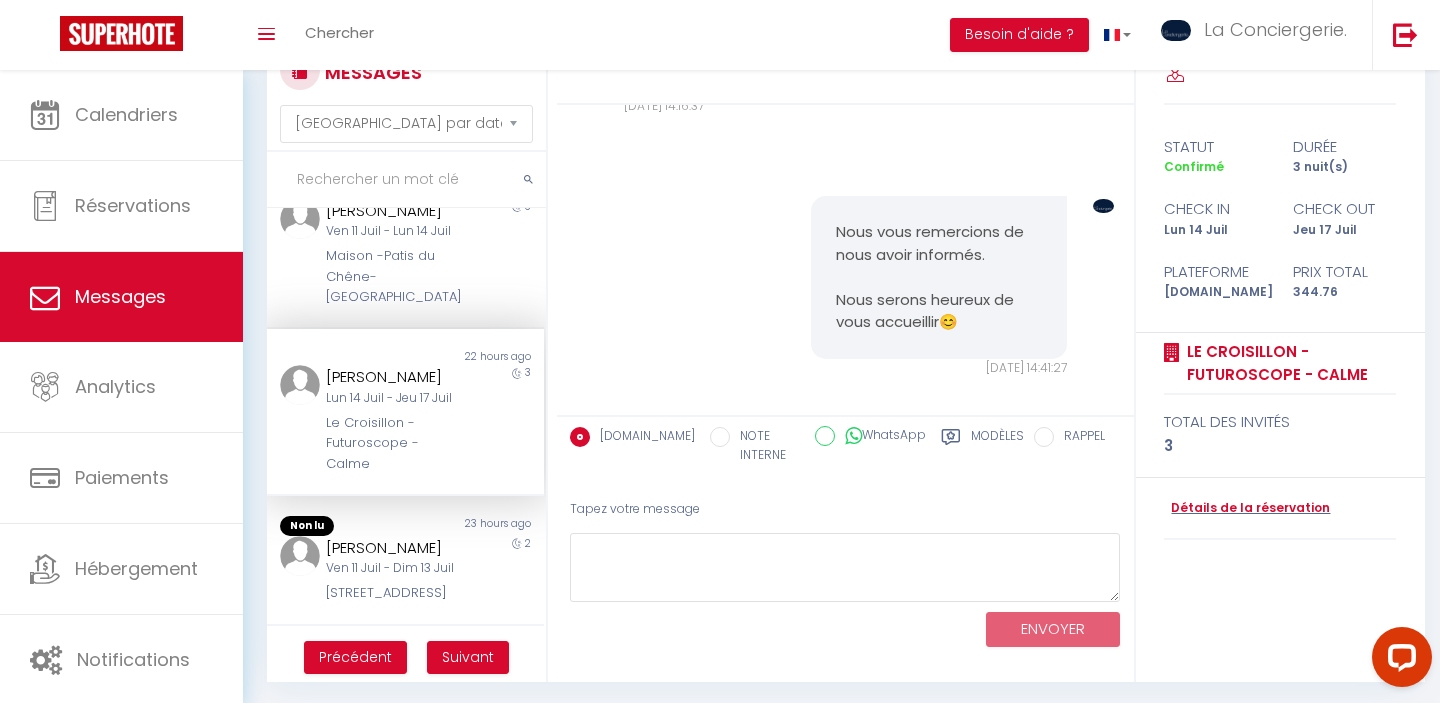 click on "Ven 11 Juil - Dim 13 Juil" at bounding box center (393, 568) 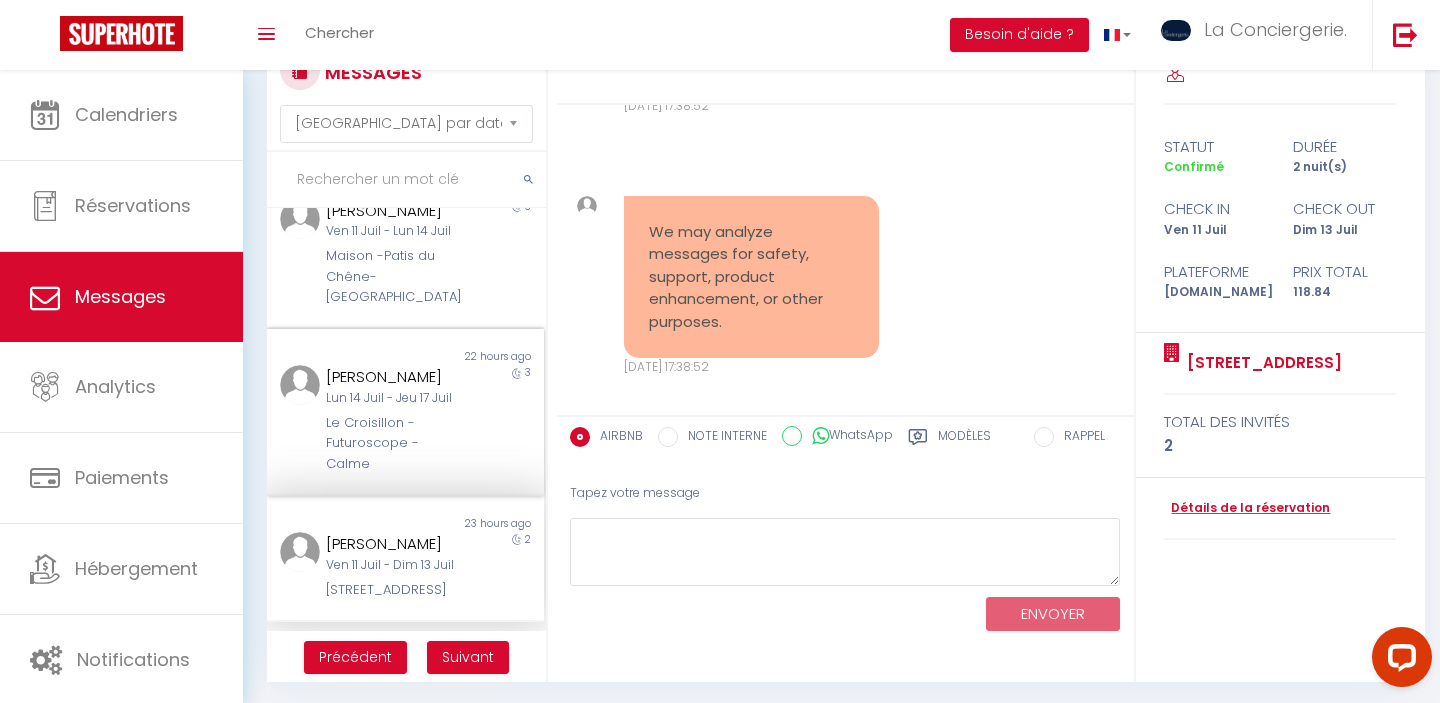 scroll, scrollTop: 840, scrollLeft: 0, axis: vertical 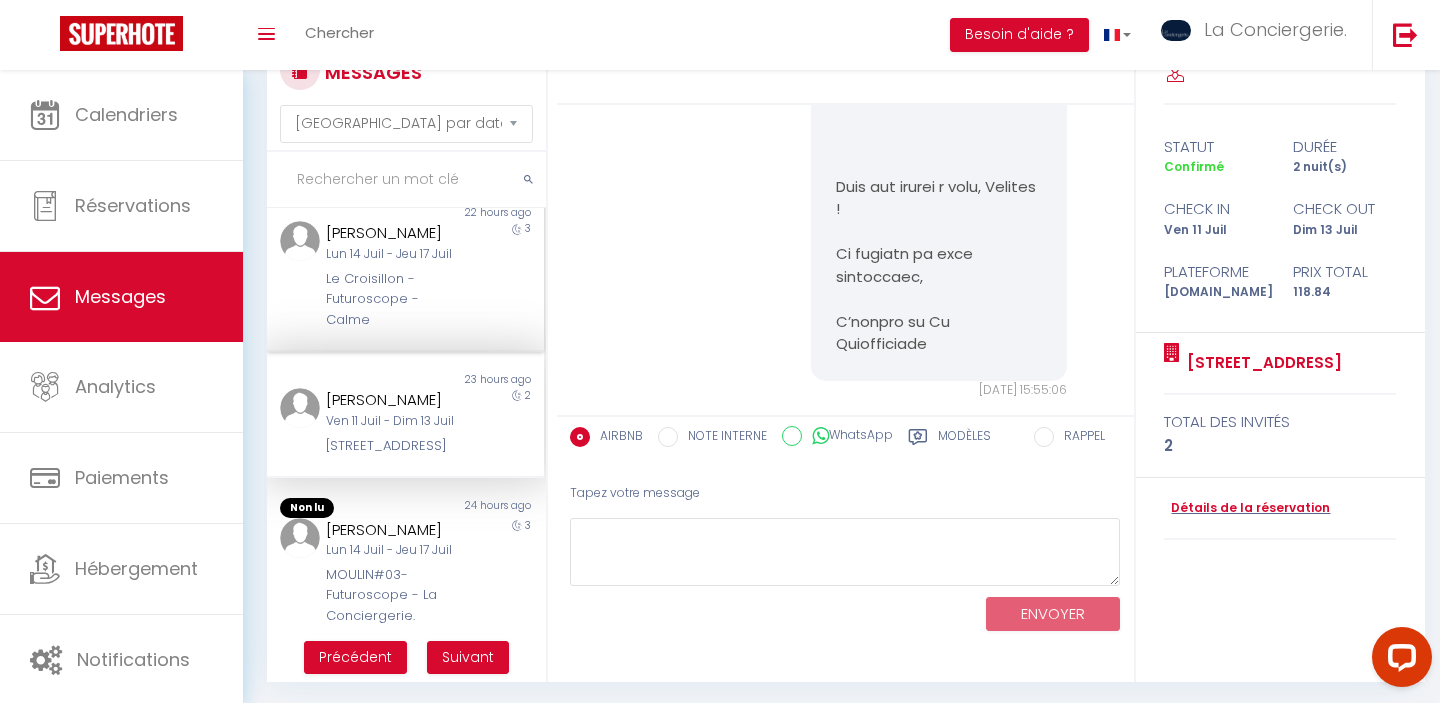 click on "MOULIN#03- Futuroscope - La Conciergerie." at bounding box center [393, 595] 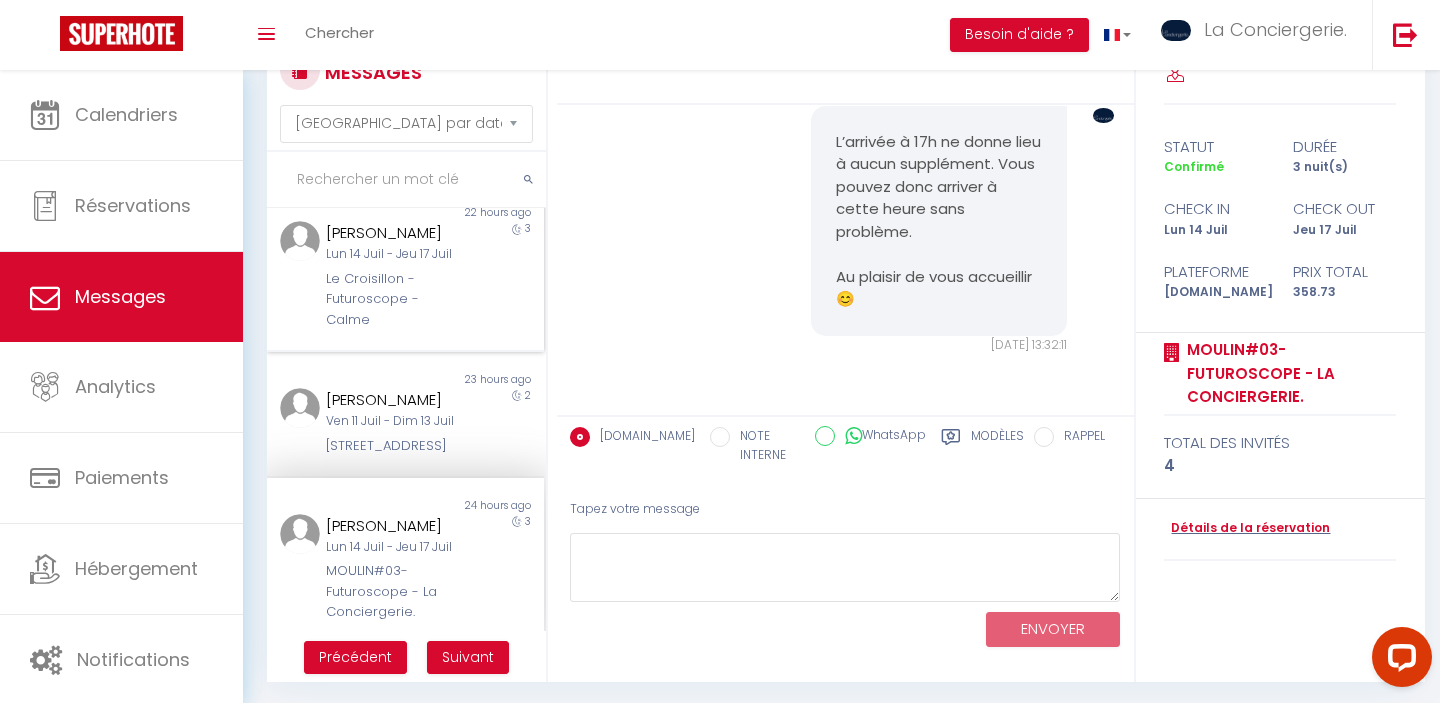 scroll, scrollTop: 4130, scrollLeft: 0, axis: vertical 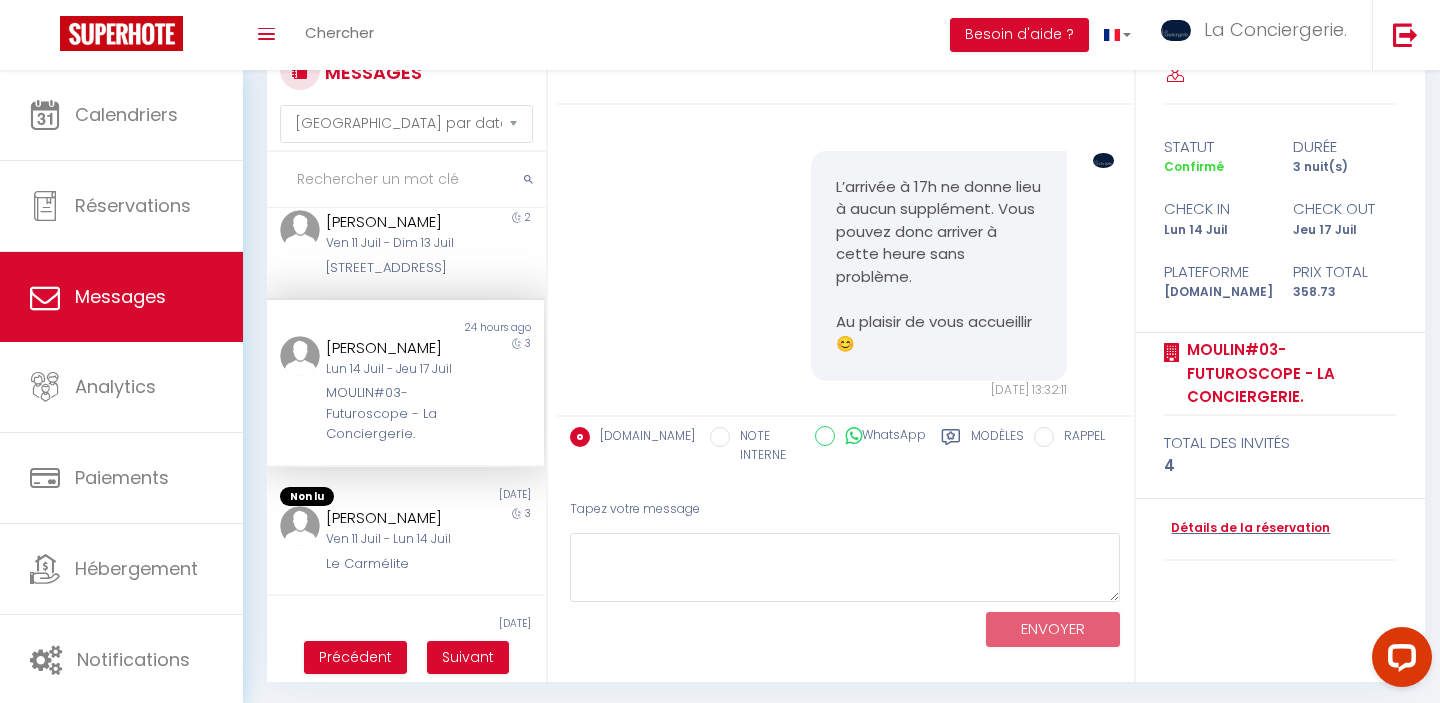click on "Ven 11 Juil - Lun 14 Juil" at bounding box center (393, 539) 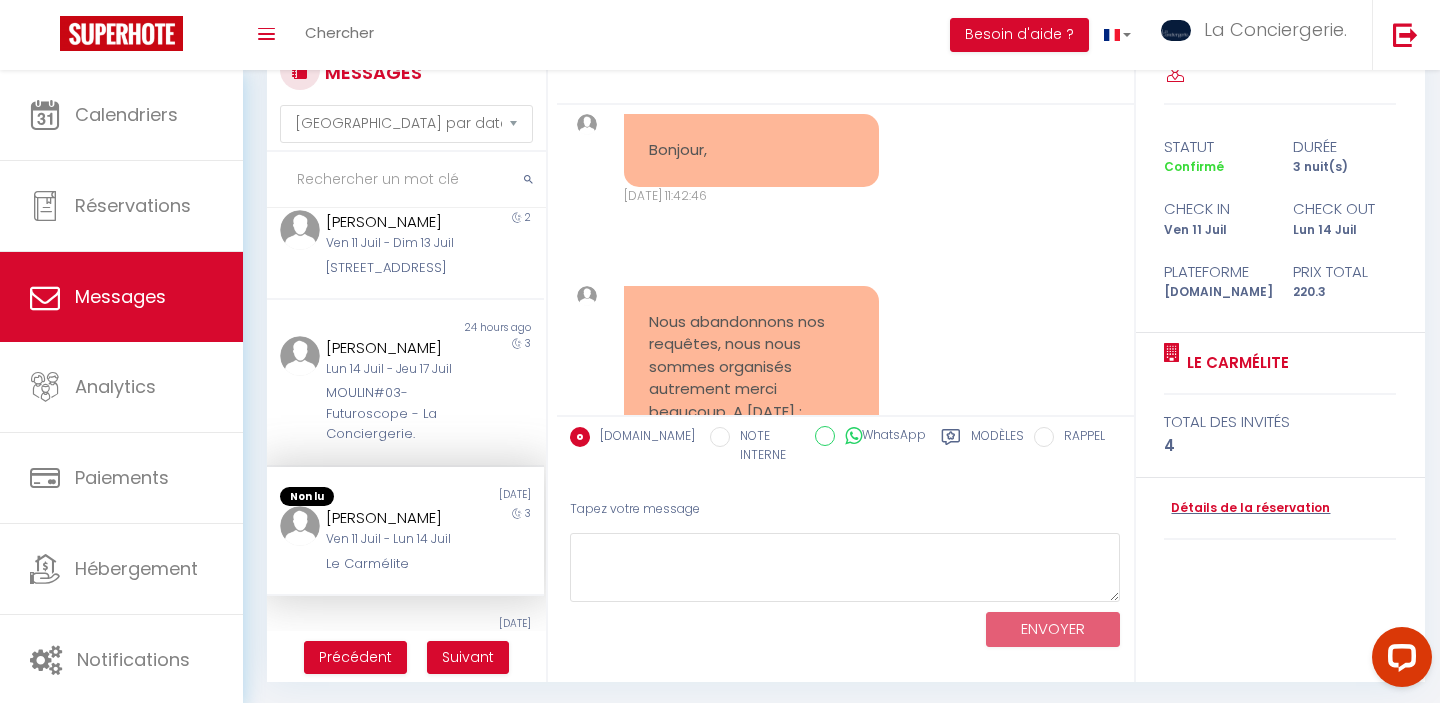 scroll, scrollTop: 4287, scrollLeft: 0, axis: vertical 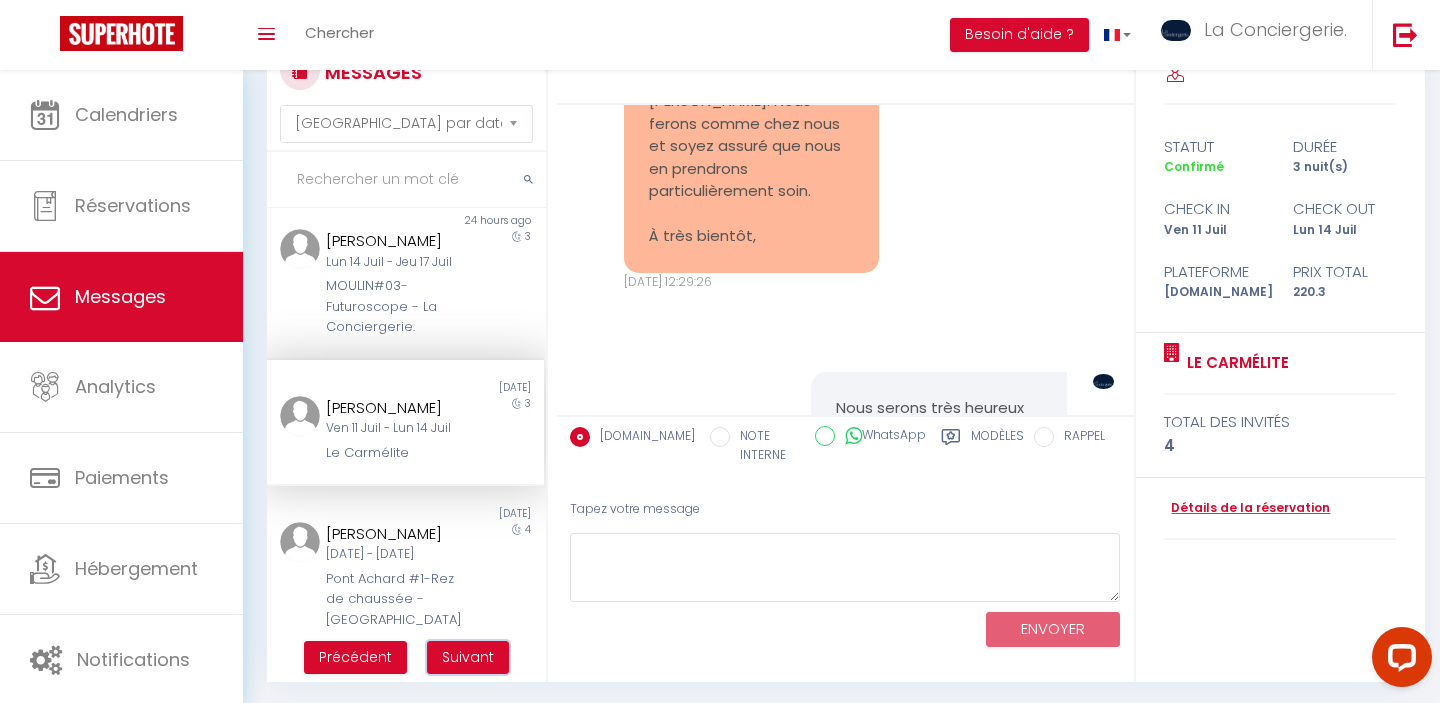 click on "Suivant" at bounding box center [468, 657] 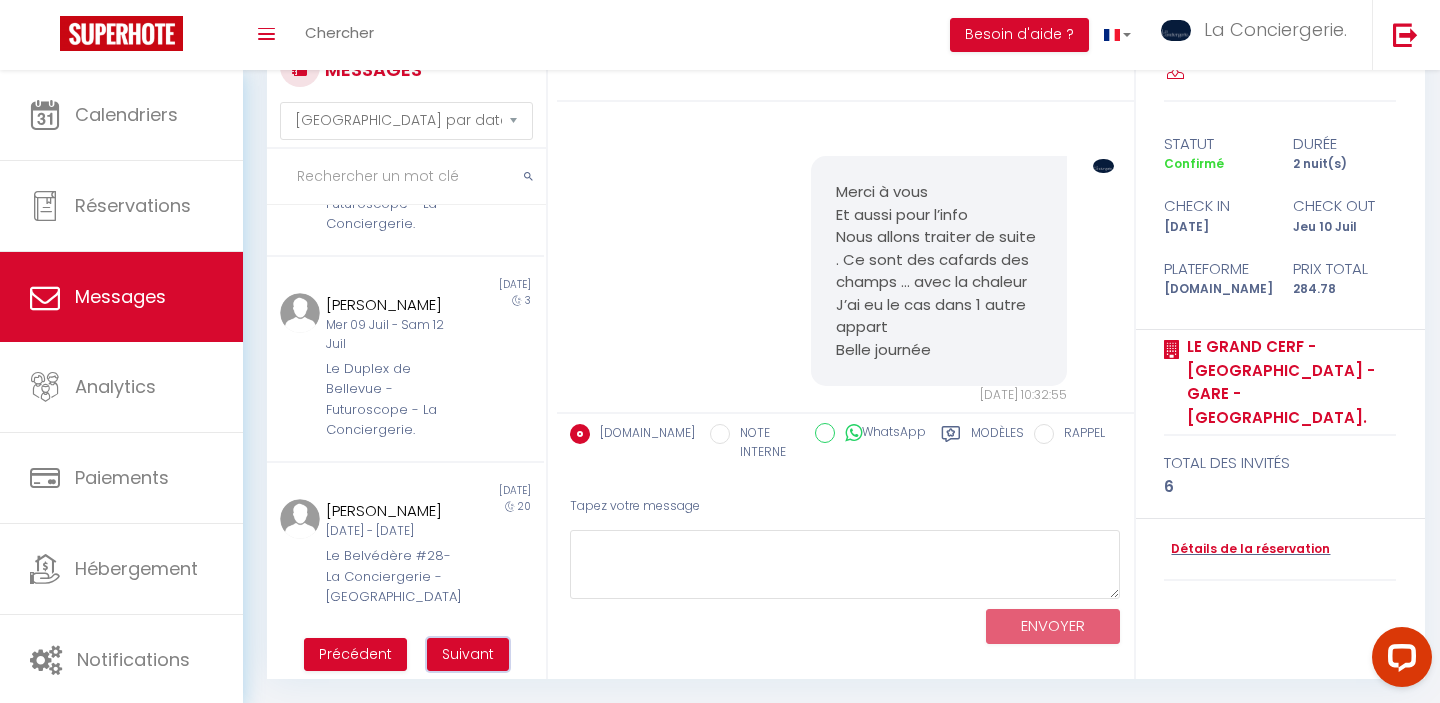 click on "Suivant" at bounding box center (468, 654) 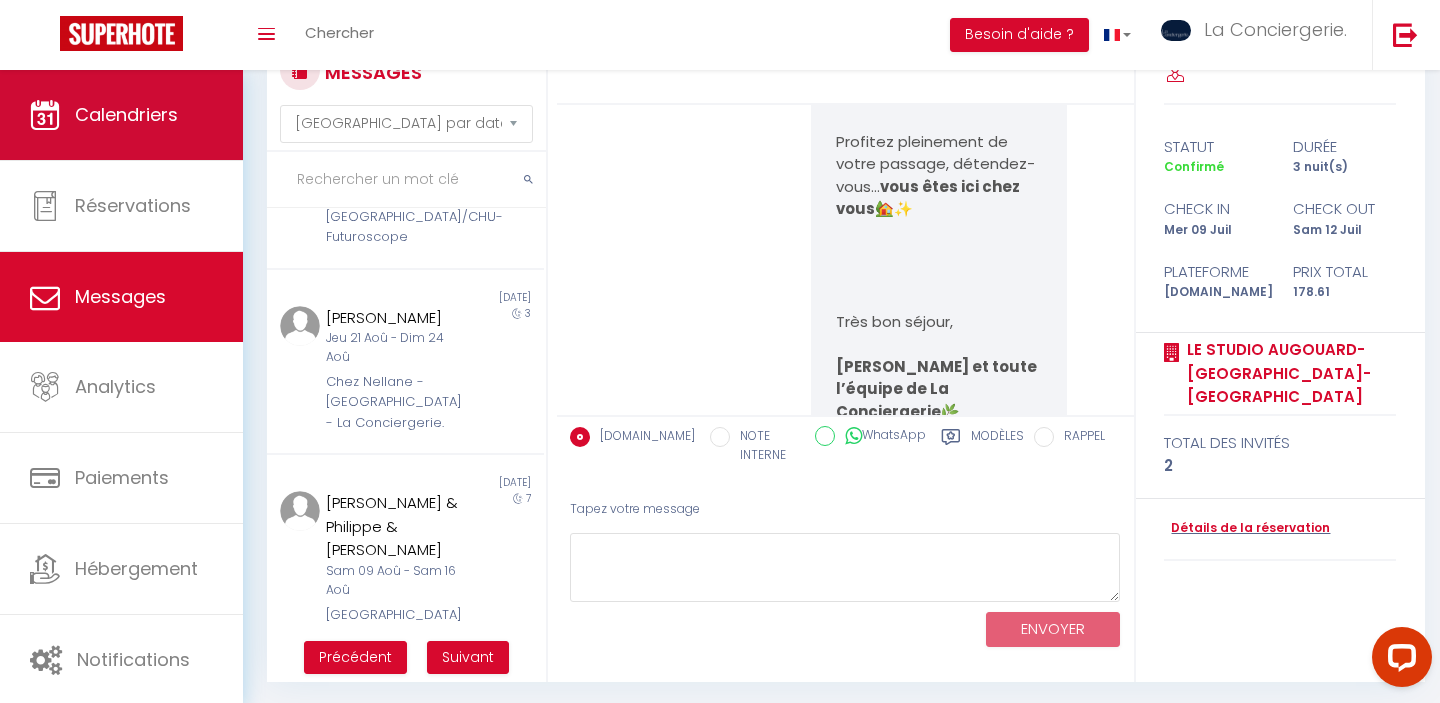 click on "Calendriers" at bounding box center [126, 114] 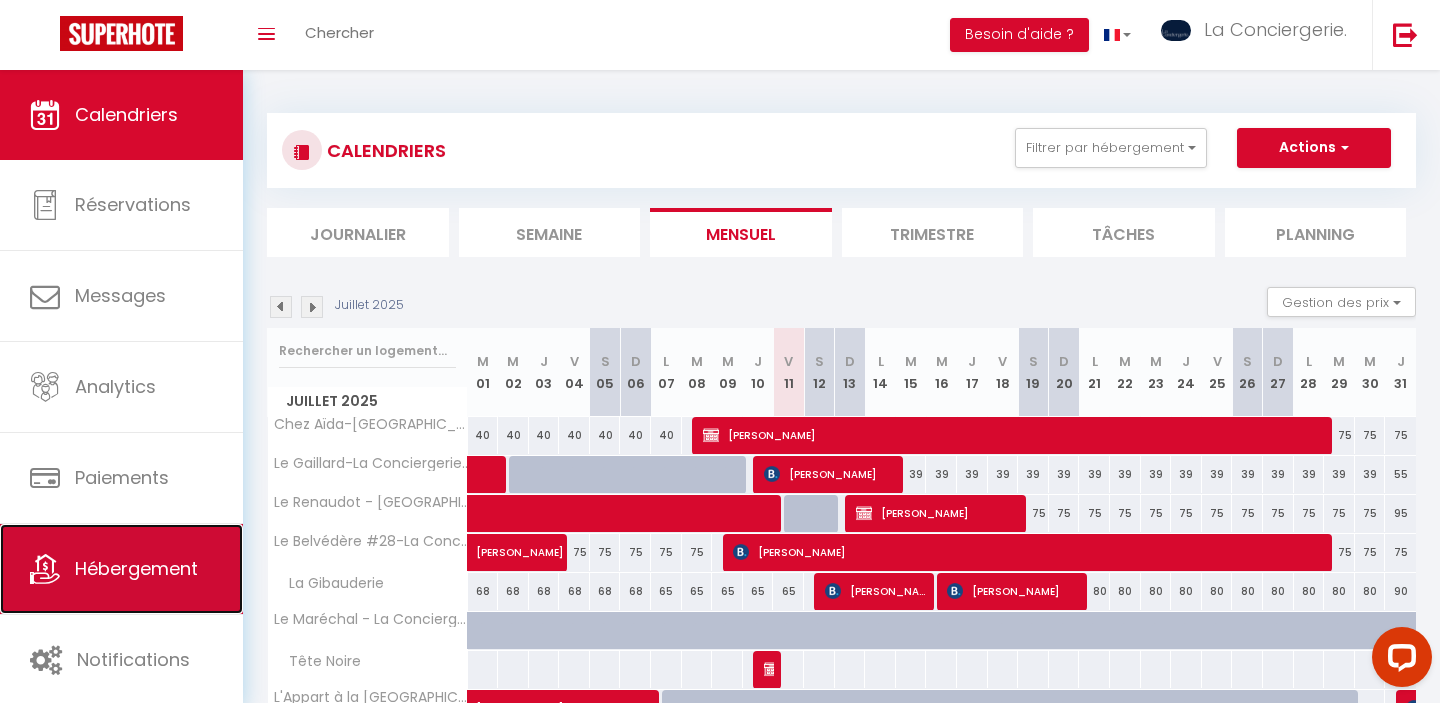 click on "Hébergement" at bounding box center (136, 568) 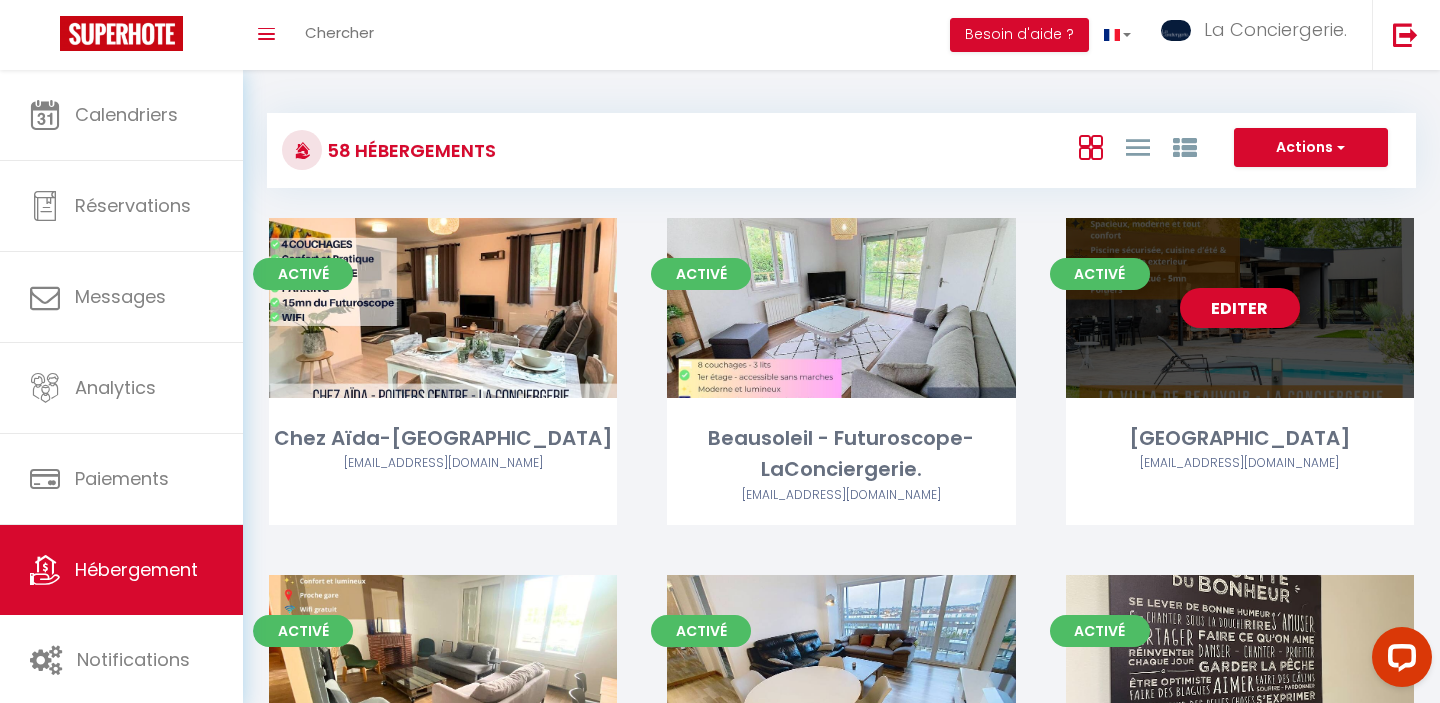 click on "Editer" at bounding box center (1240, 308) 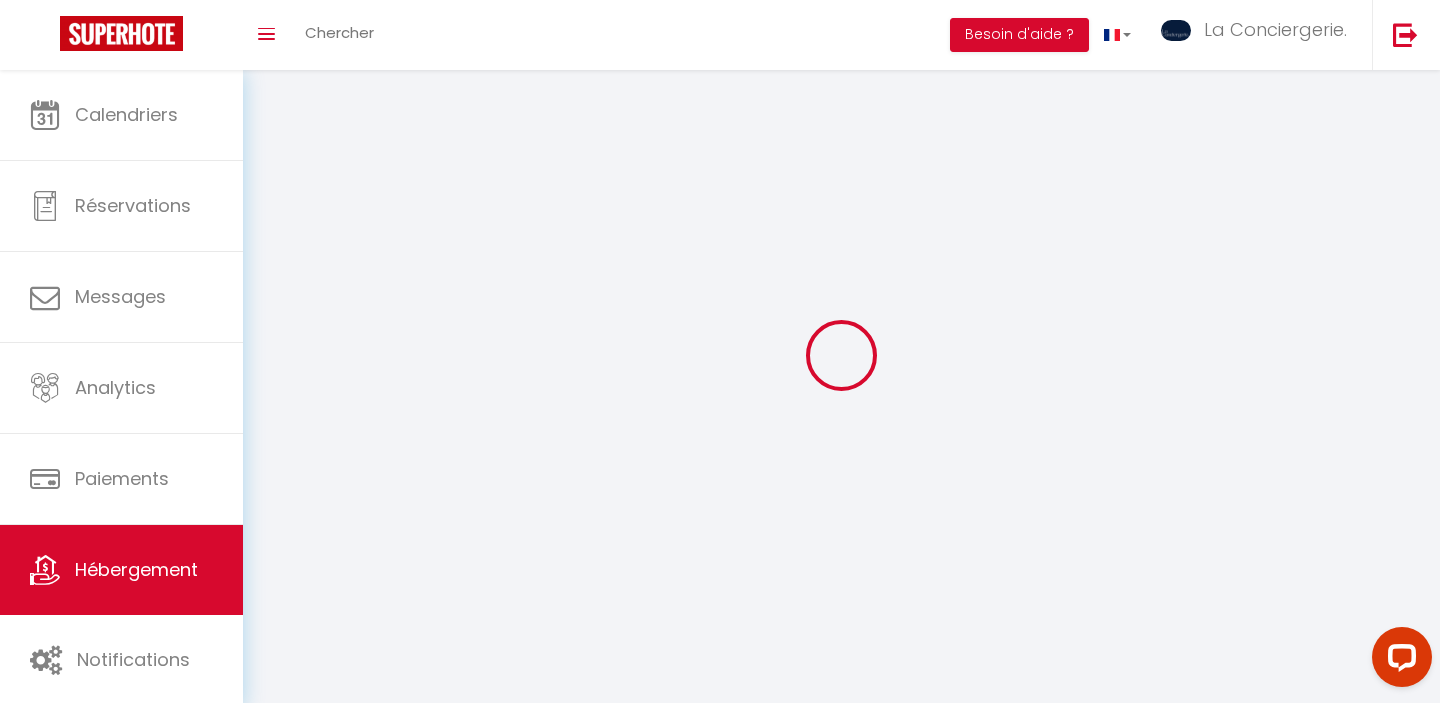 click at bounding box center [841, 355] 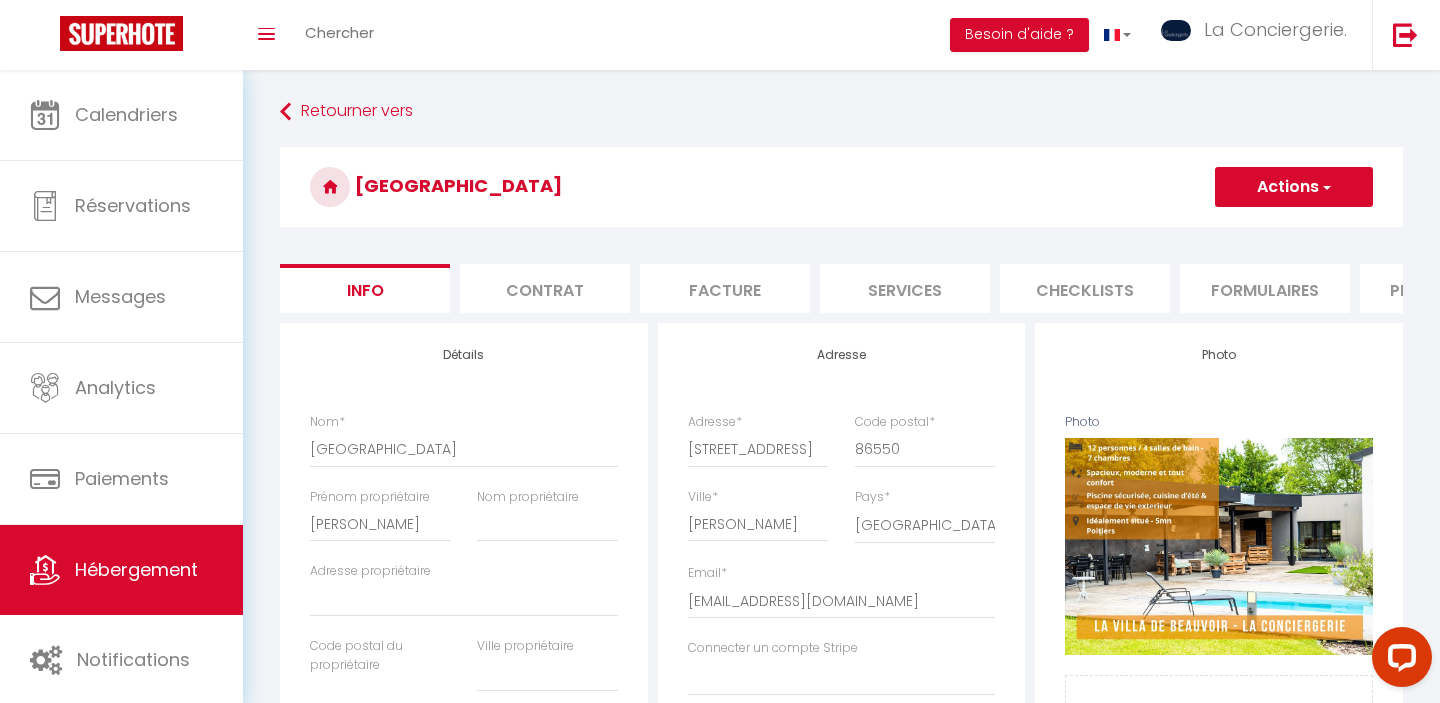 select 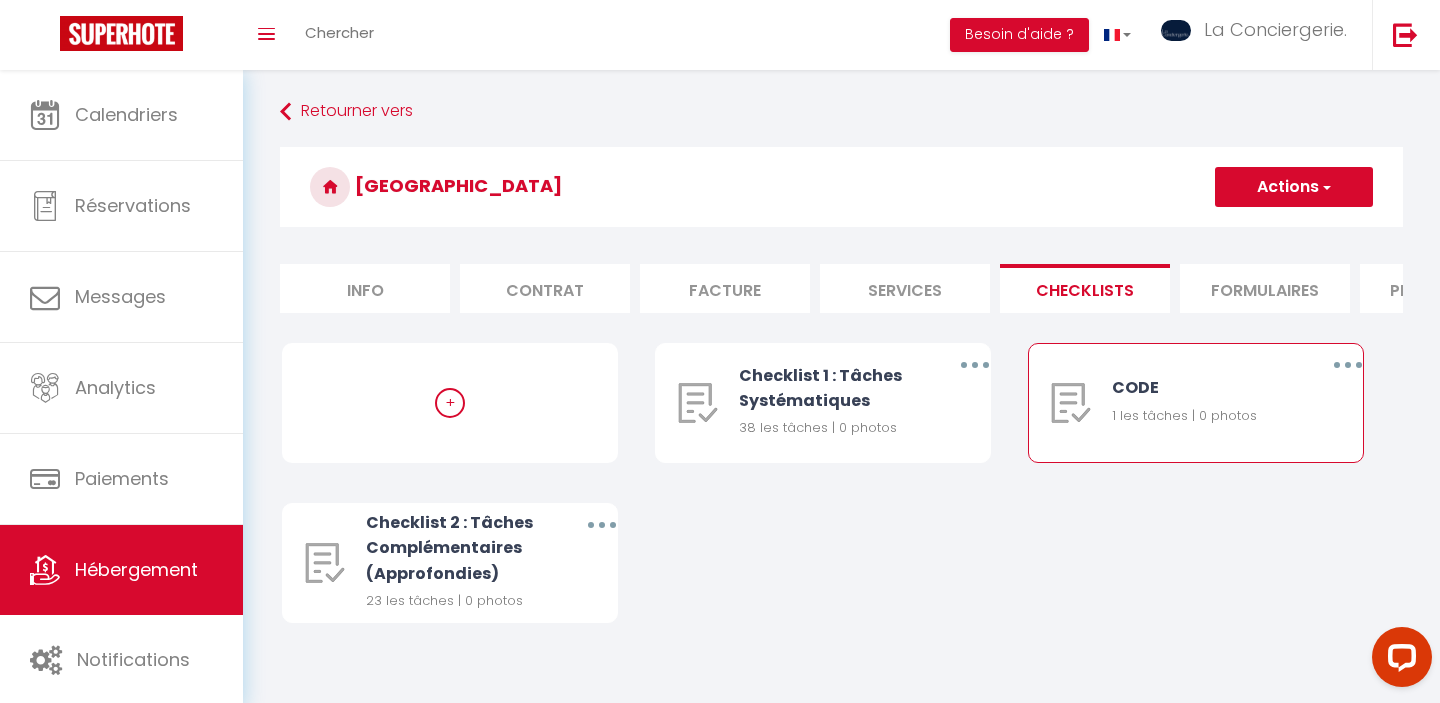 click on "CODE" at bounding box center (1203, 387) 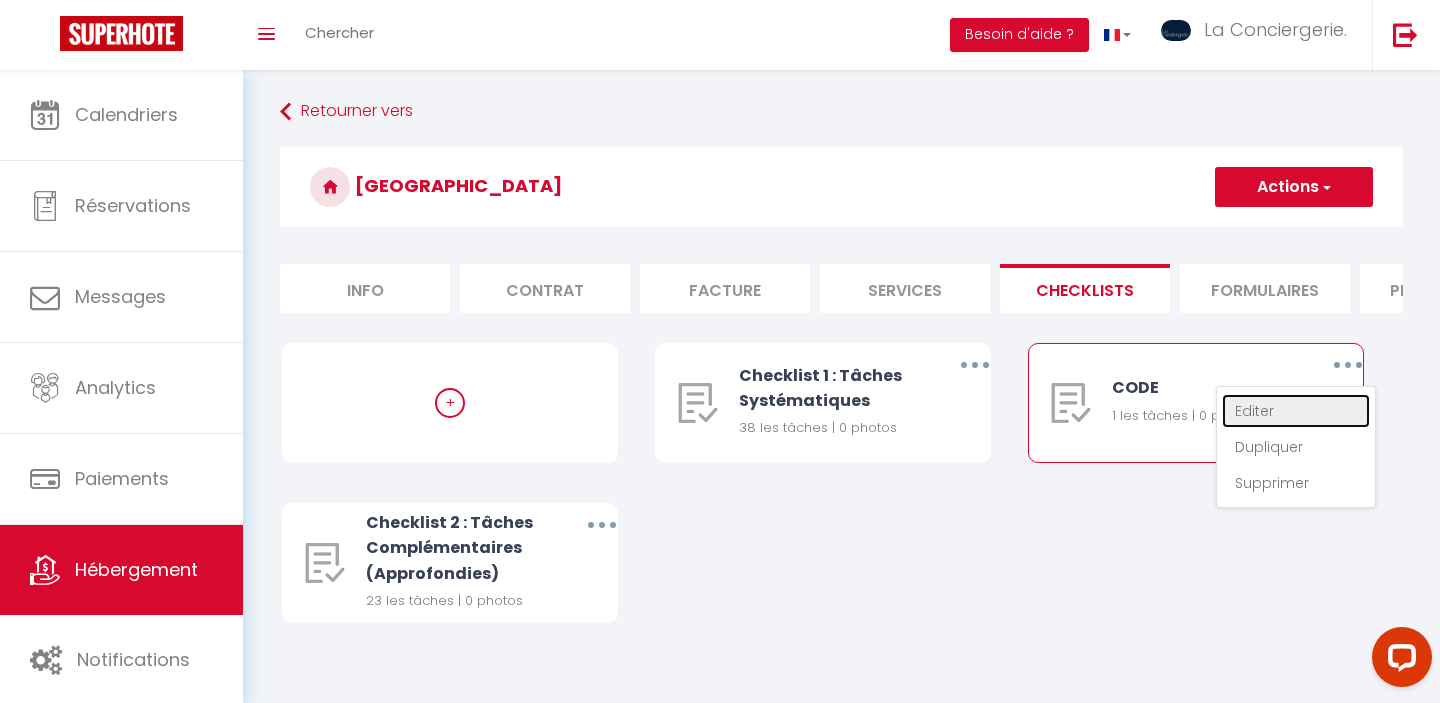 click on "Editer" at bounding box center (1296, 411) 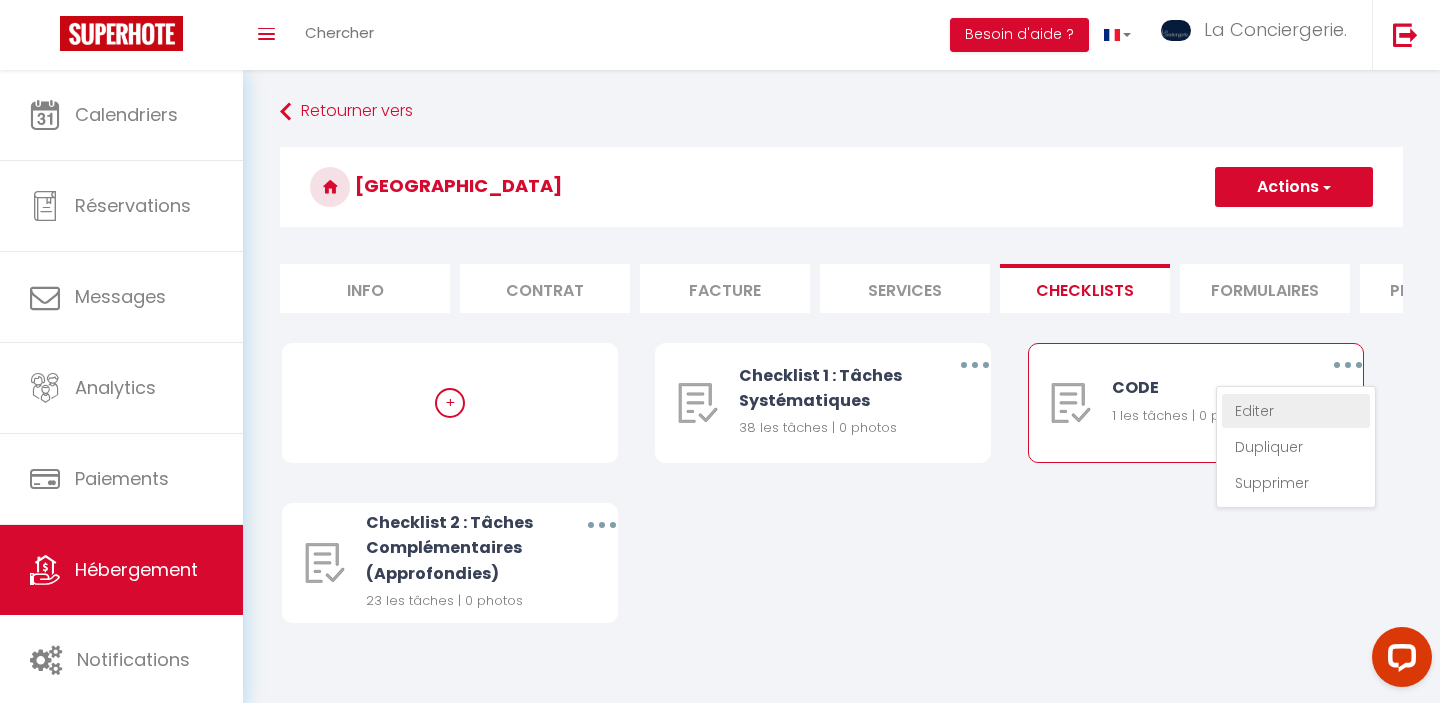 type on "CODE" 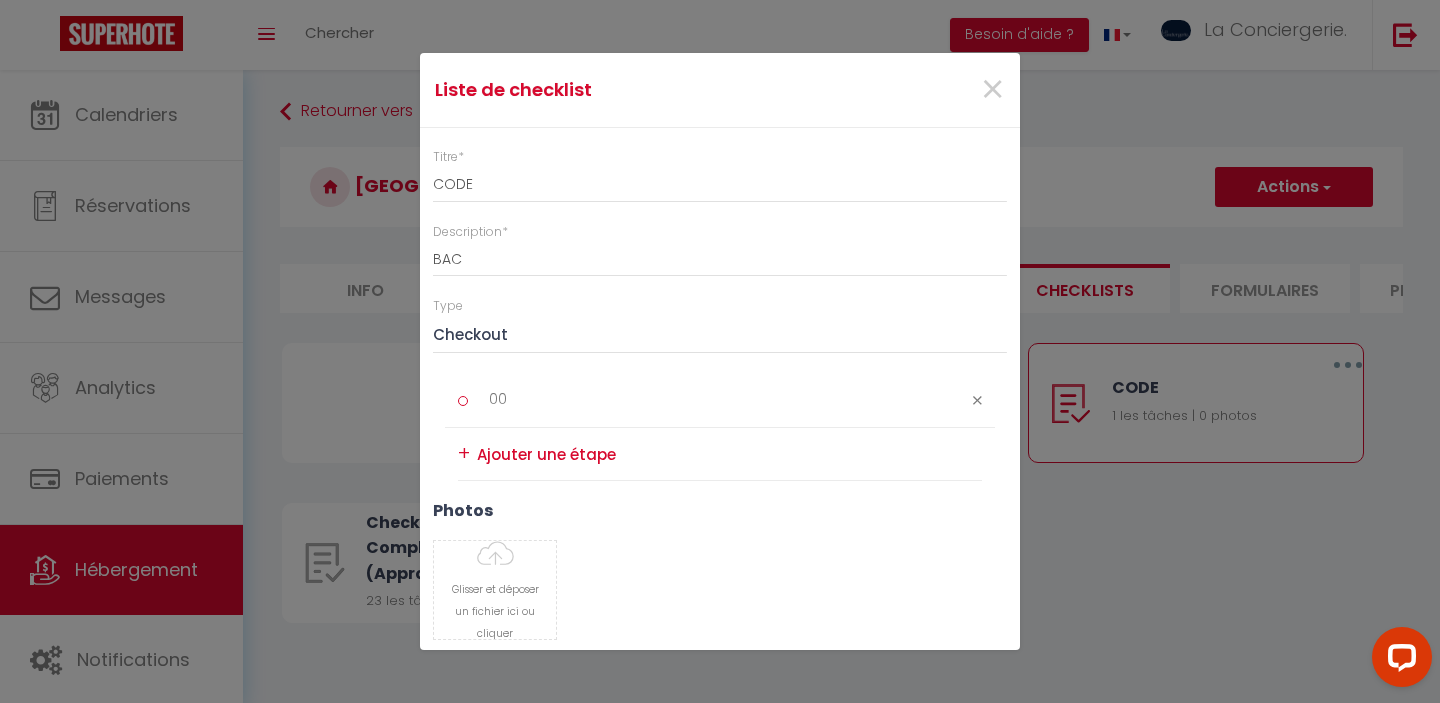 type on "0" 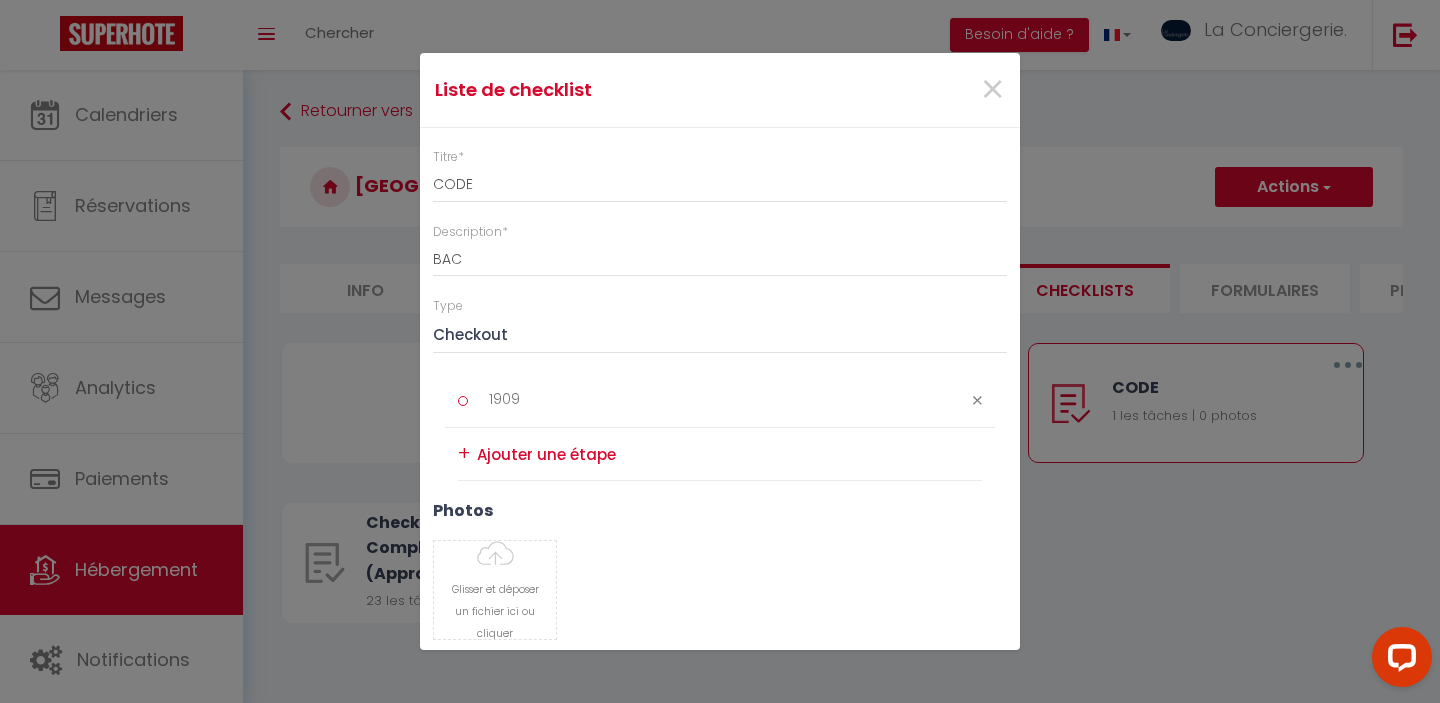type on "1909" 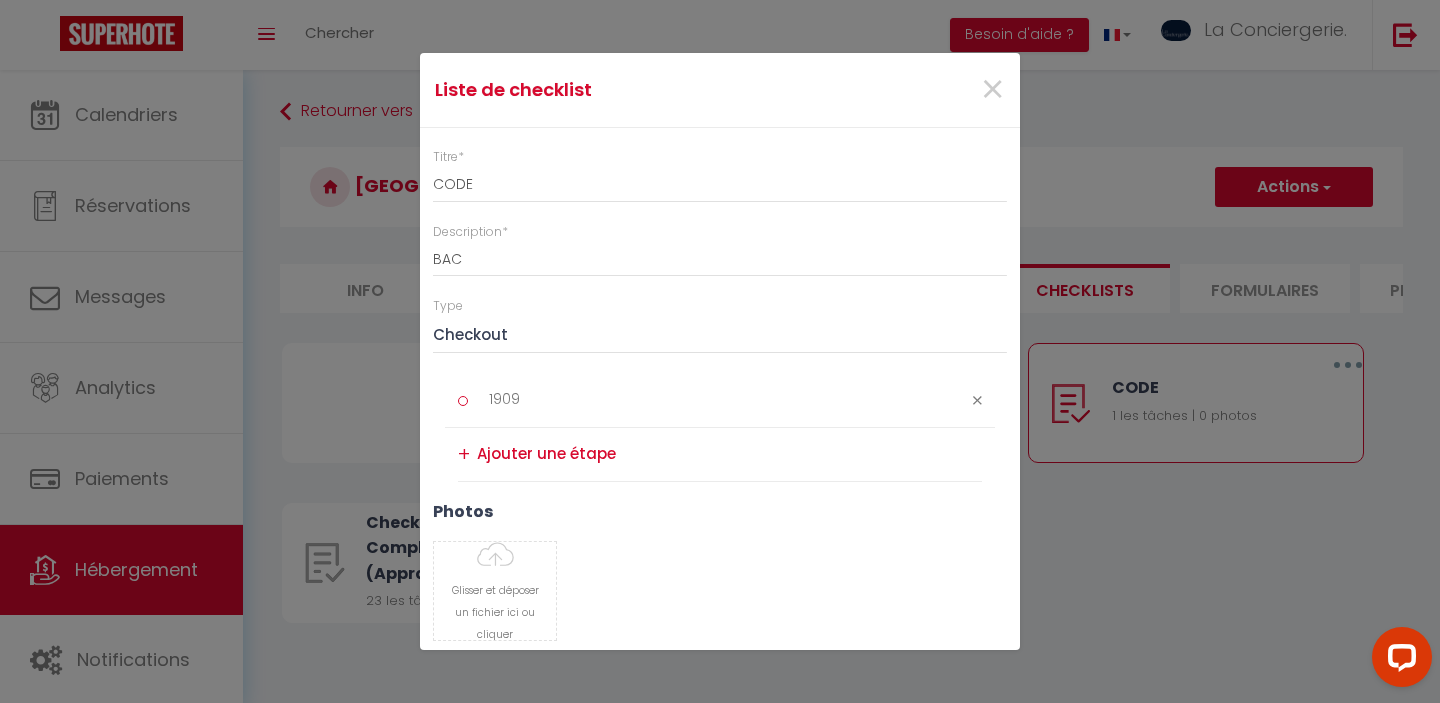 click at bounding box center (729, 454) 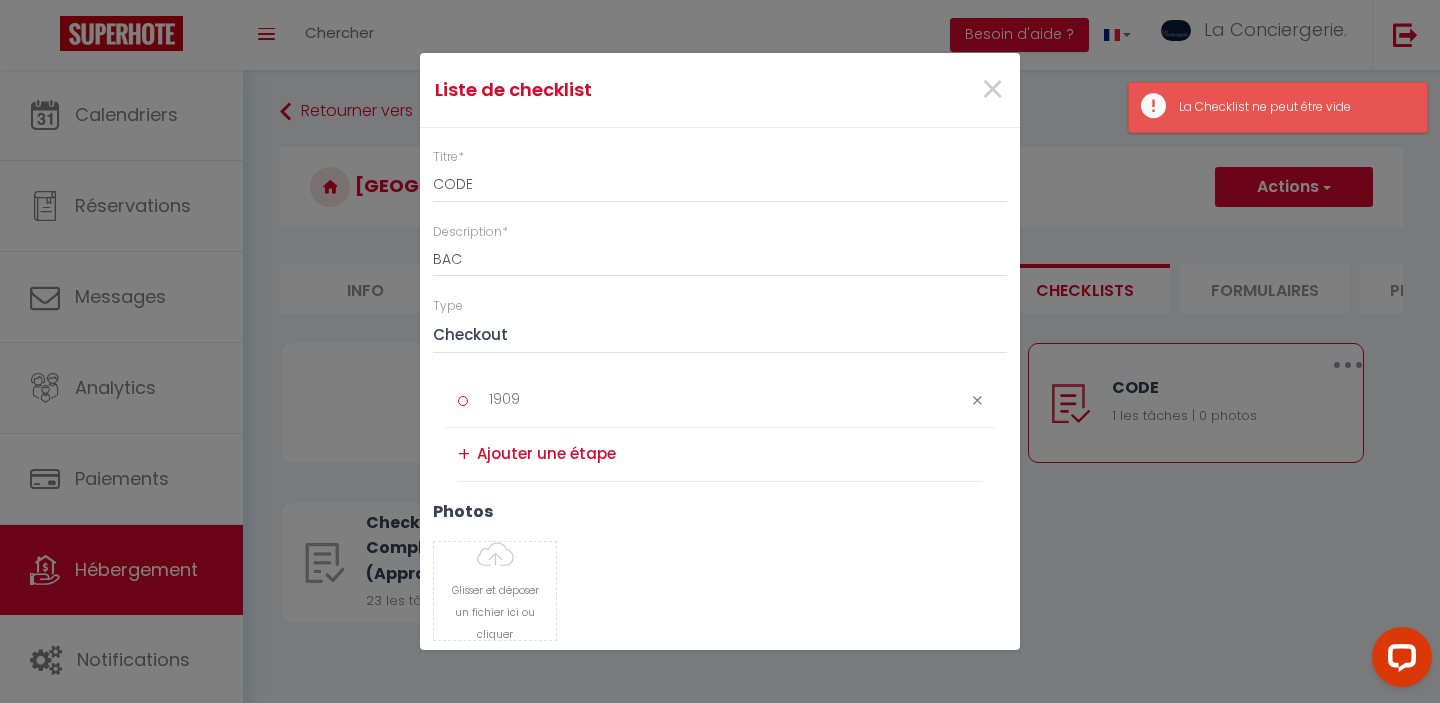 click on "Glisser et déposer un fichier ici ou cliquer Ooops, something wrong happened. Remove   Drag and drop or click to replace" at bounding box center (720, 591) 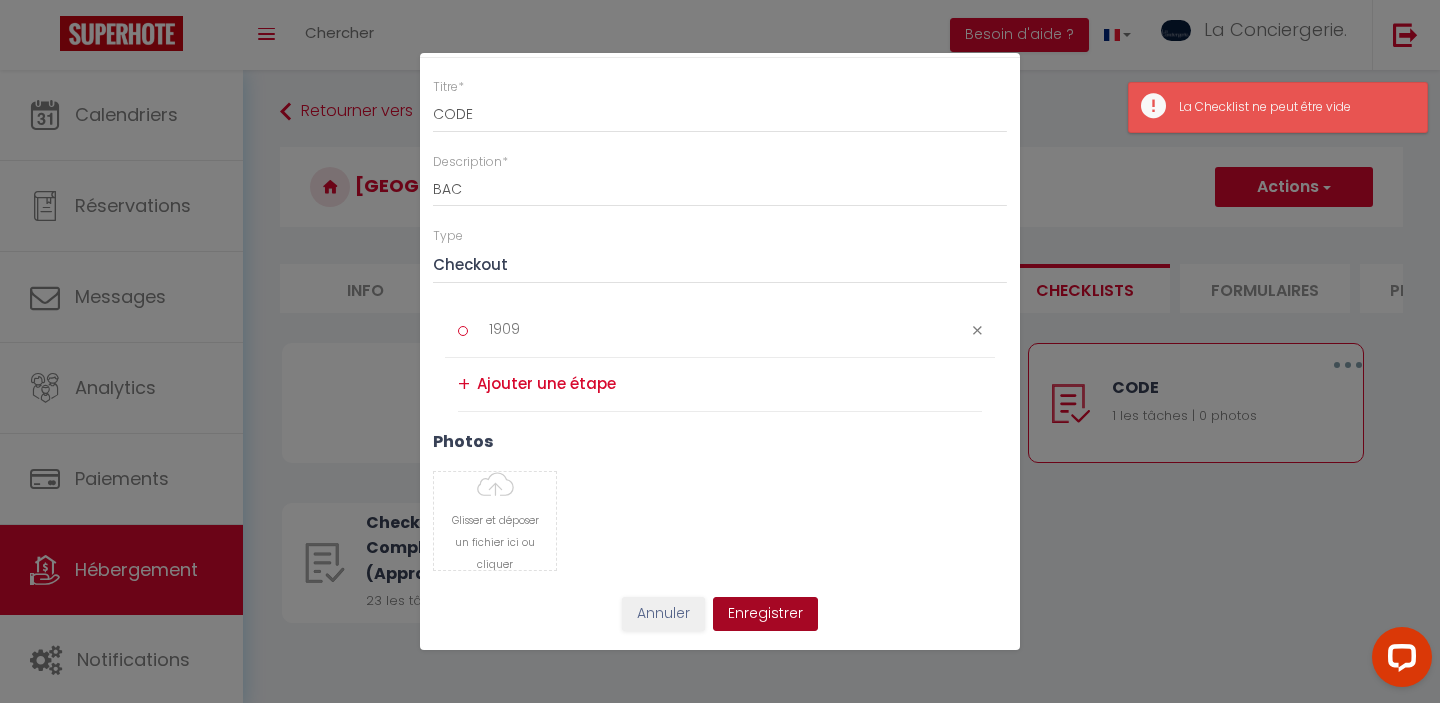 click on "Enregistrer" at bounding box center (765, 614) 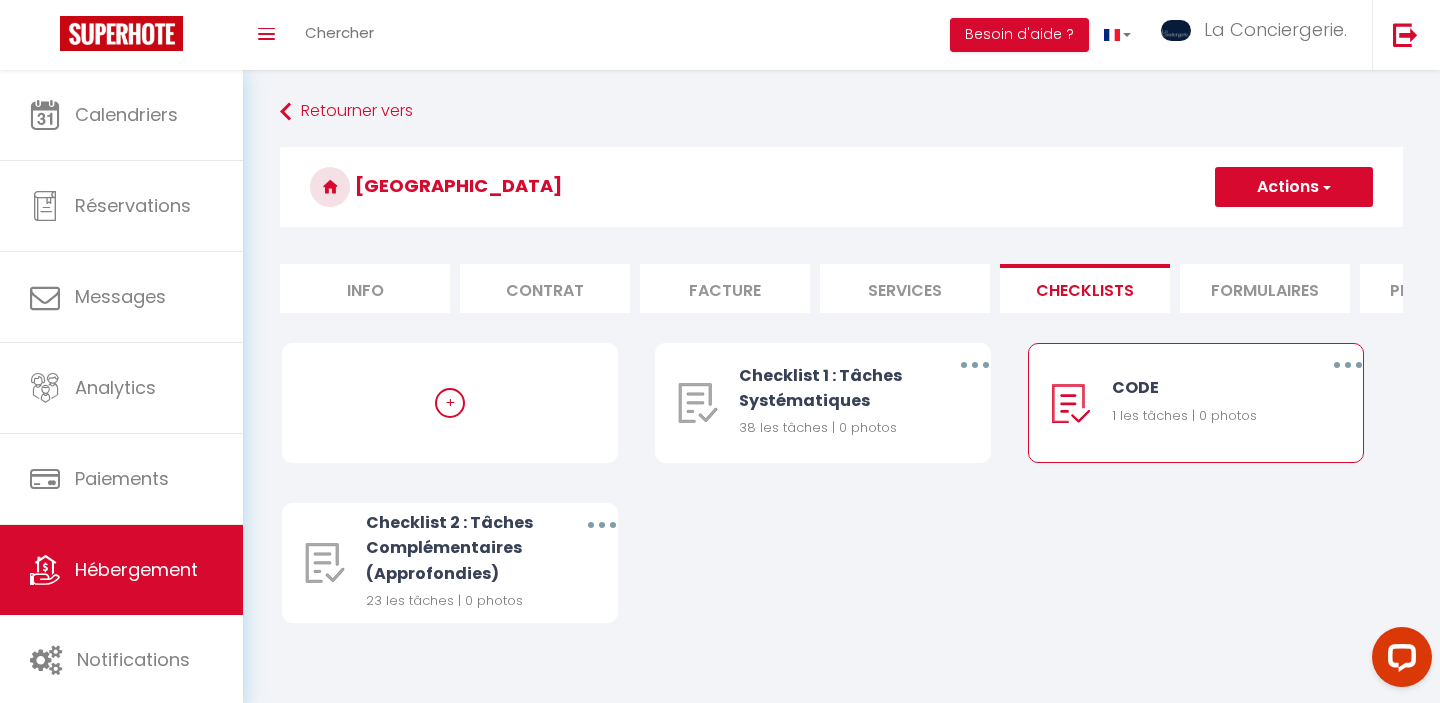 click on "Info" at bounding box center [365, 288] 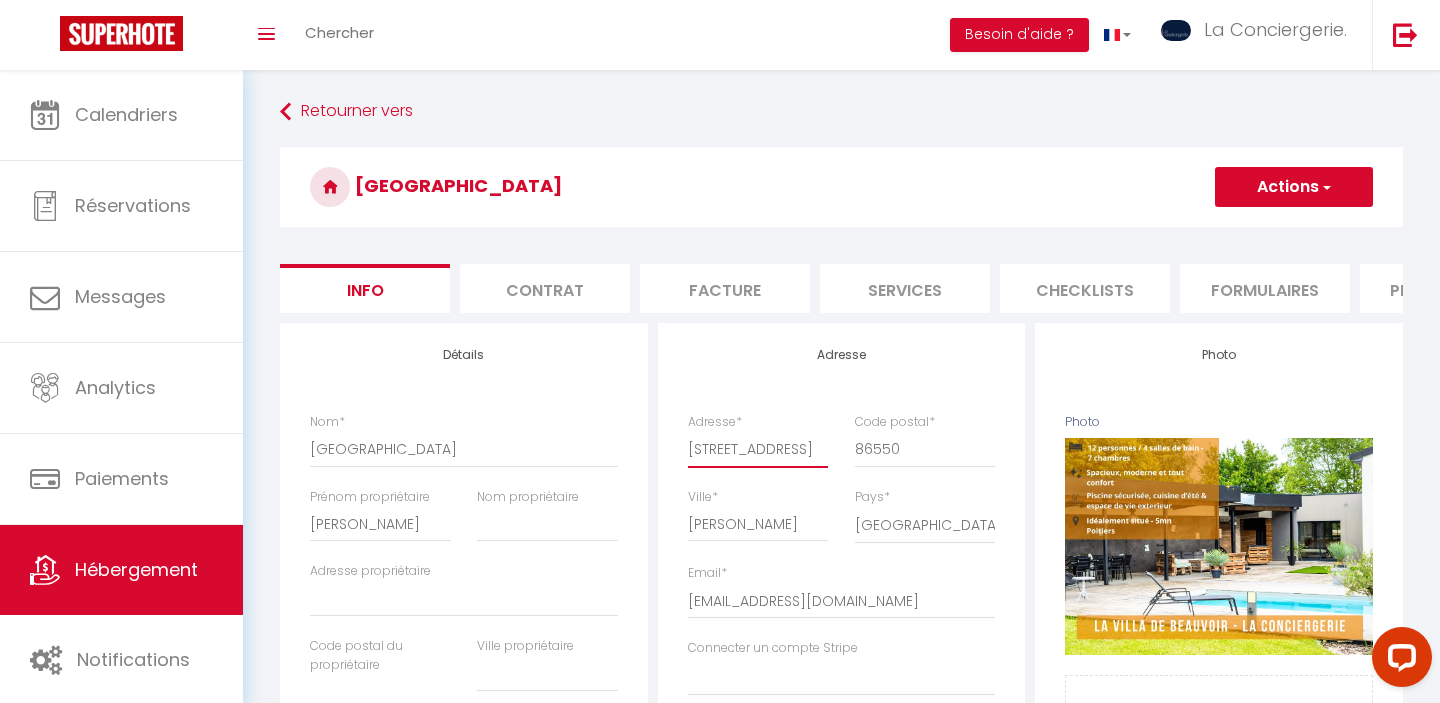 click on "127 Route des Machoux" at bounding box center [758, 449] 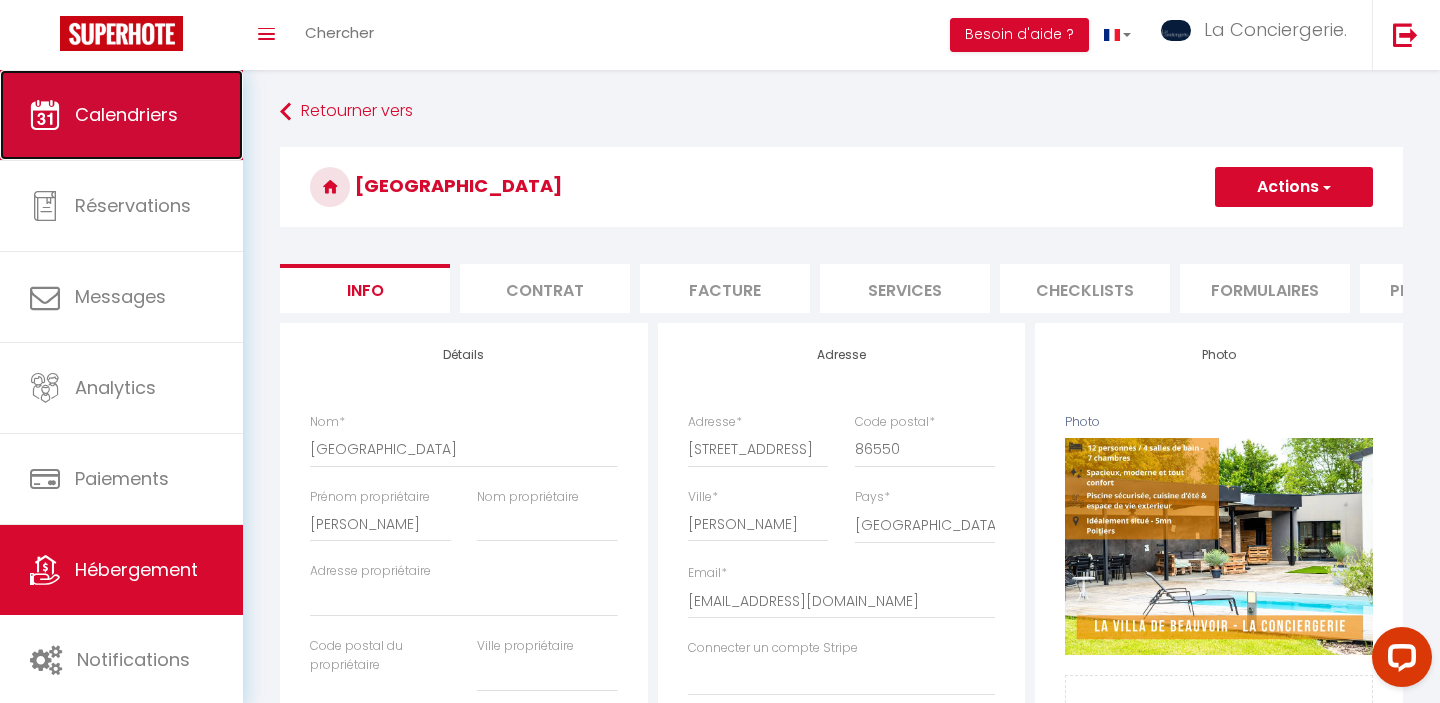 click on "Calendriers" at bounding box center (126, 114) 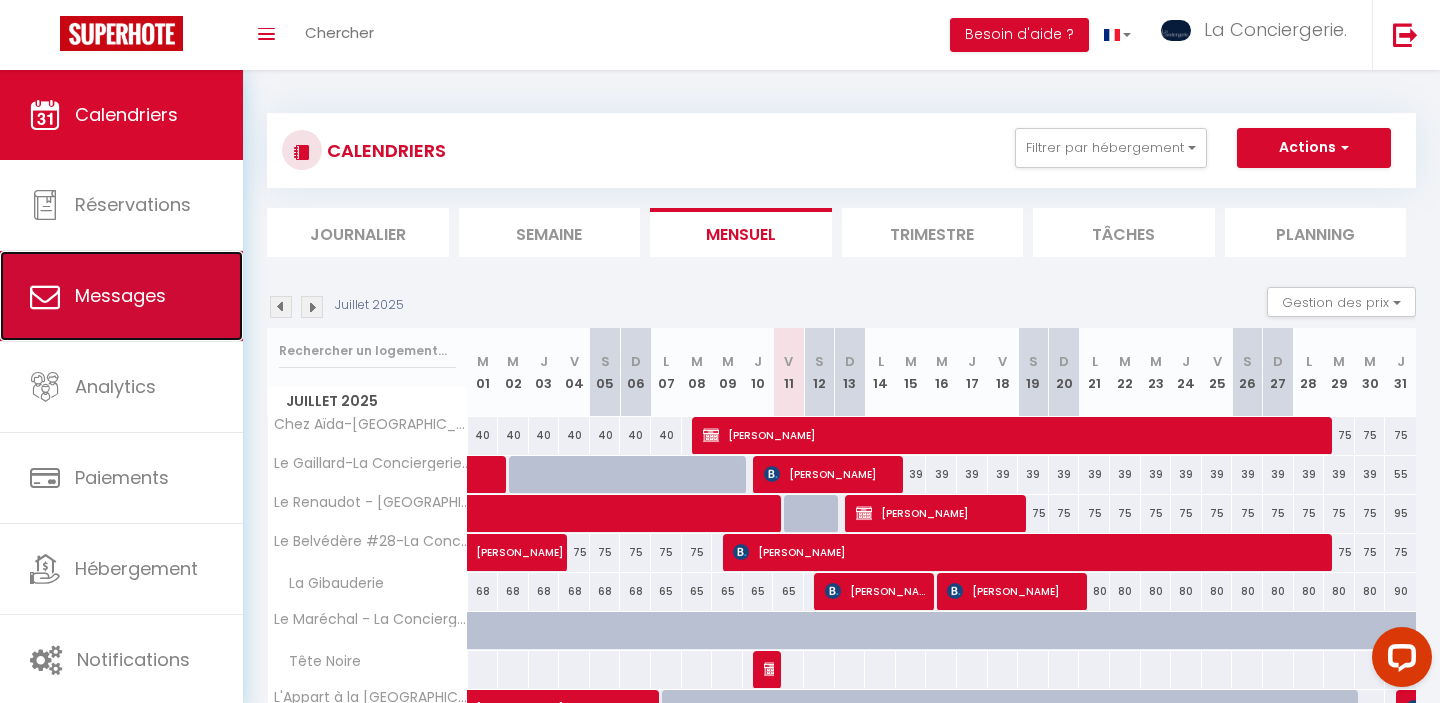 click on "Messages" at bounding box center (121, 296) 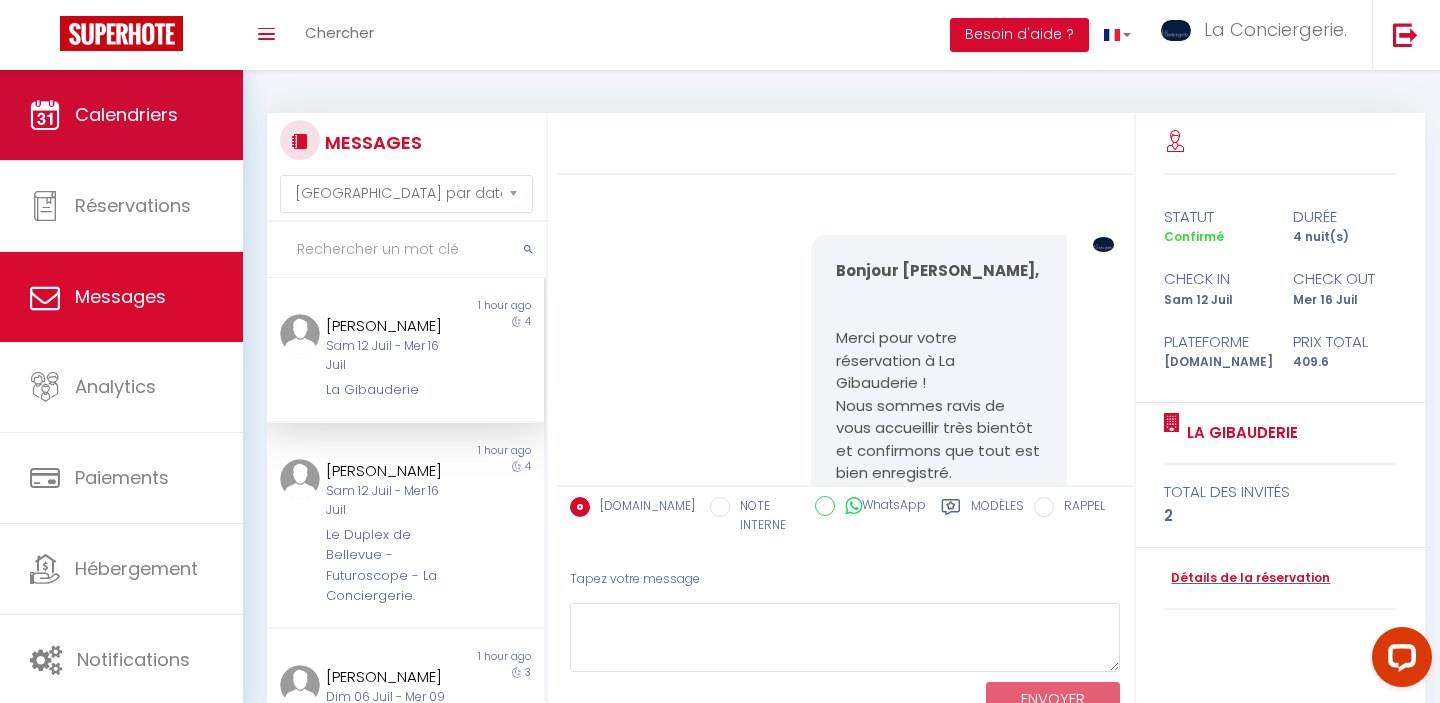 scroll, scrollTop: 8502, scrollLeft: 0, axis: vertical 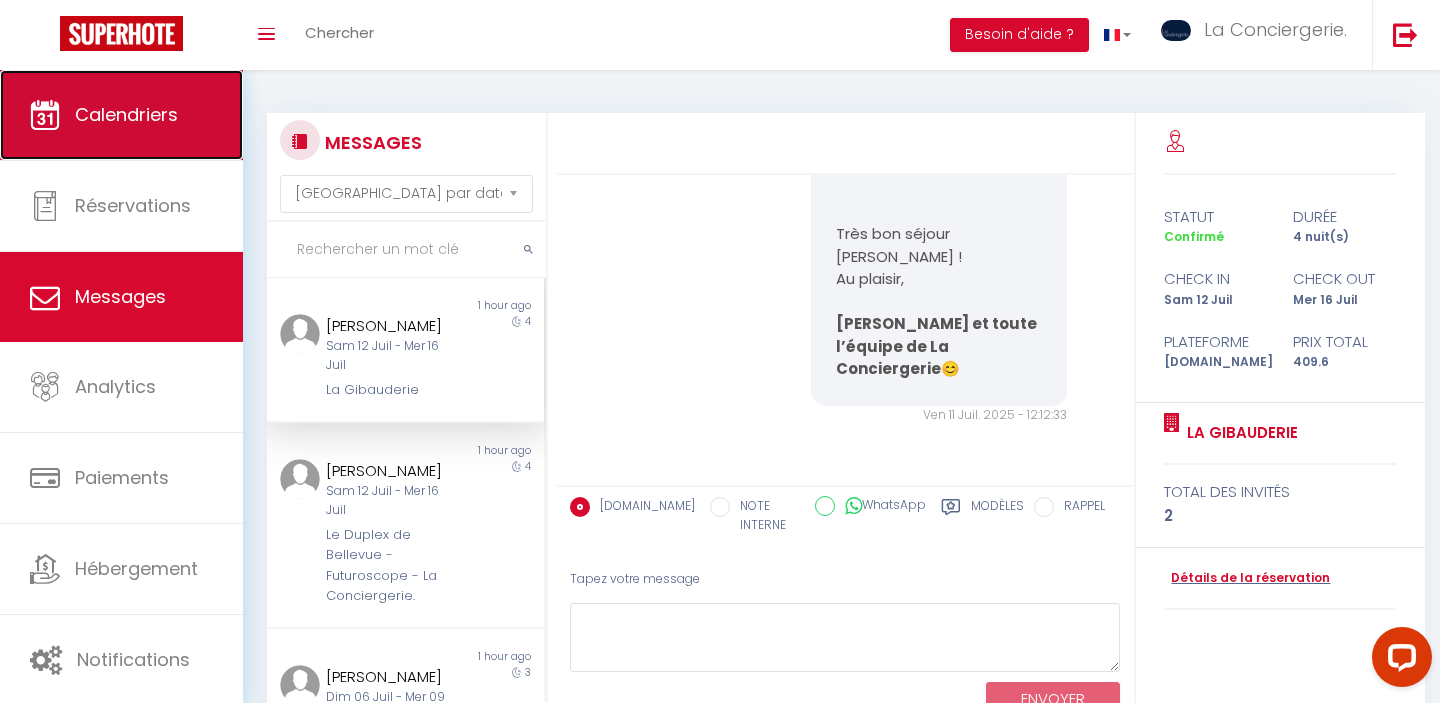 click on "Calendriers" at bounding box center [121, 115] 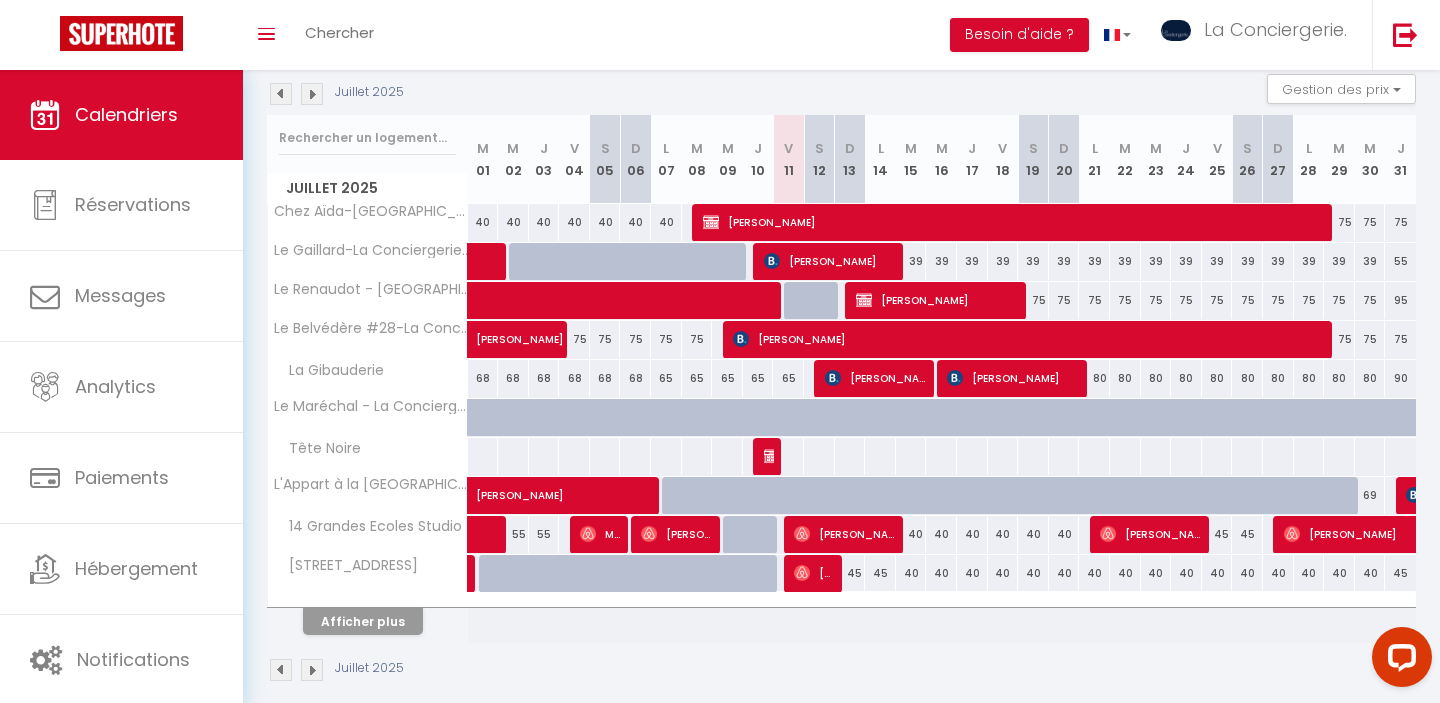 scroll, scrollTop: 236, scrollLeft: 0, axis: vertical 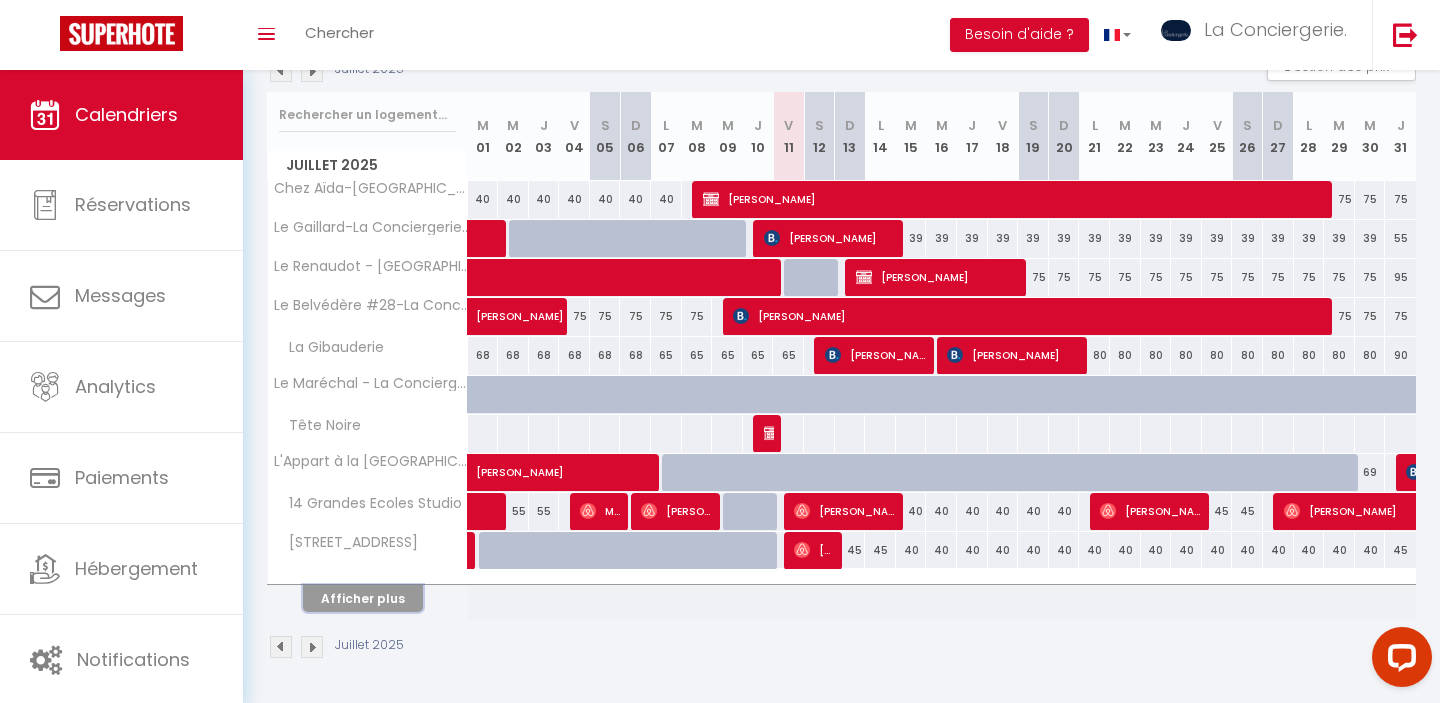 click on "Afficher plus" at bounding box center [363, 598] 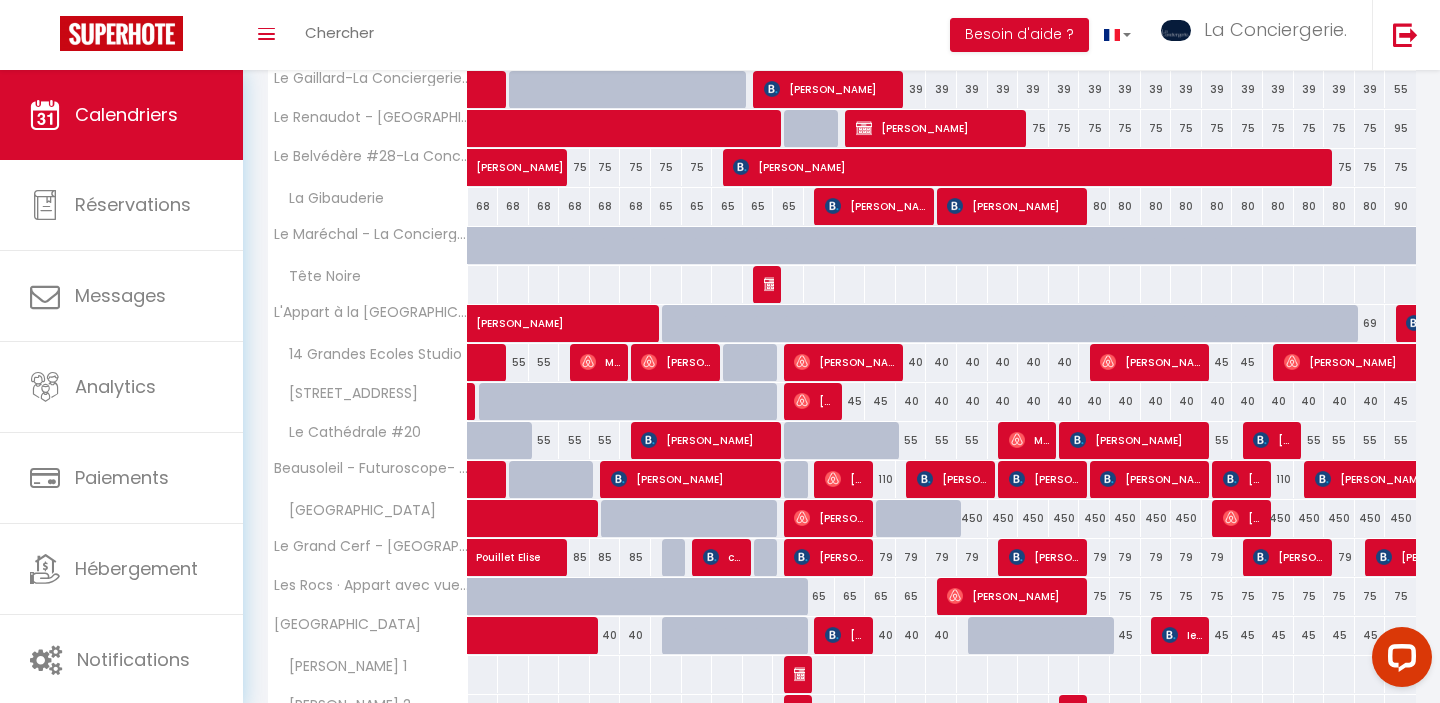 scroll, scrollTop: 405, scrollLeft: 0, axis: vertical 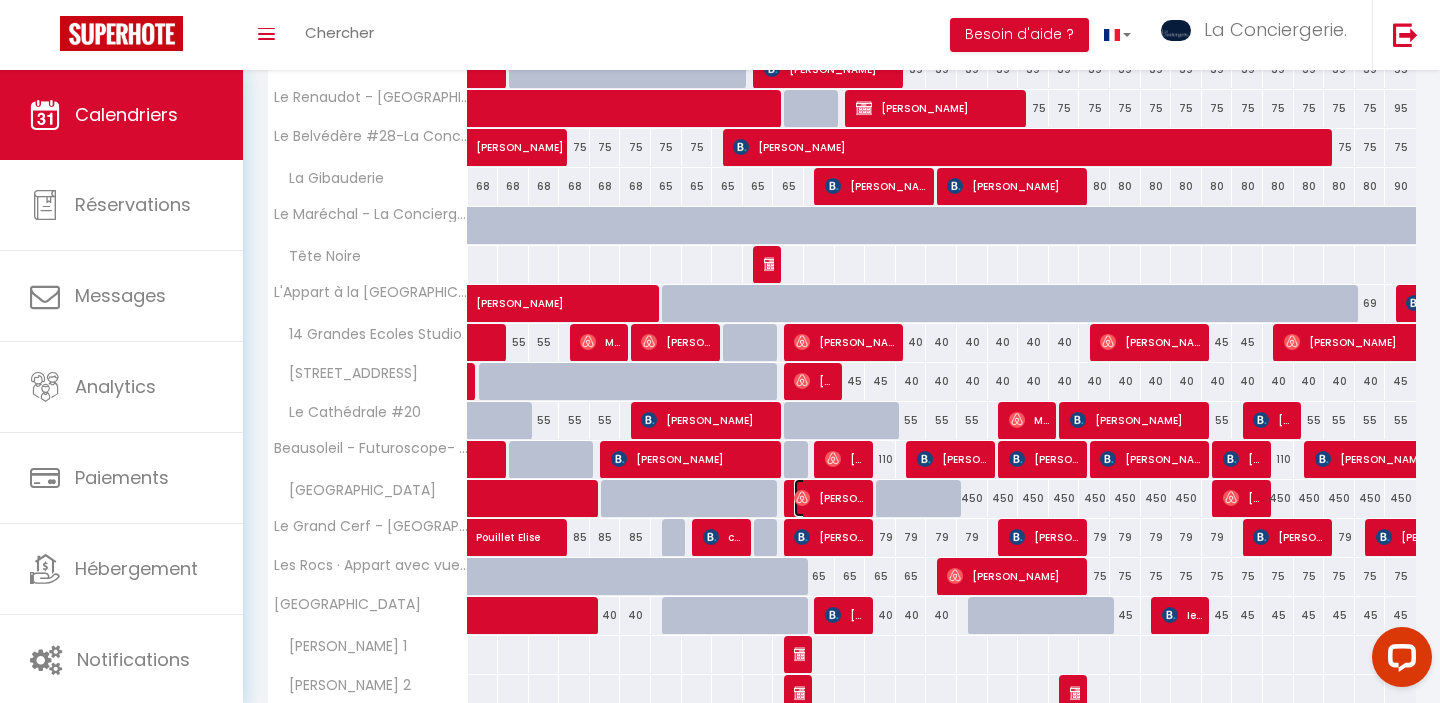 click at bounding box center [802, 498] 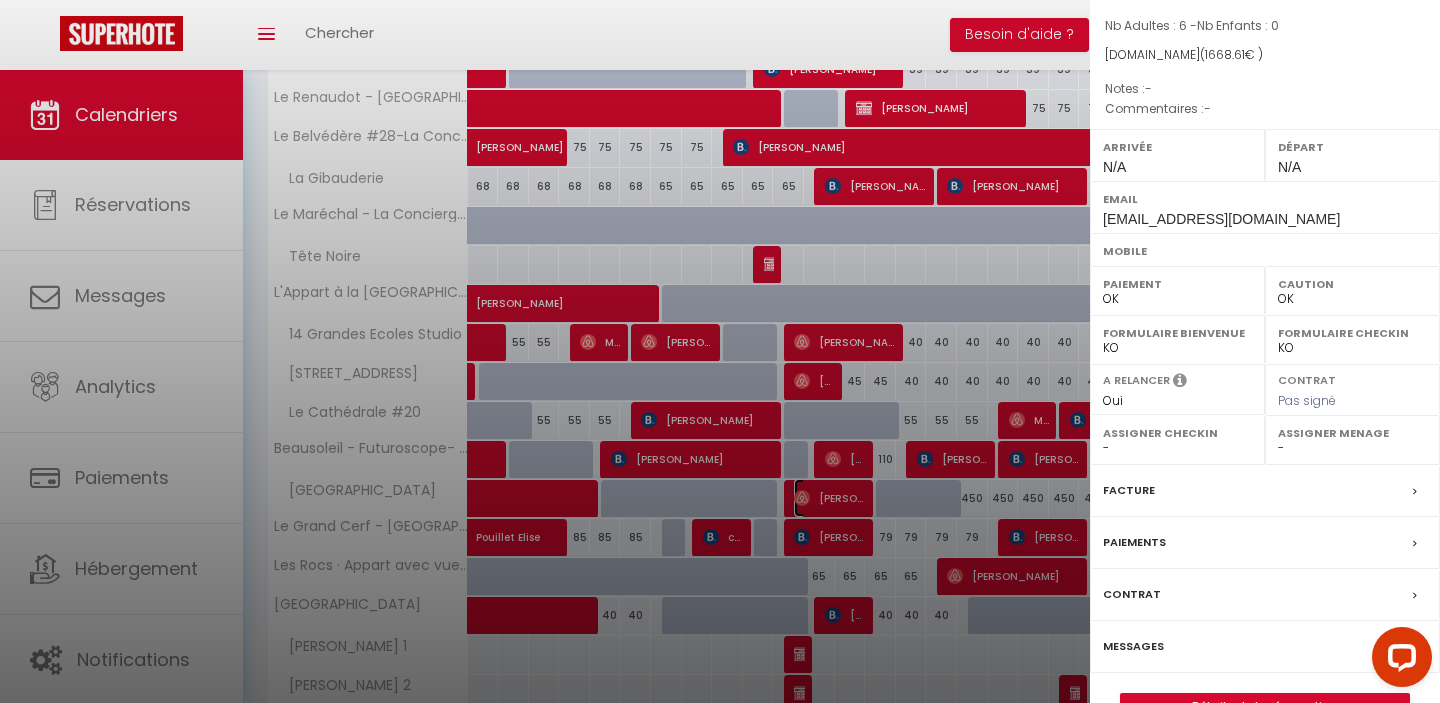 scroll, scrollTop: 242, scrollLeft: 0, axis: vertical 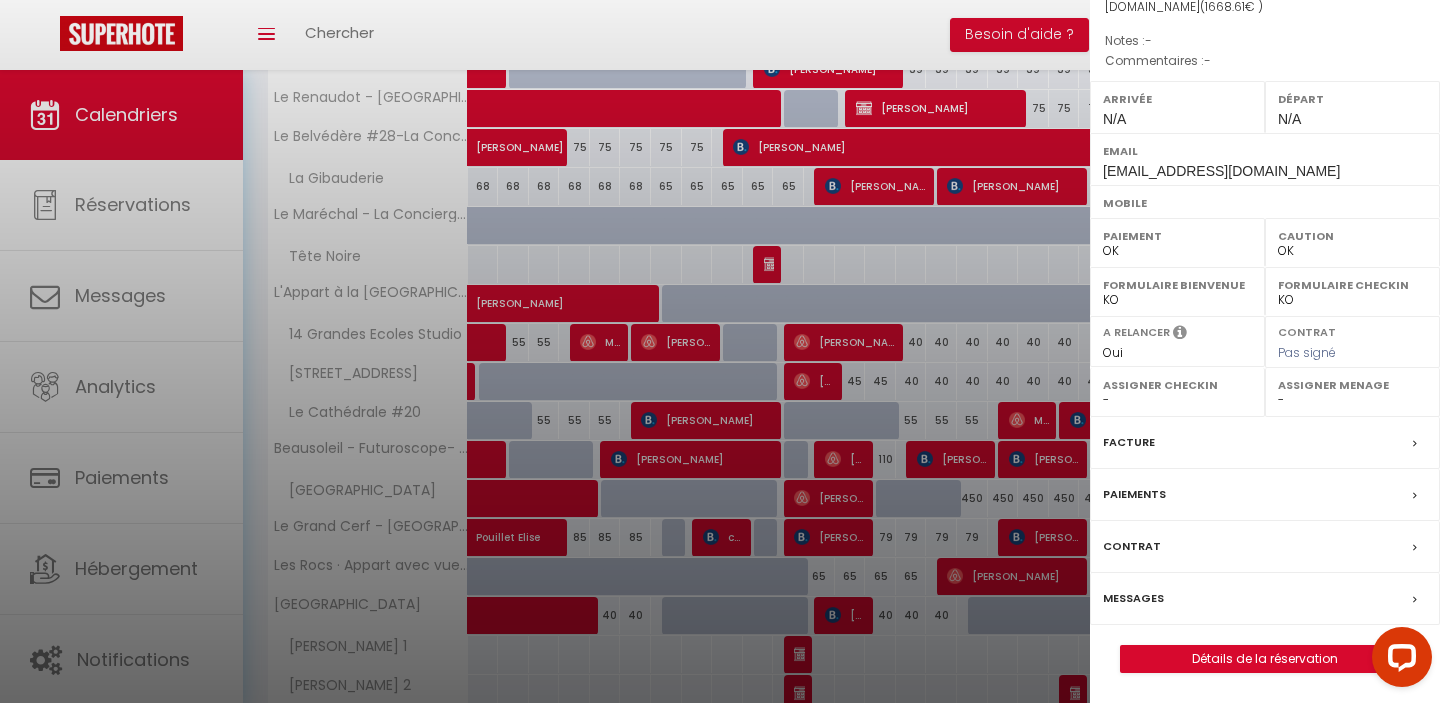 click on "Messages" at bounding box center (1133, 598) 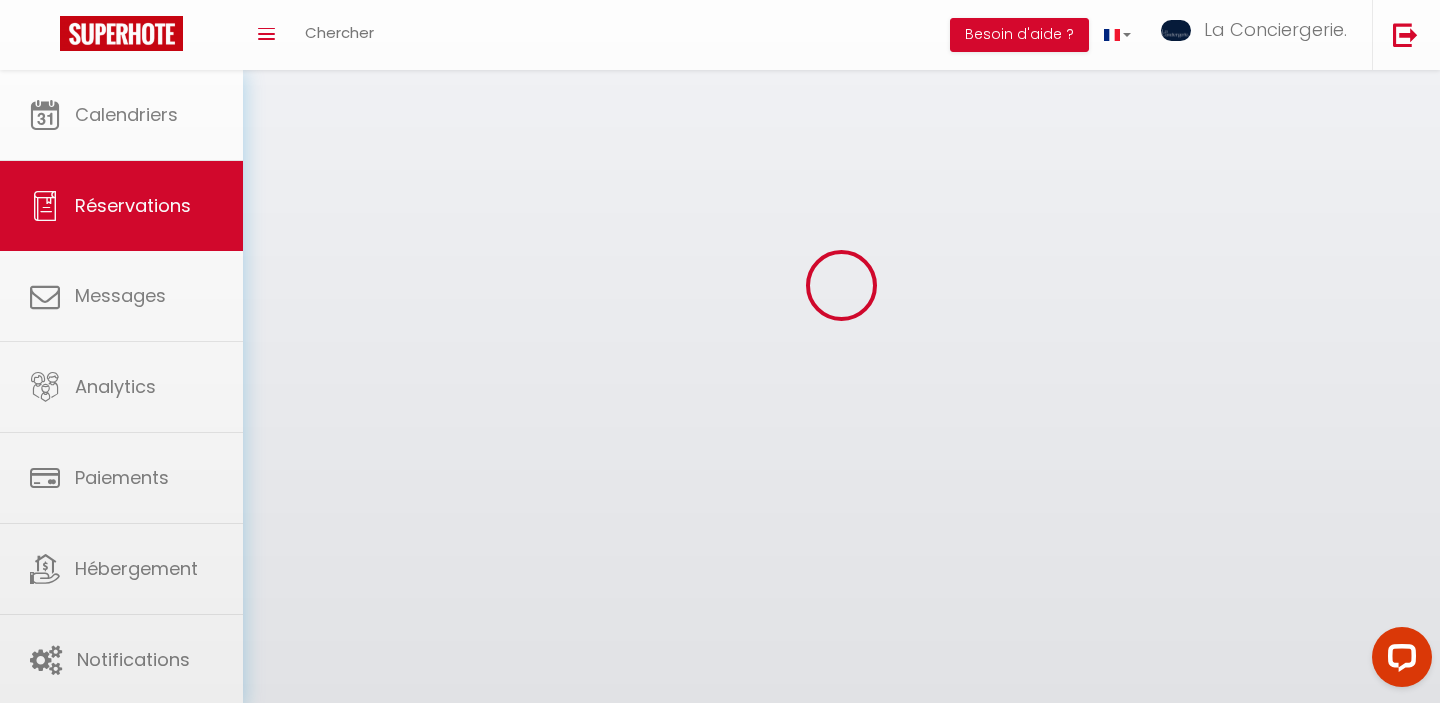scroll, scrollTop: 0, scrollLeft: 0, axis: both 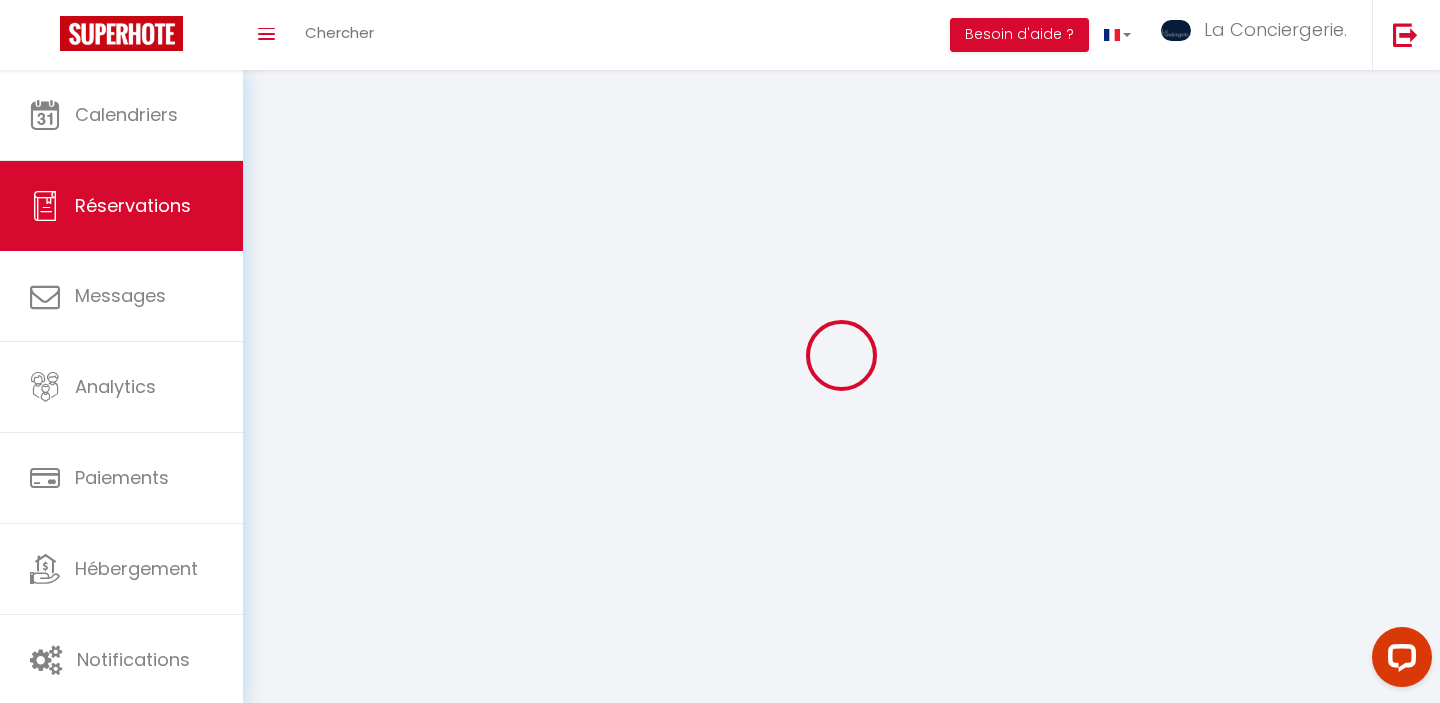 select 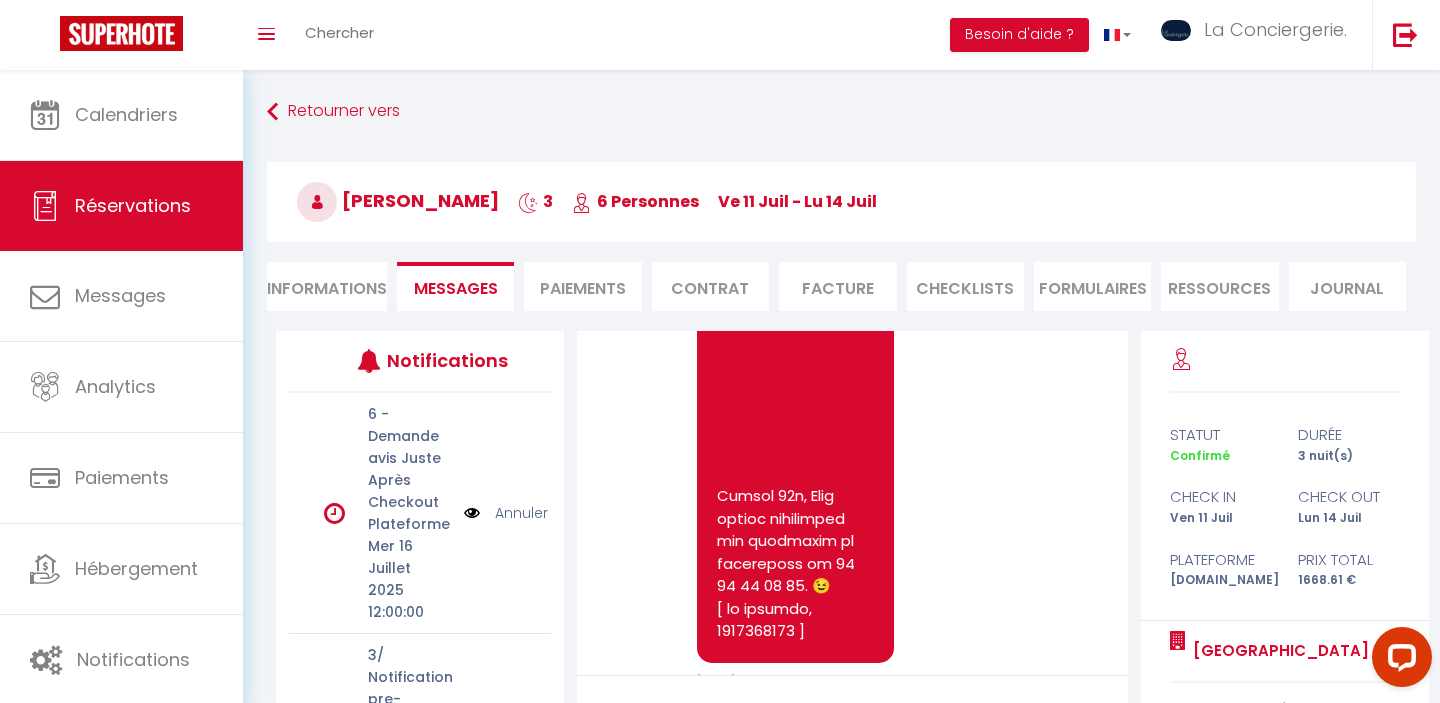 scroll, scrollTop: 19430, scrollLeft: 0, axis: vertical 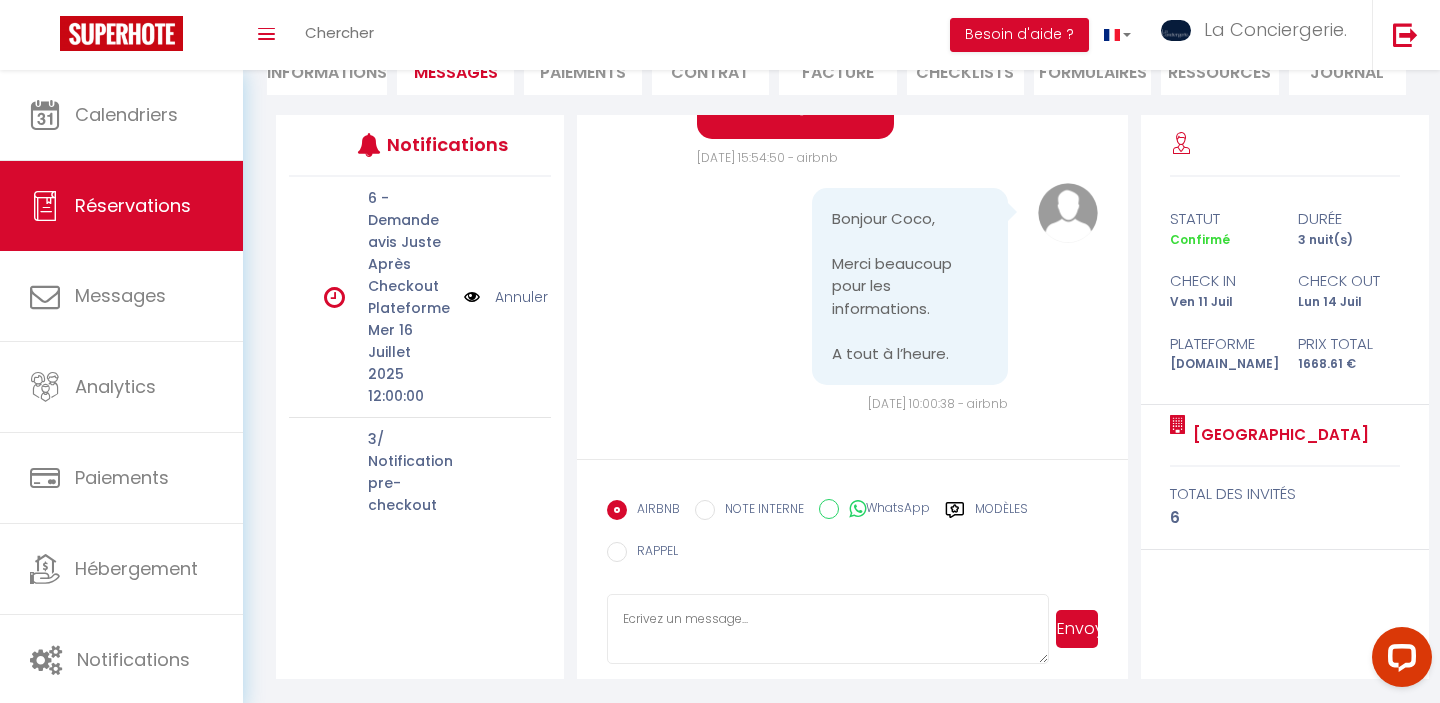 click at bounding box center [827, 629] 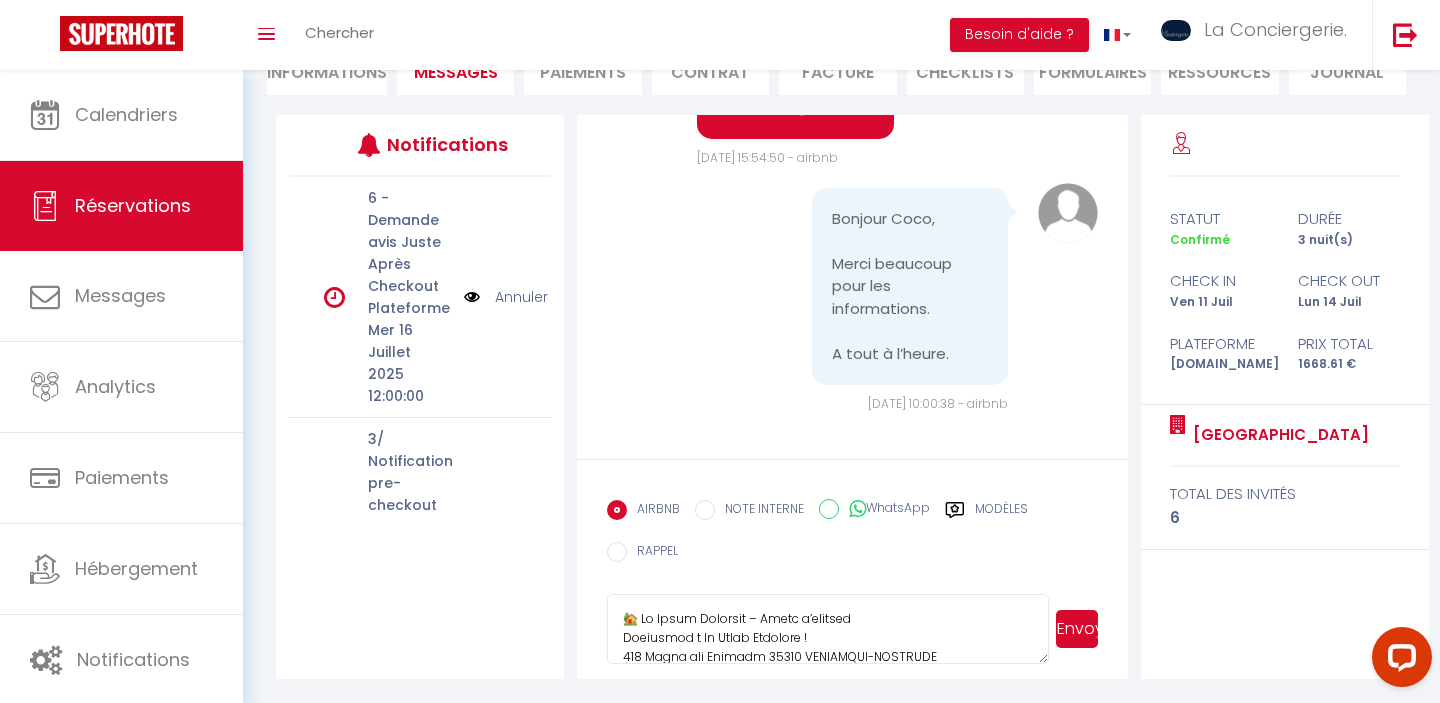 scroll, scrollTop: 1209, scrollLeft: 0, axis: vertical 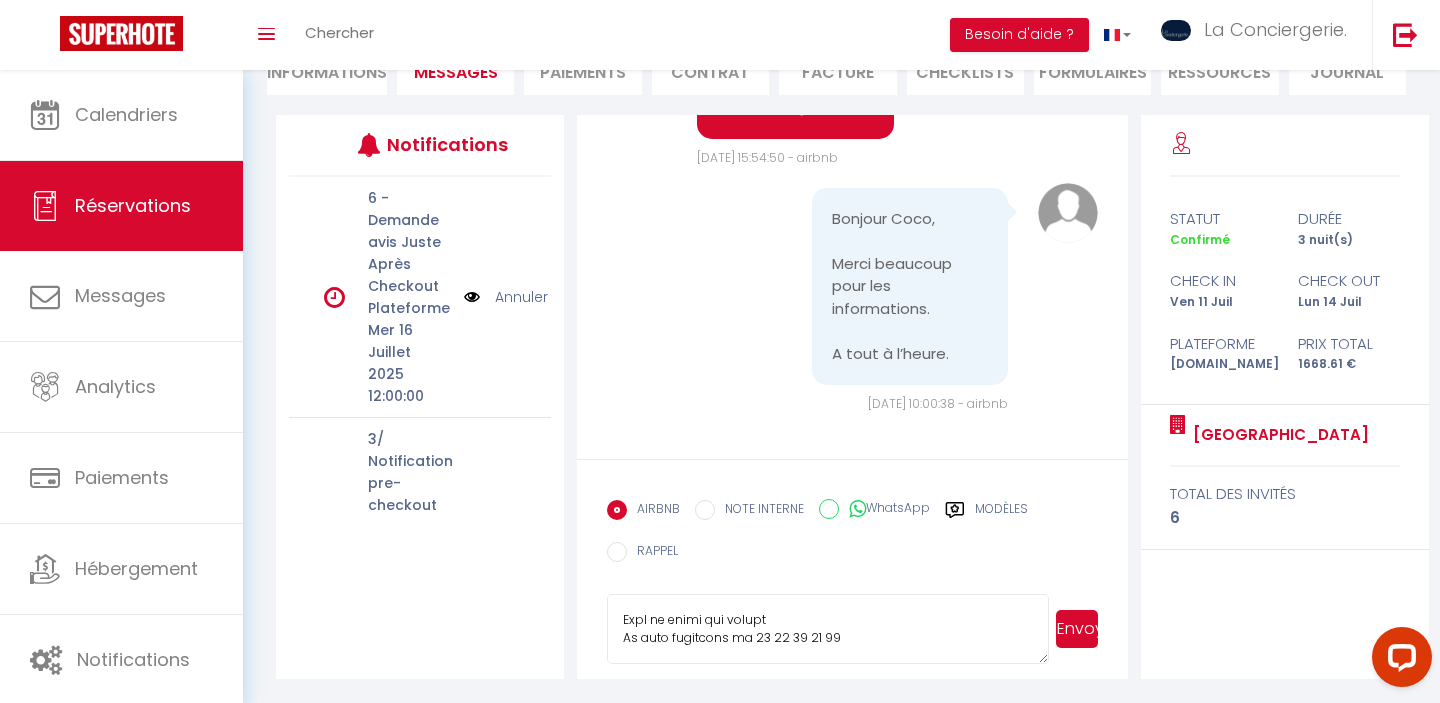 type on "🏡 La Villa Beauvoir – Guide d’accueil
Bienvenue à La Villa Beauvoir !
127 Route des Machoux 86550 MIGNALOUX-BEAUVOIR
Pierre vous accueille chaleureusement dans sa maison familiale, où il vit avec ses quatre filles… et ses chats 🐾
Nous vous remercions d’en prendre grand soin, ainsi que de tout ce qui s’y trouve. Votre respect et votre attention sont essentiels pour que chacun puisse profiter de ce lieu unique.
⏰ Départ / Check-out
Le check-out est prévu à 10h, en présence d’un membre de l’équipe La Conciergerie.
Avant votre départ, merci de :
•	Sortir les poubelles (voir les consignes en bas de page),
•	Défaire les lits et déposer le linge dans la buanderie,
•	Faire la vaisselle et vider le lave-vaisselle,
•	Ranger la maison dans son ensemble.
📝 Éléments utiles durant votre séjour
•	🧣 5 plaids
•	☕ Machine Nespresso
•	🍽️ Lave-vaisselle
•	🤖 Robot aspirateur
•	🗝️ 1 boîte à clé + 2 jeux de clés
•	🔐 Code du bac (côté salon extérieur, dans la caisse en bois) : 1909
•	📶 WiFi : Livebox 3B30 – eiHJwWQvUq6myKDRX
..." 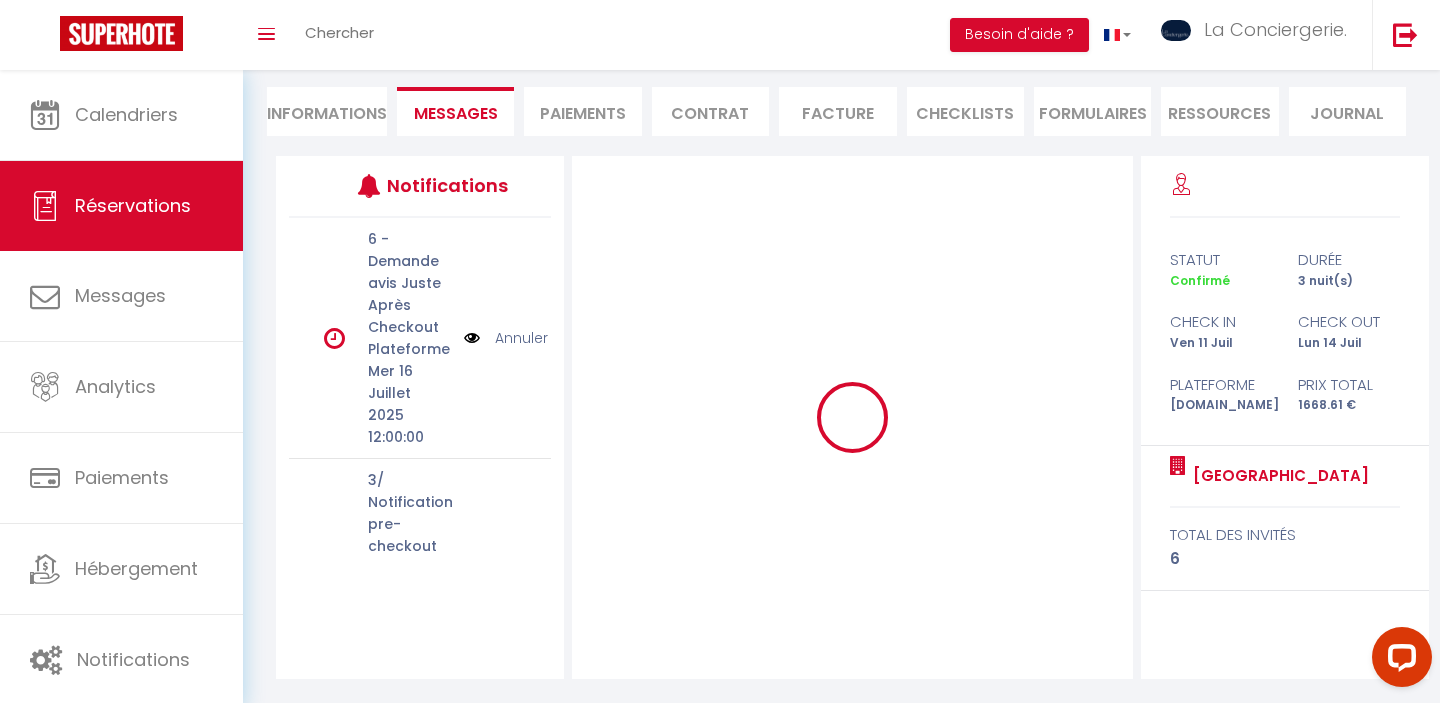 type 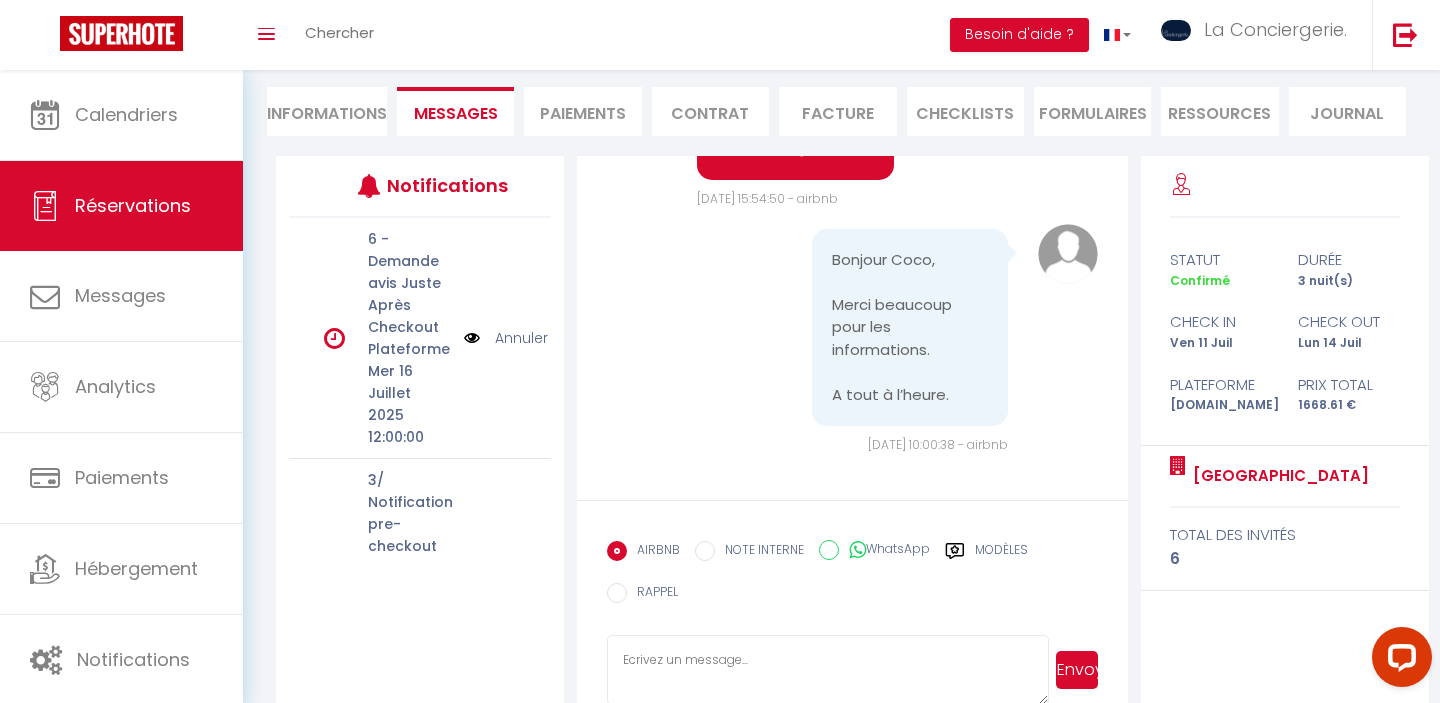 scroll, scrollTop: 0, scrollLeft: 0, axis: both 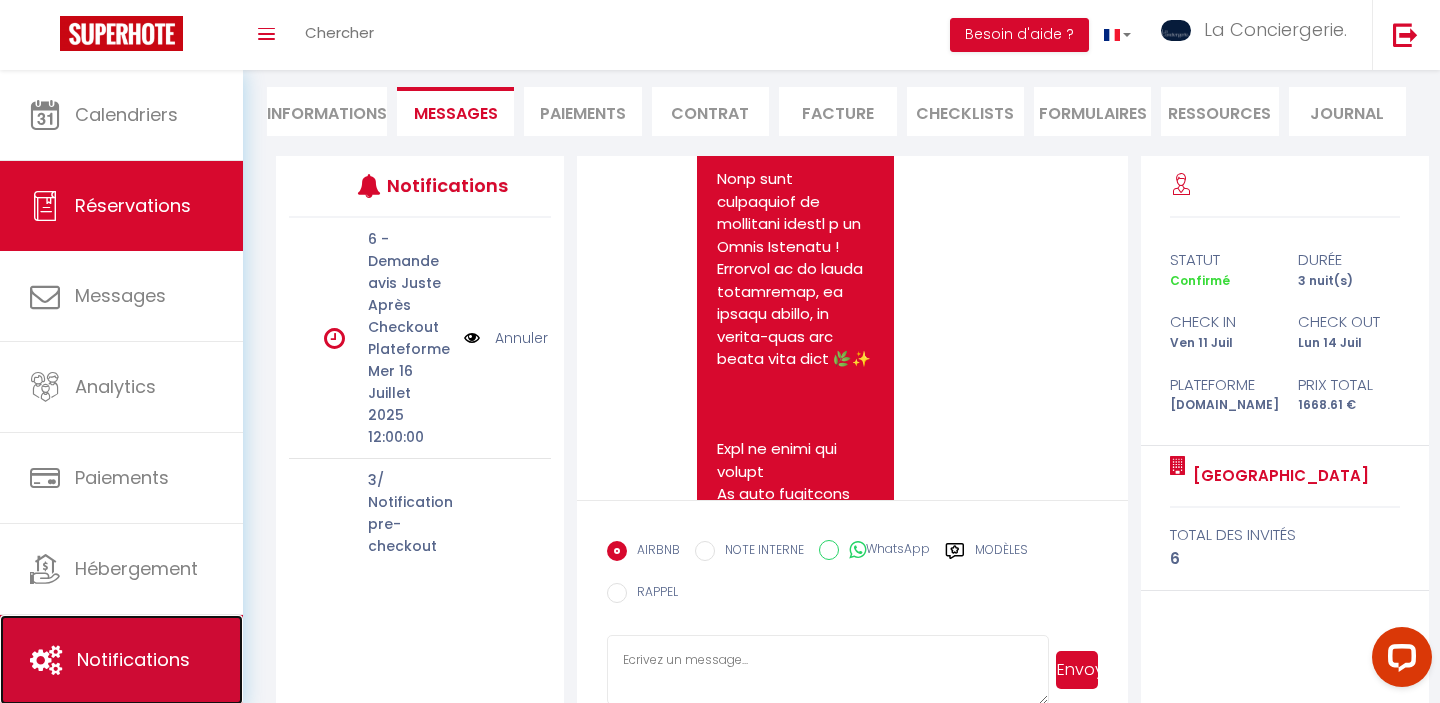 click on "Notifications" at bounding box center (133, 659) 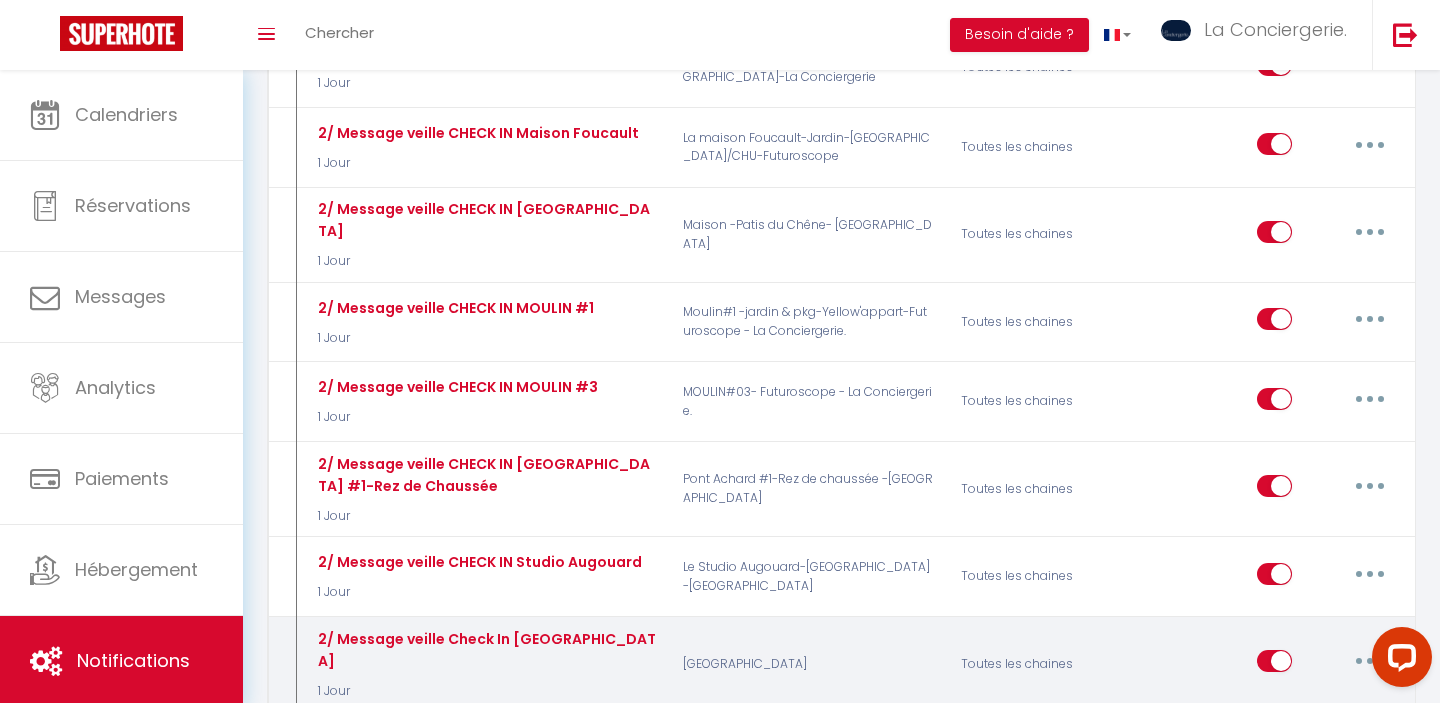 scroll, scrollTop: 4673, scrollLeft: 0, axis: vertical 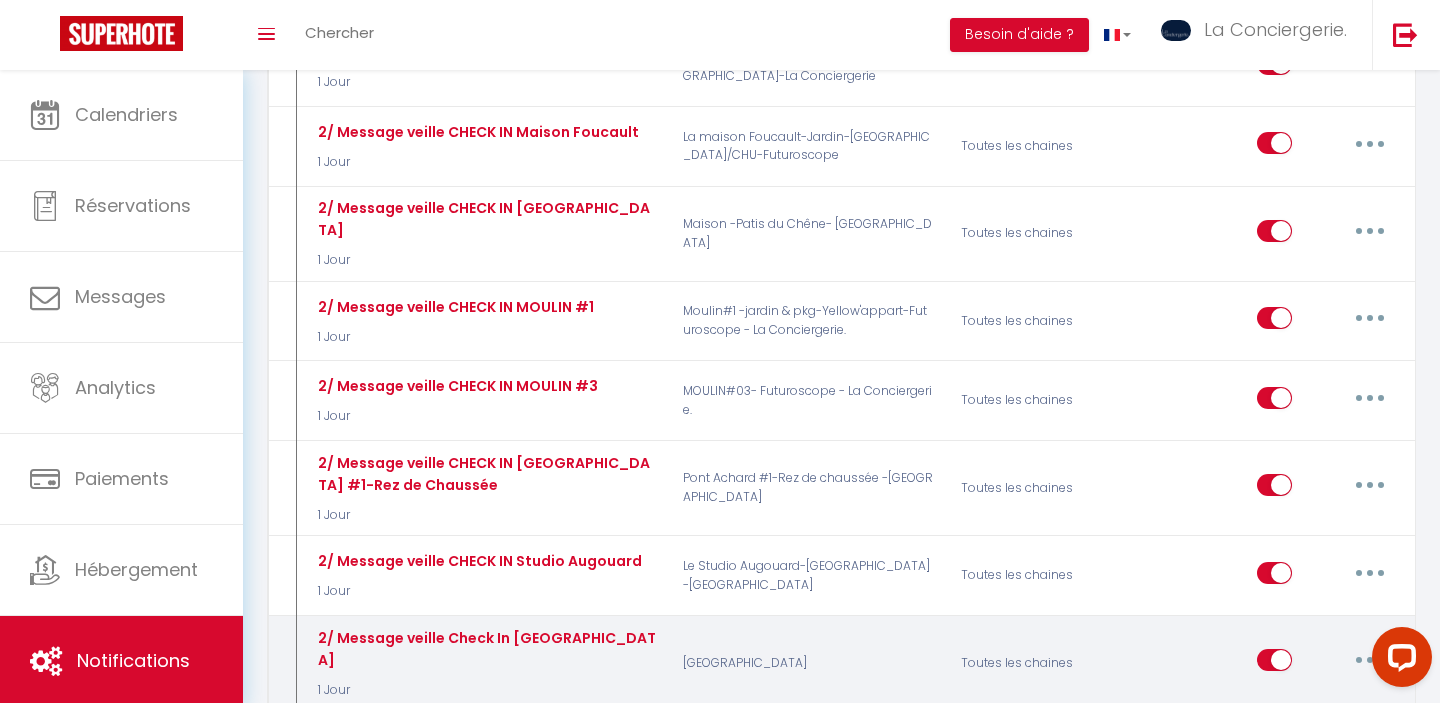 click at bounding box center [1370, 660] 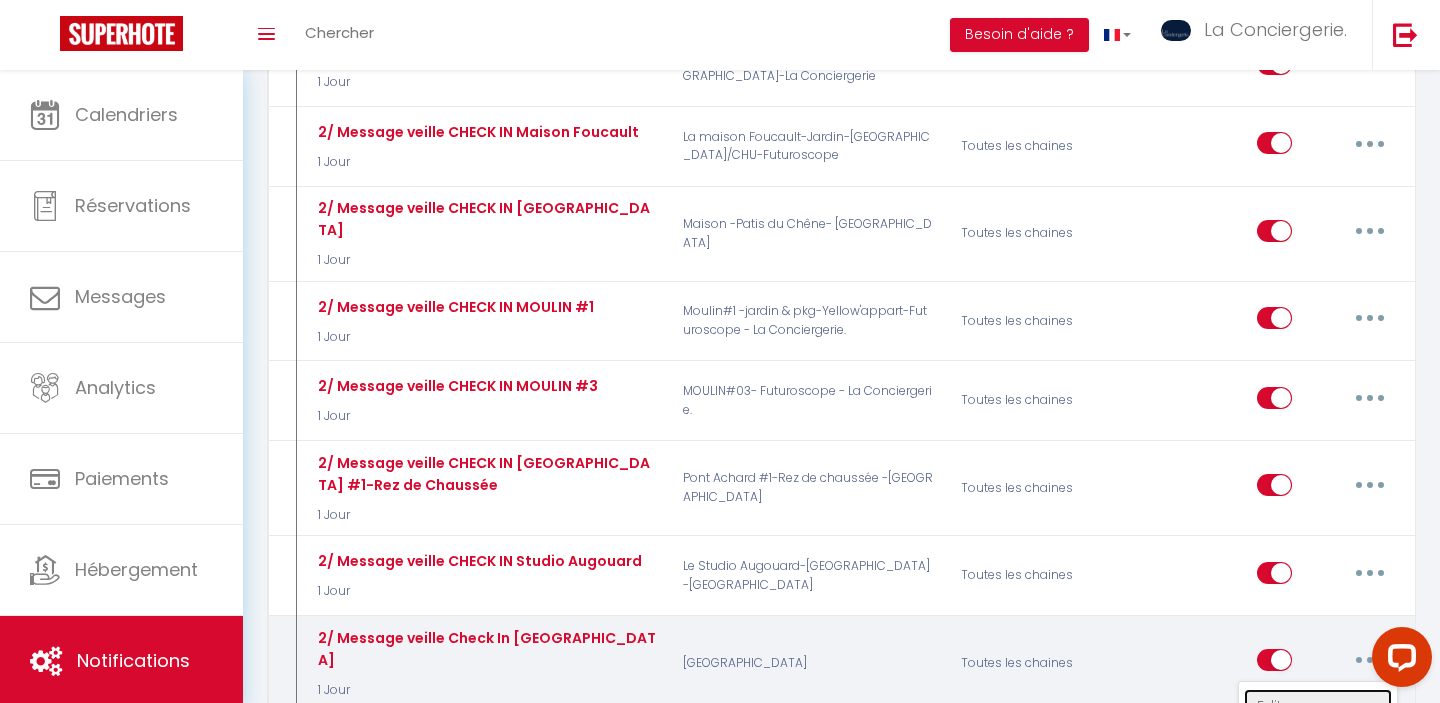 click on "Editer" at bounding box center [1318, 706] 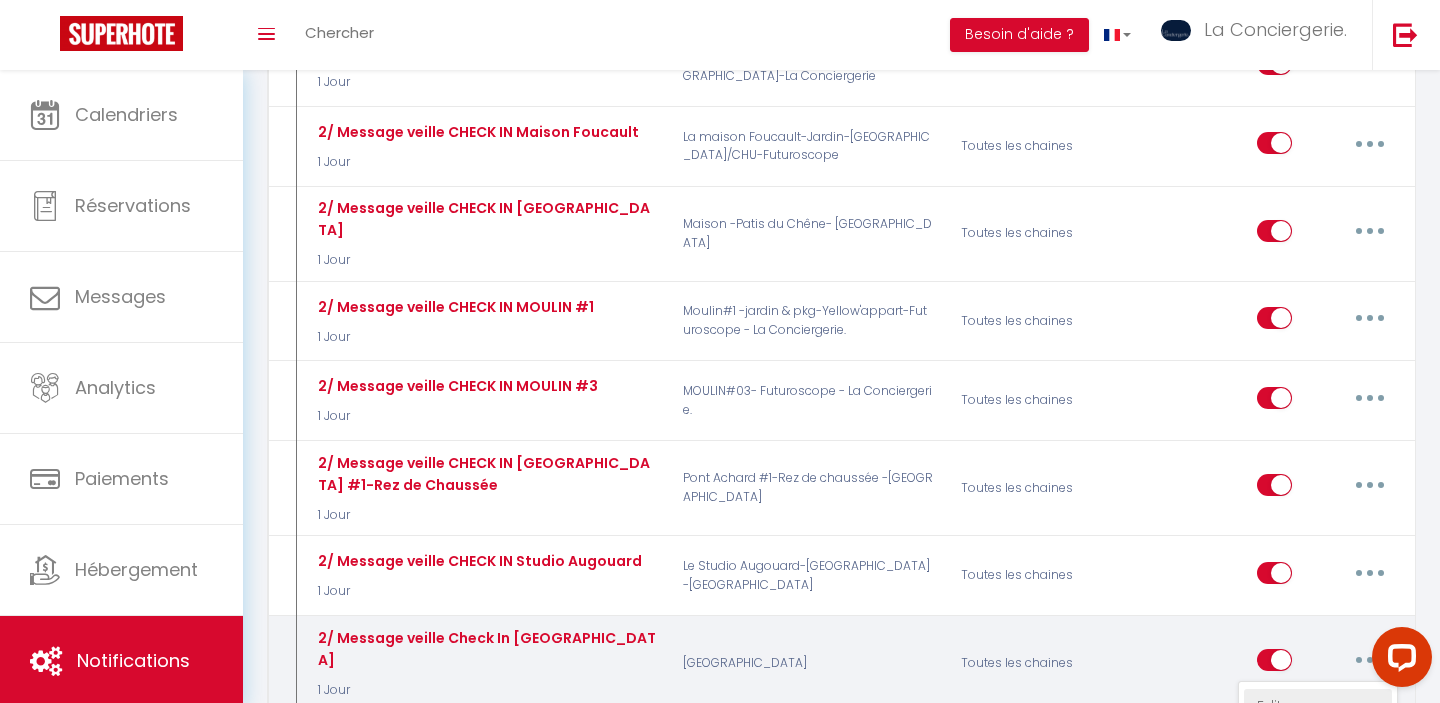 type on "2/ Message veille Check In [GEOGRAPHIC_DATA]" 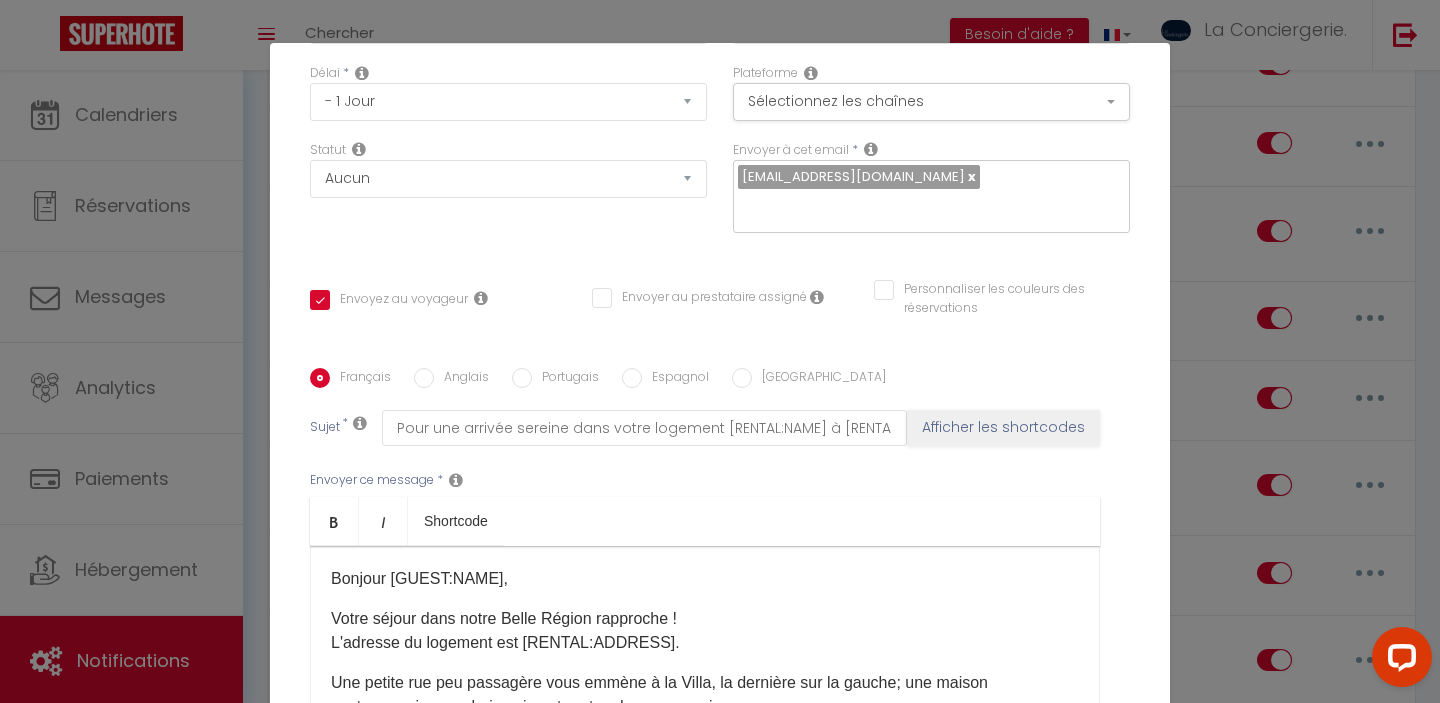 scroll, scrollTop: 387, scrollLeft: 0, axis: vertical 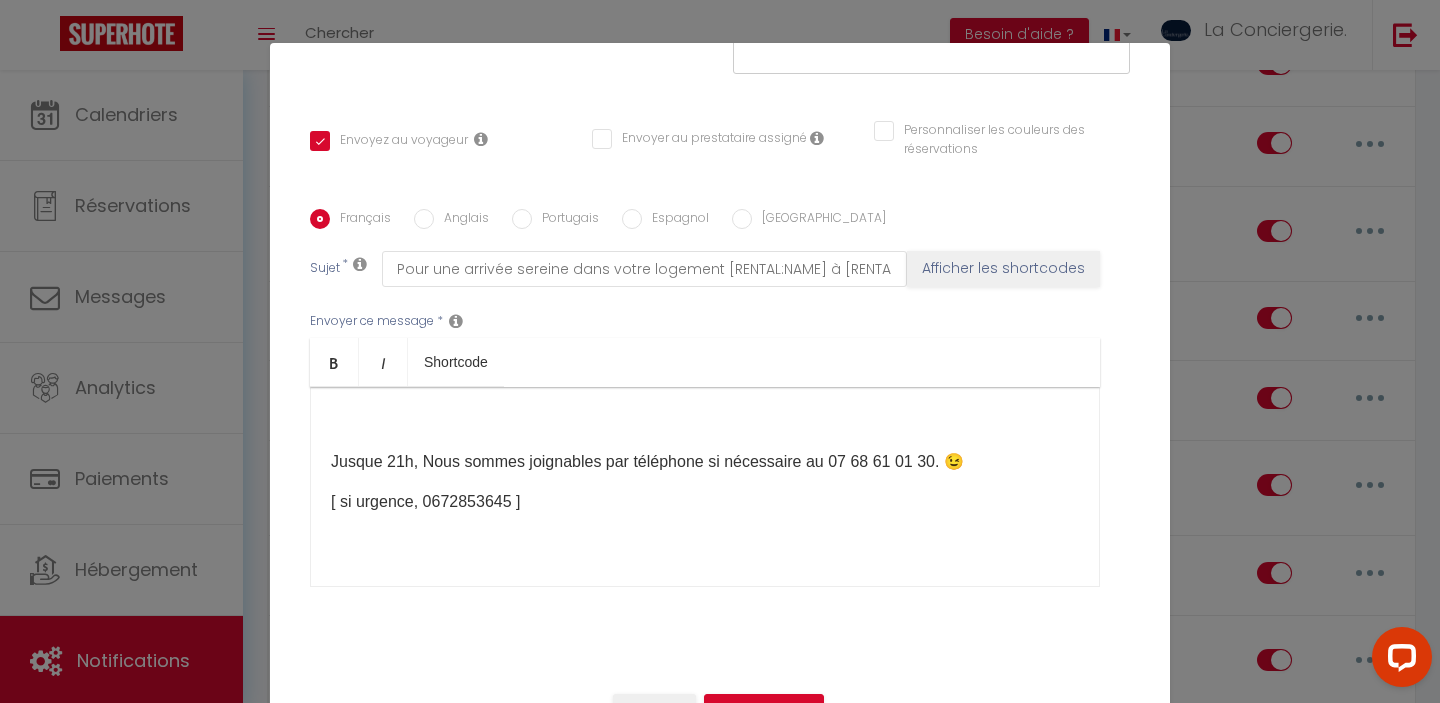 click on "[ si urgence, 0672853645 ]" at bounding box center (705, 502) 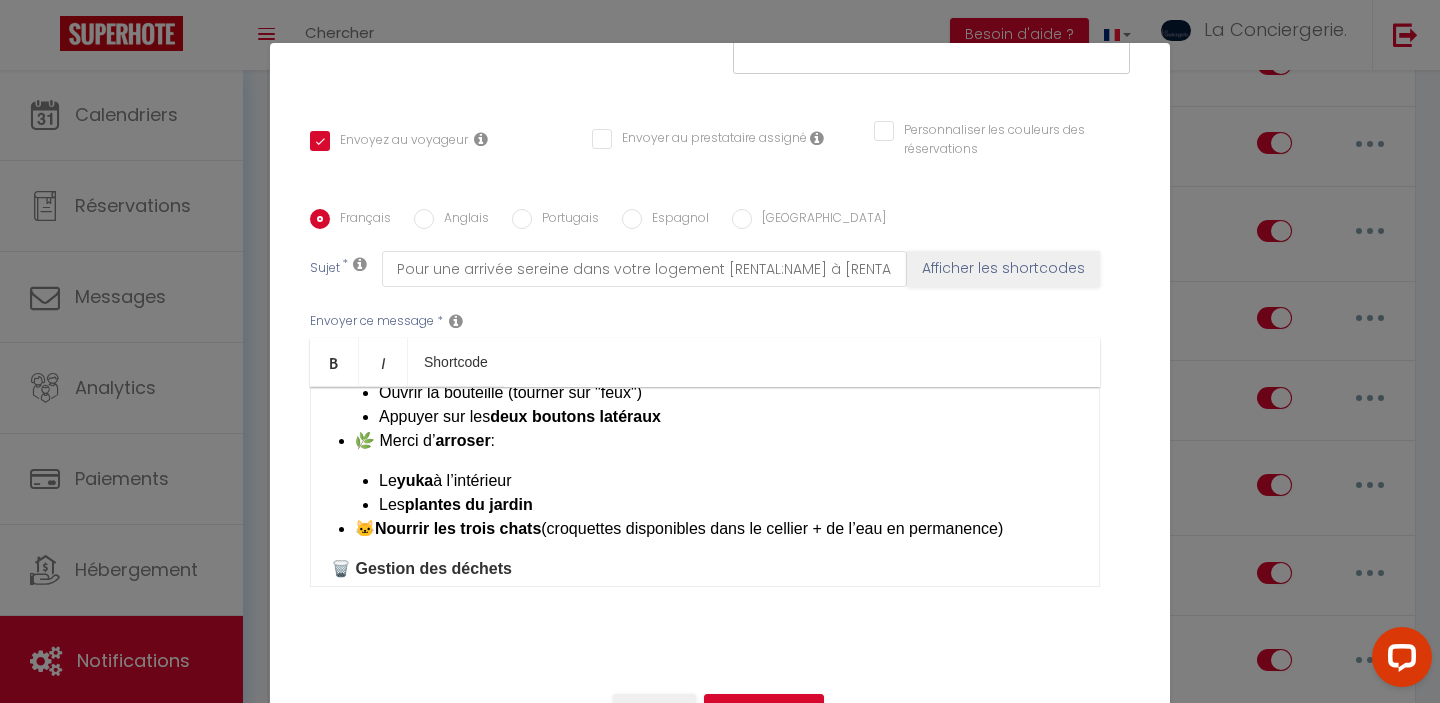 scroll, scrollTop: 3462, scrollLeft: 0, axis: vertical 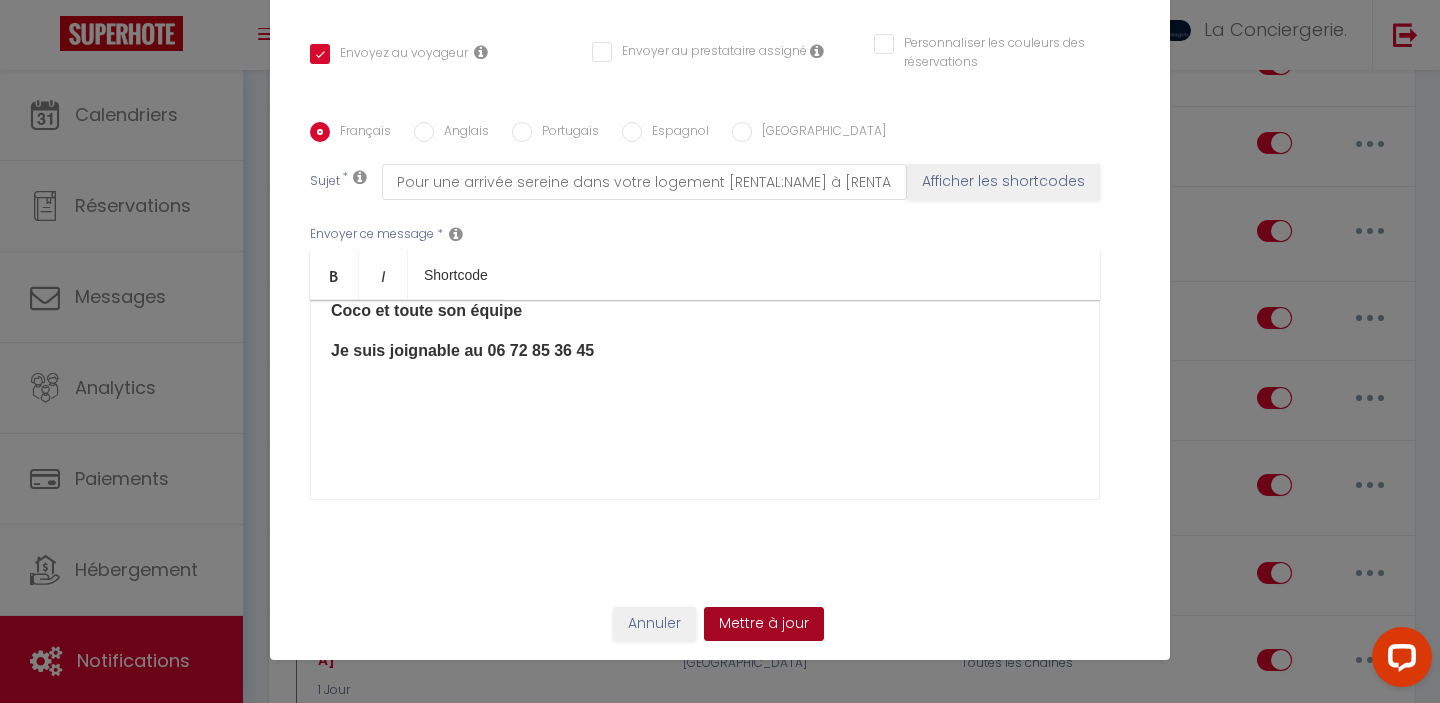click on "Mettre à jour" at bounding box center (764, 624) 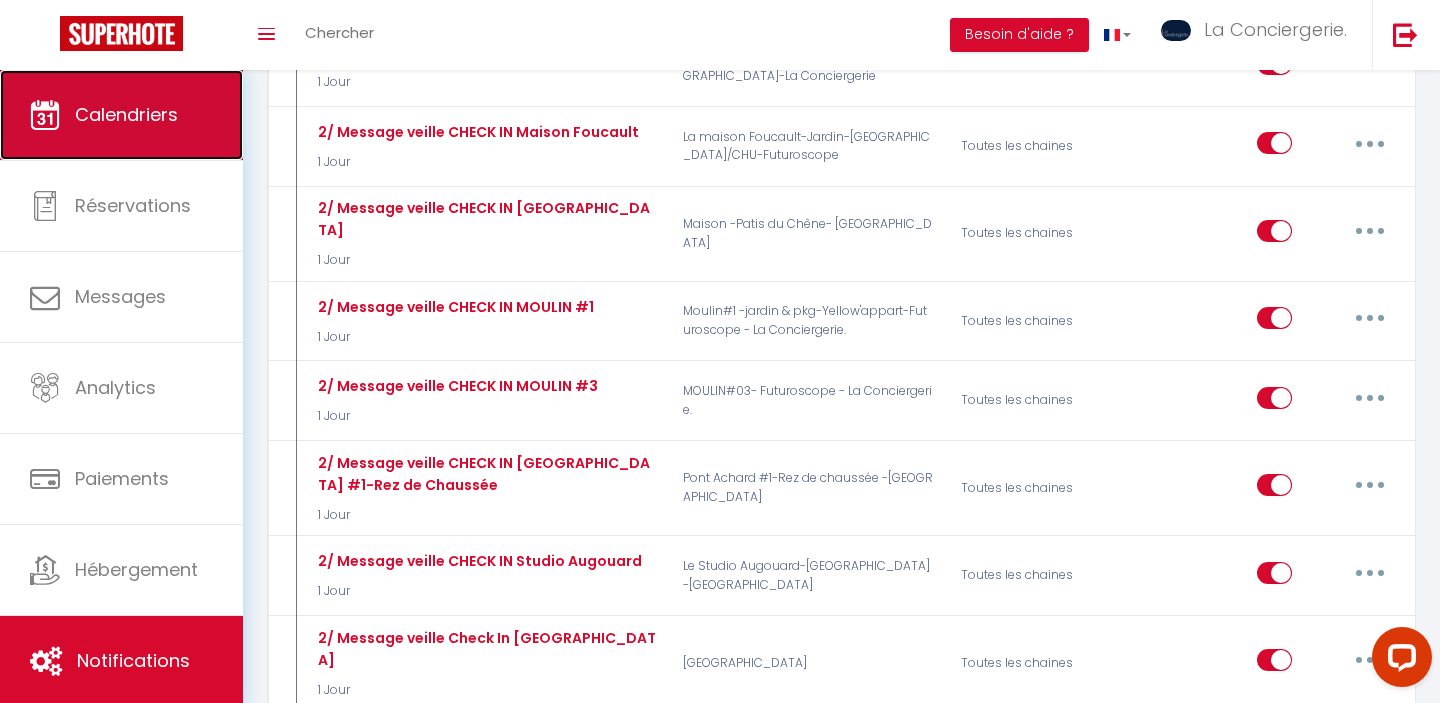 click on "Calendriers" at bounding box center [126, 114] 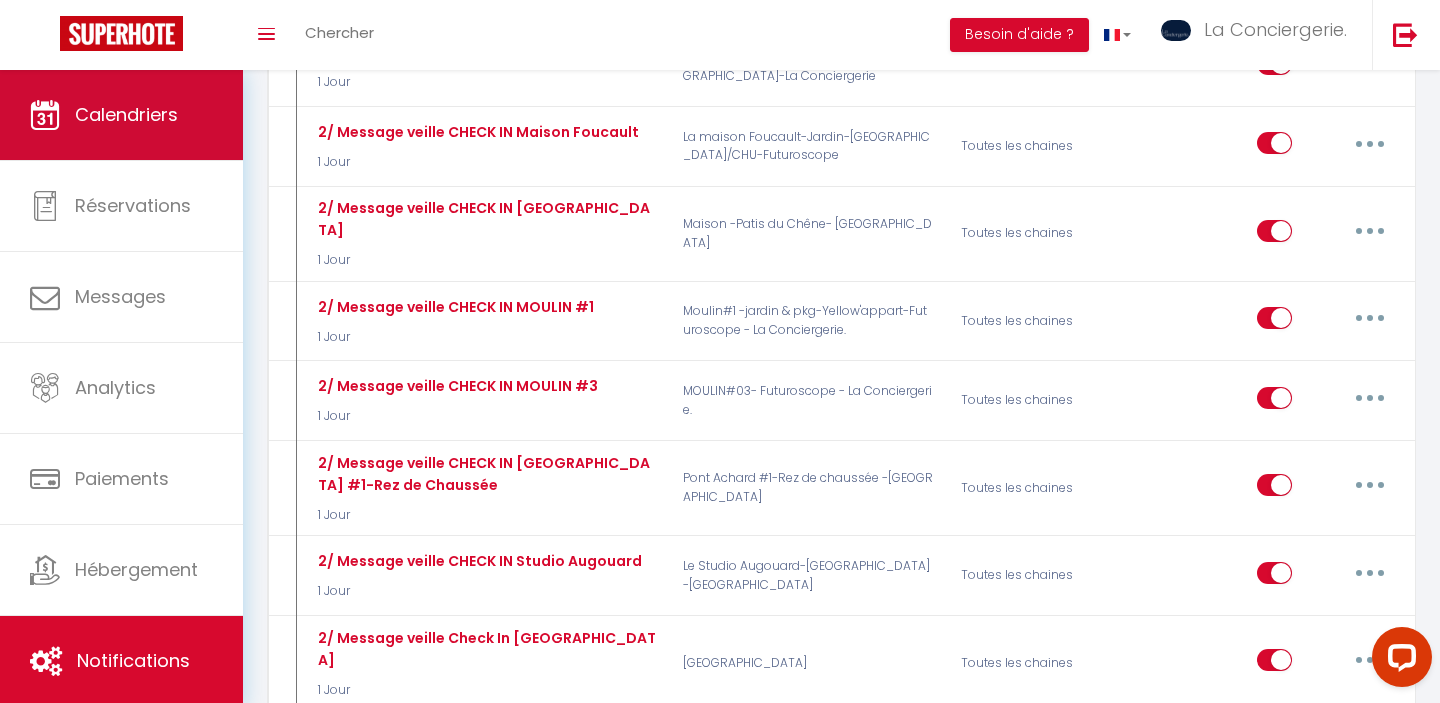 scroll, scrollTop: 0, scrollLeft: 0, axis: both 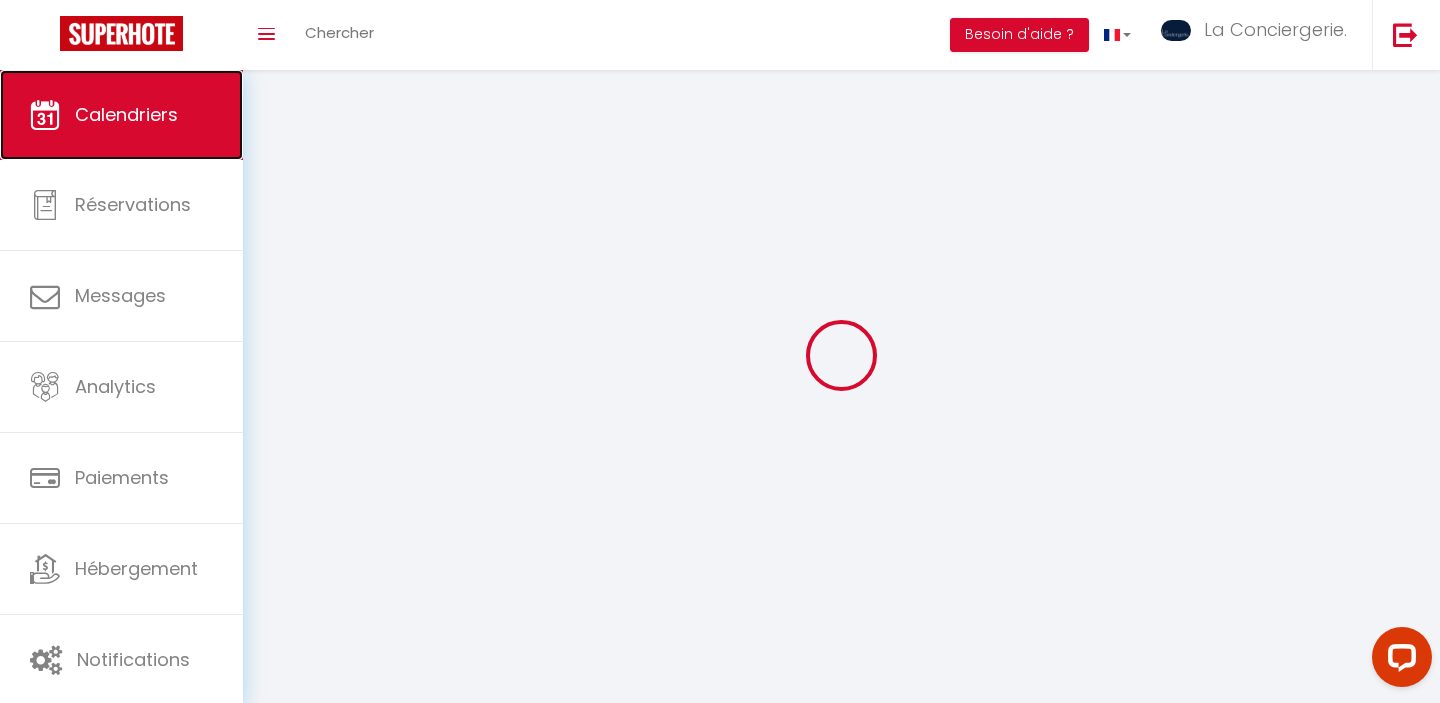 click on "Calendriers" at bounding box center (121, 115) 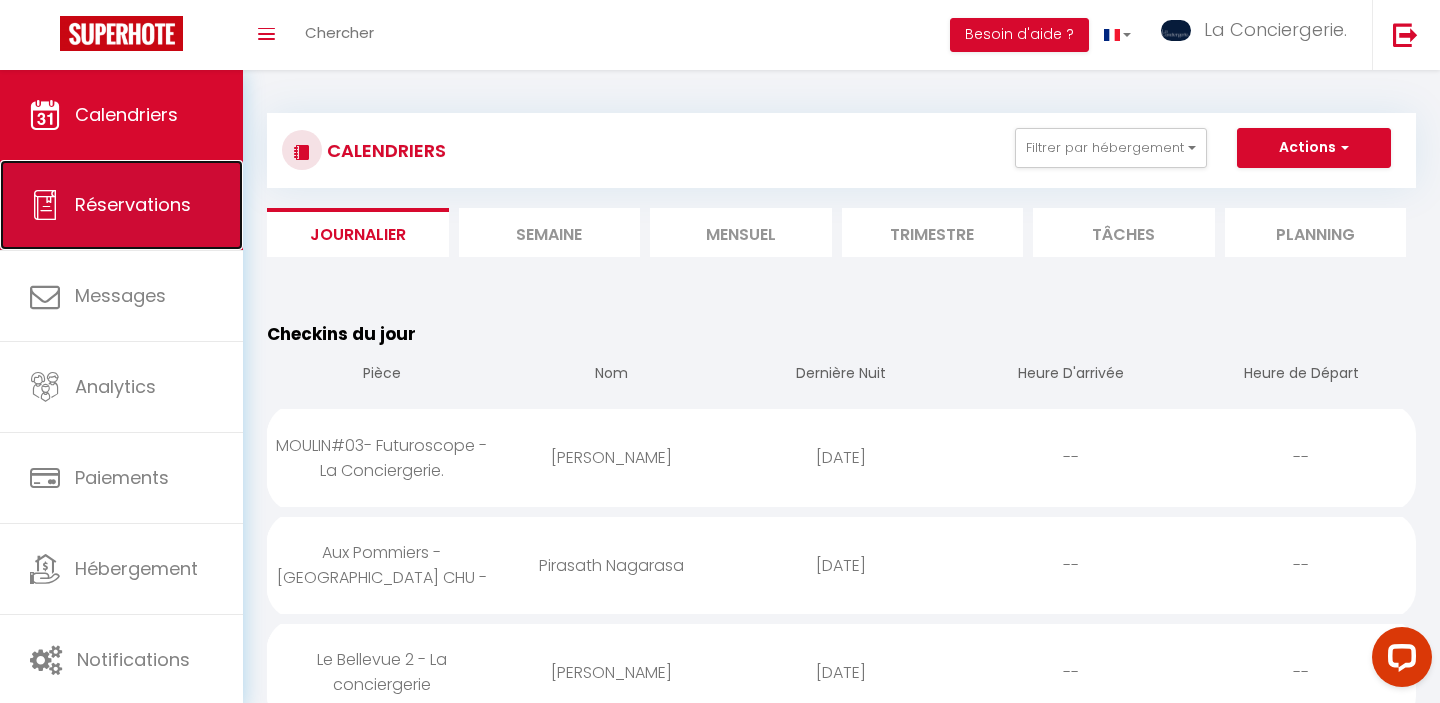 click on "Réservations" at bounding box center [121, 205] 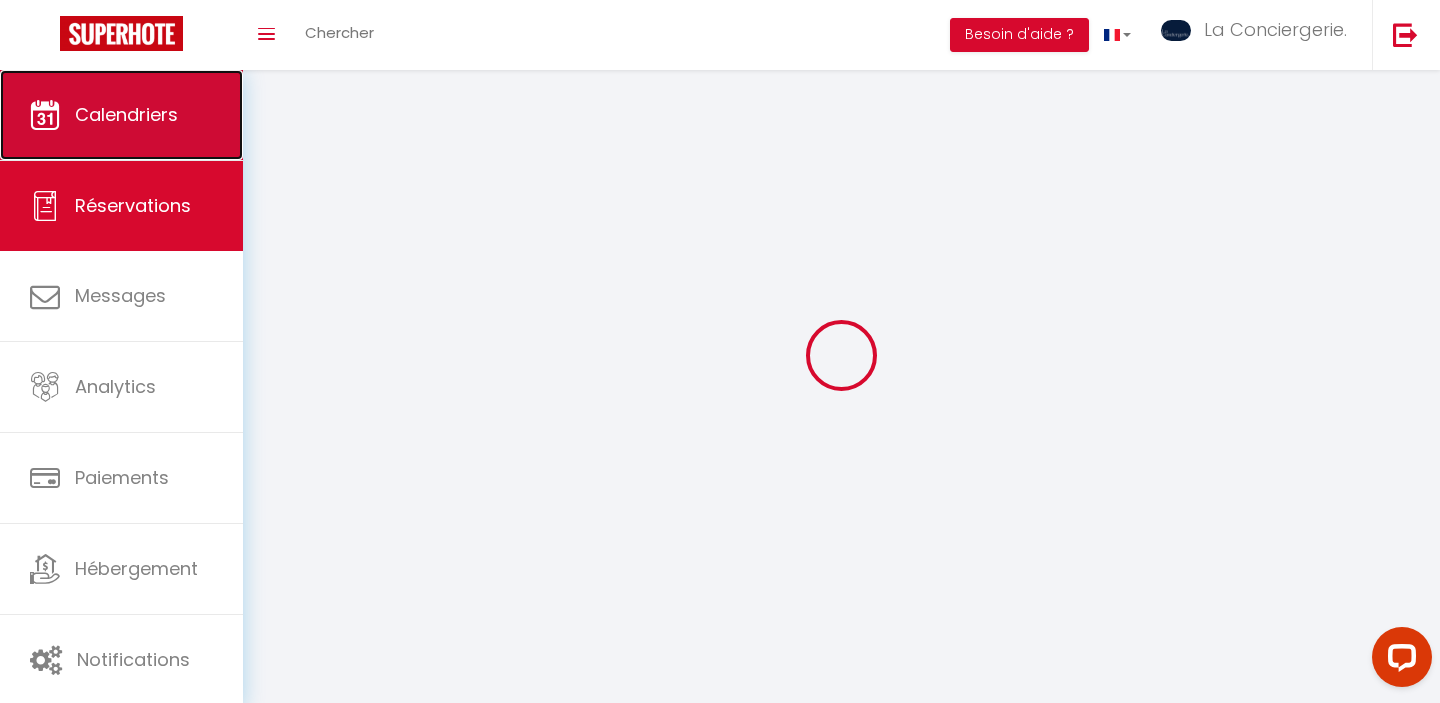 click on "Calendriers" at bounding box center [121, 115] 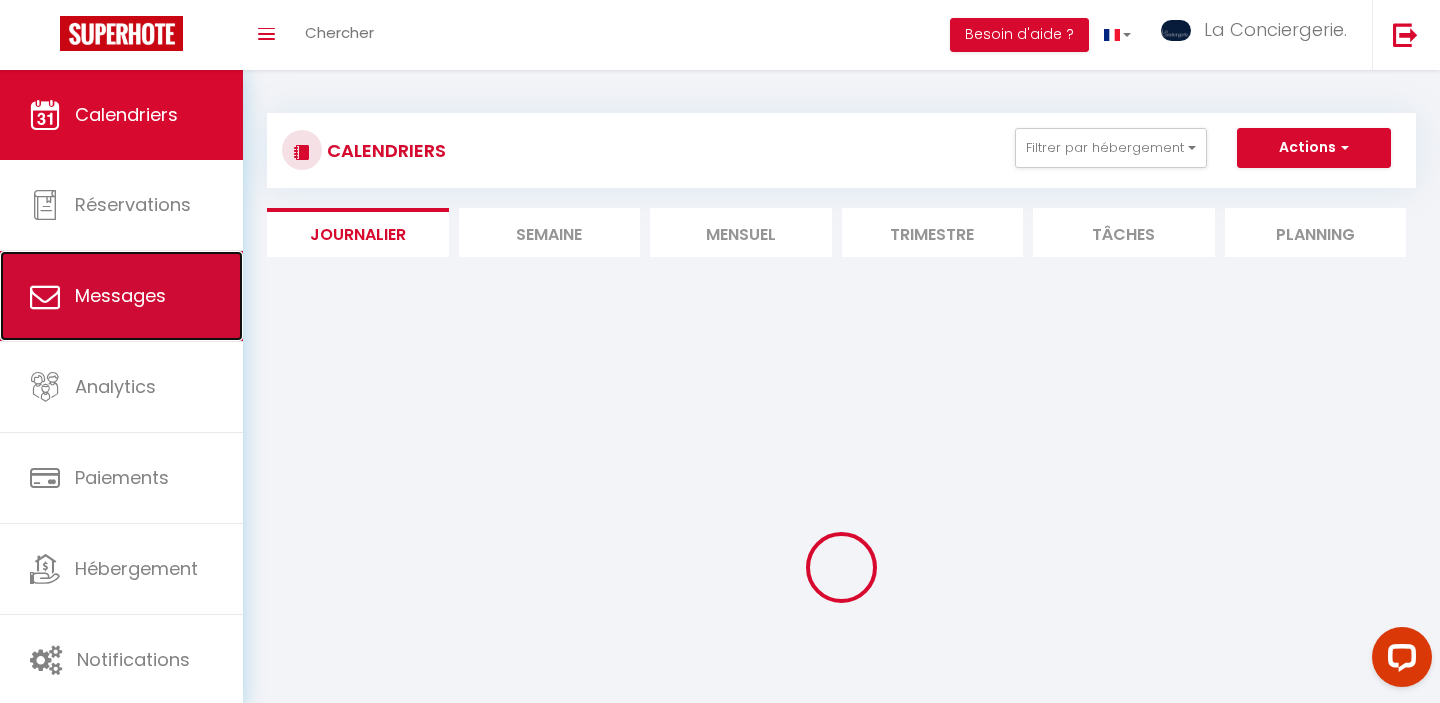 click on "Messages" at bounding box center [121, 296] 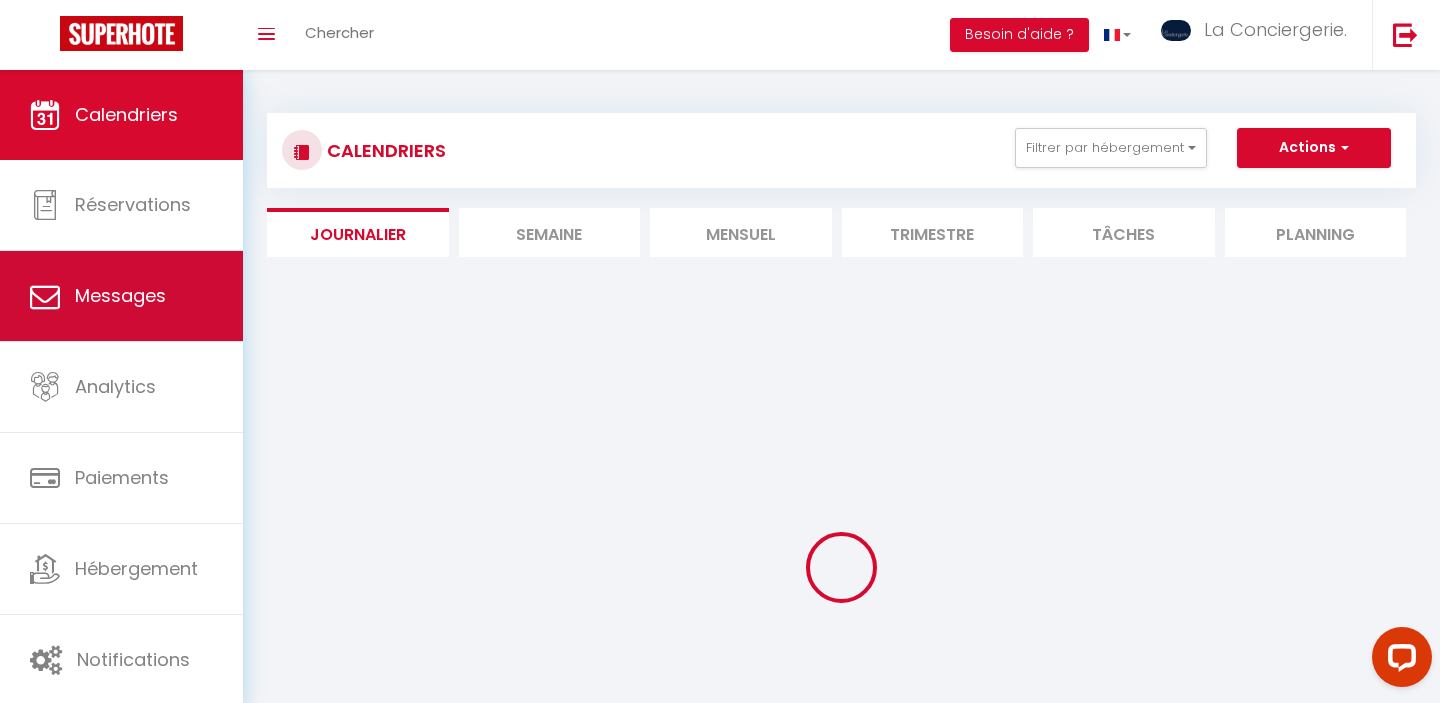 select on "message" 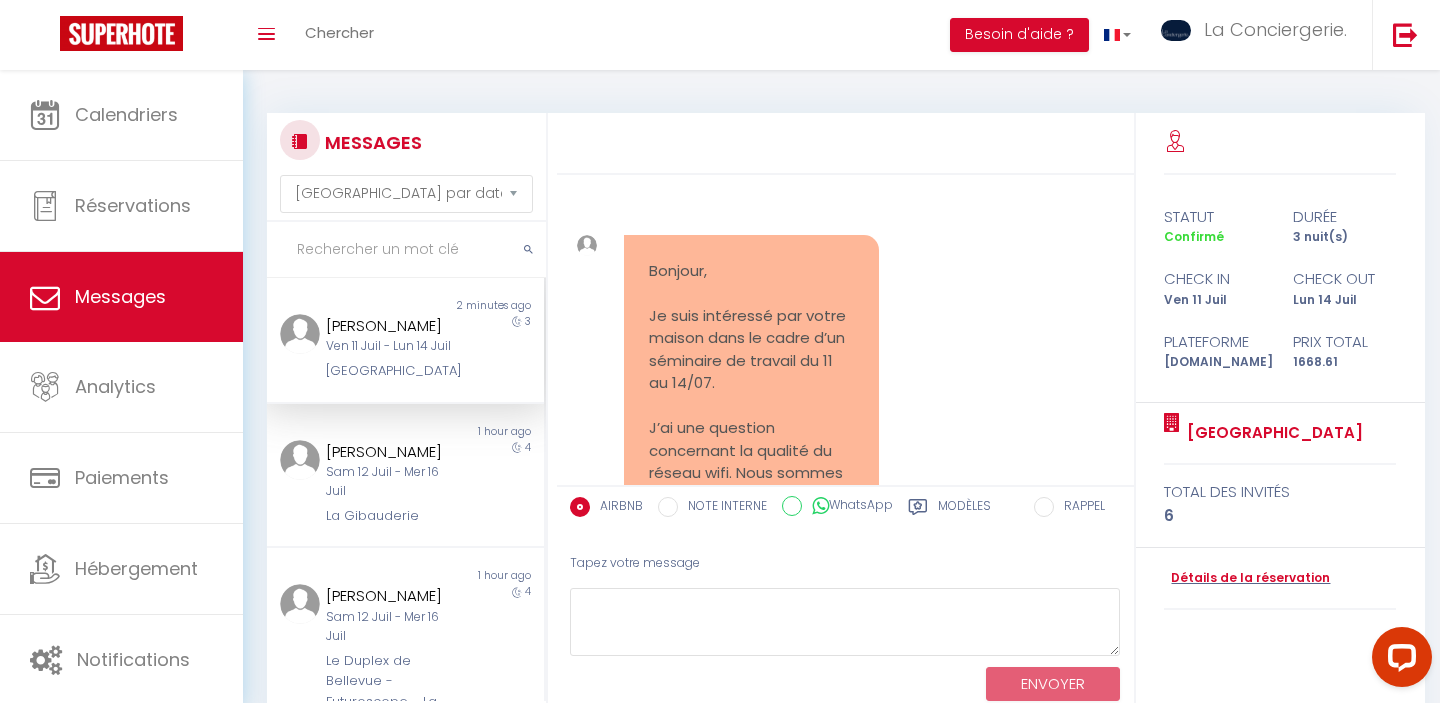scroll, scrollTop: 23879, scrollLeft: 0, axis: vertical 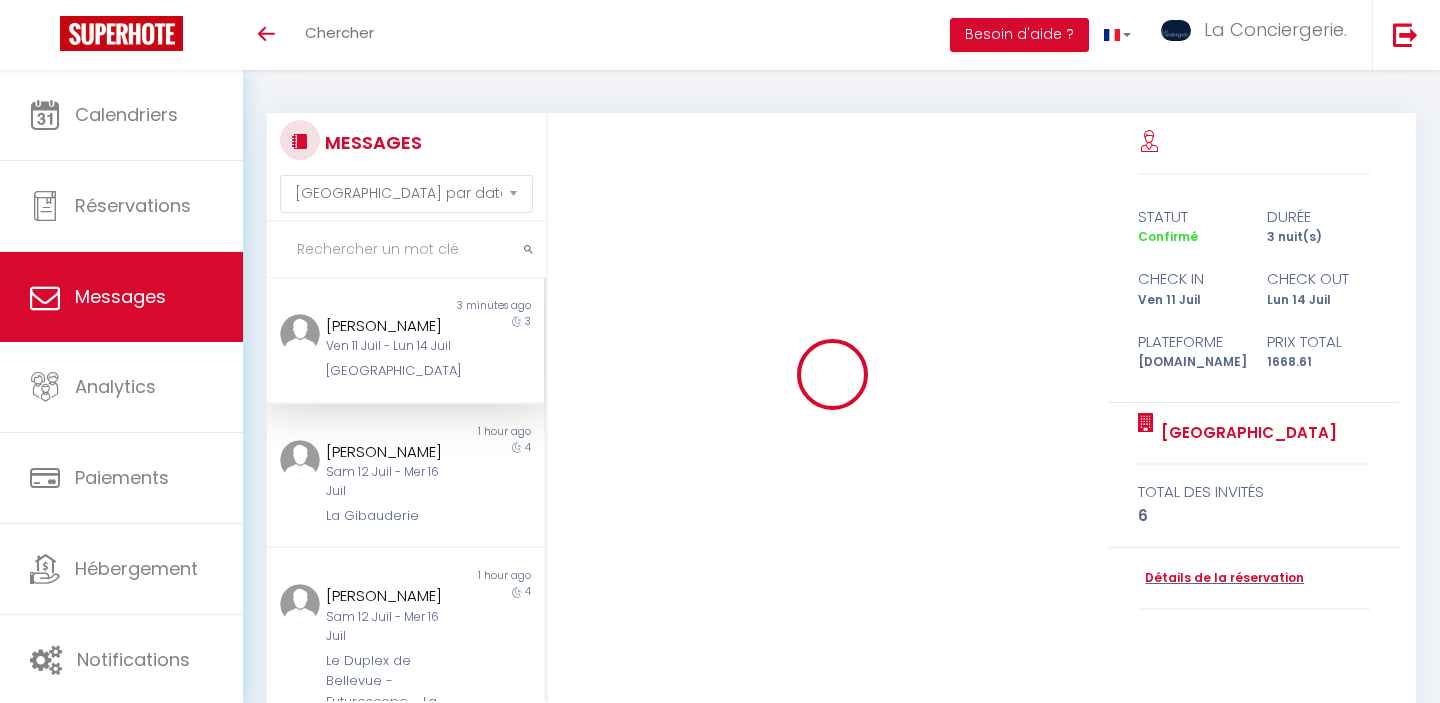 select on "message" 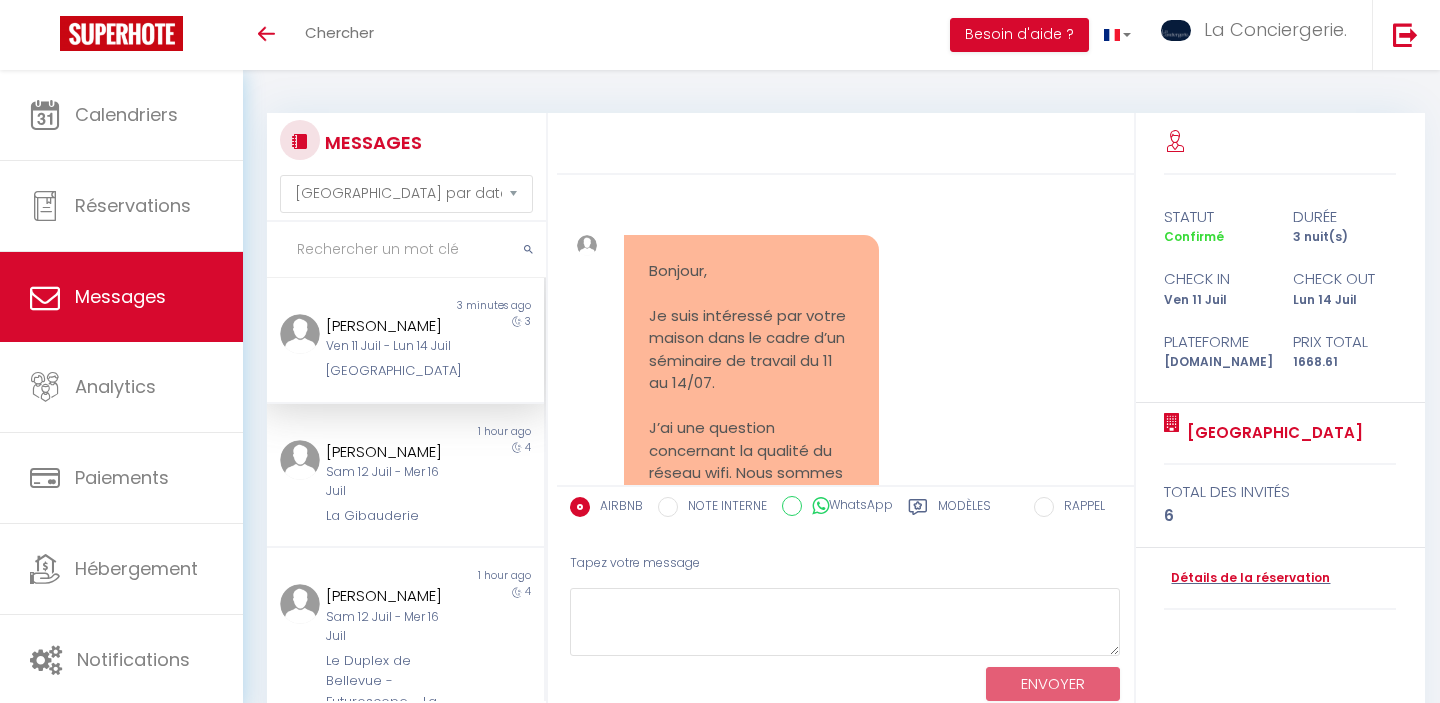 scroll, scrollTop: 23879, scrollLeft: 0, axis: vertical 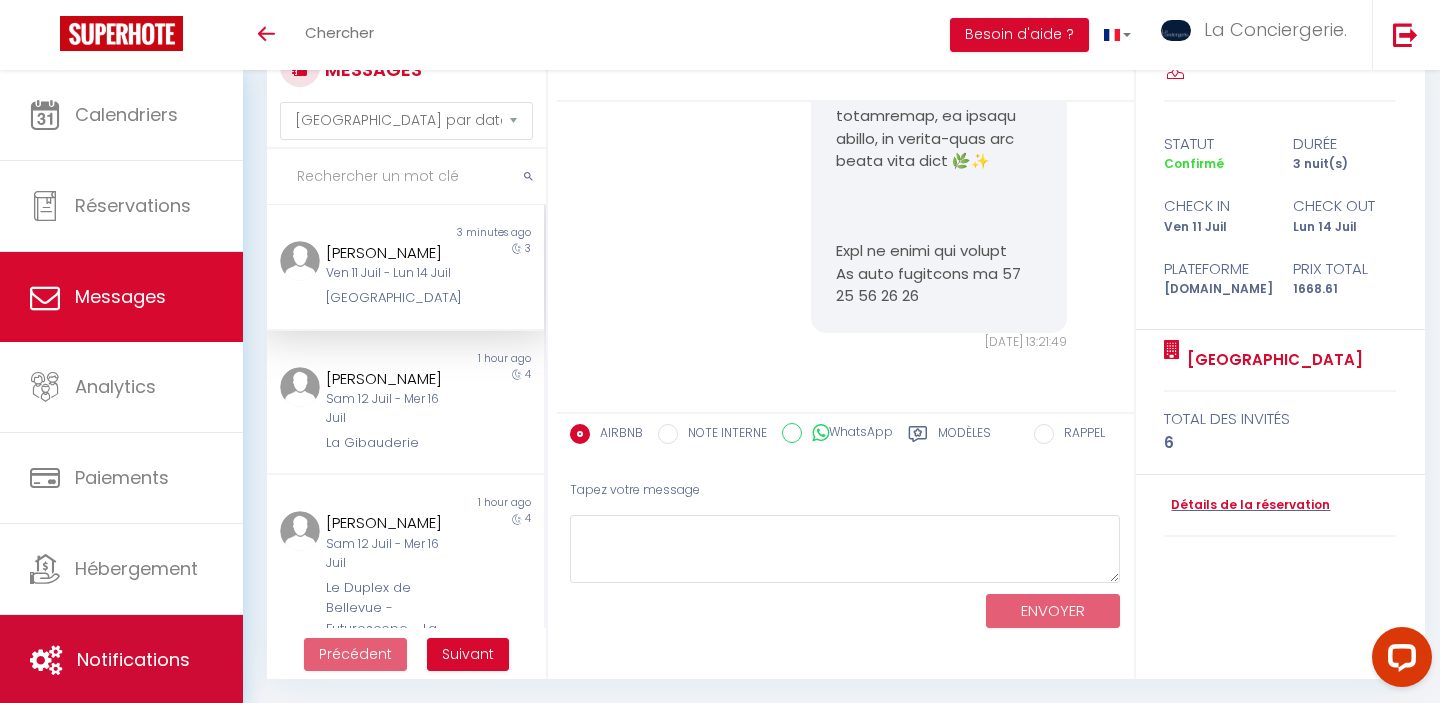click on "Notifications" at bounding box center [121, 660] 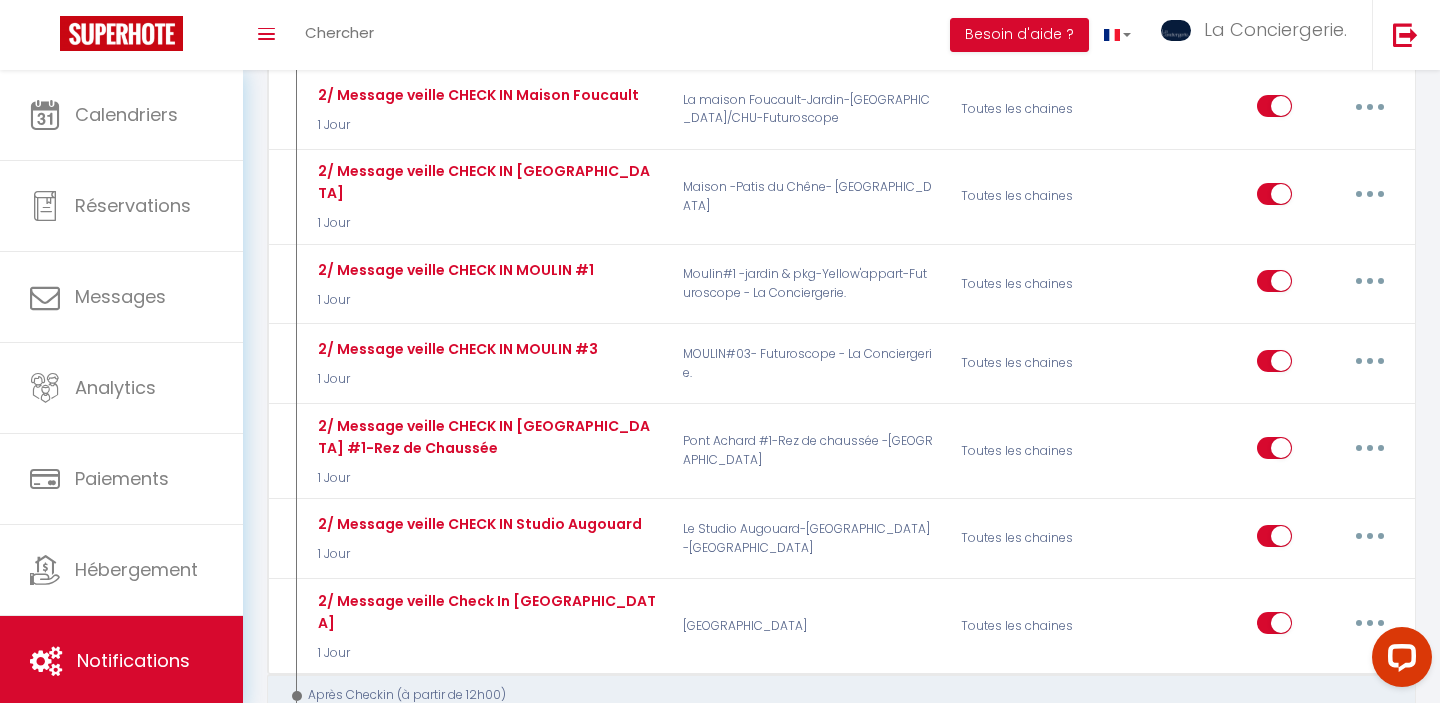 scroll, scrollTop: 4720, scrollLeft: 0, axis: vertical 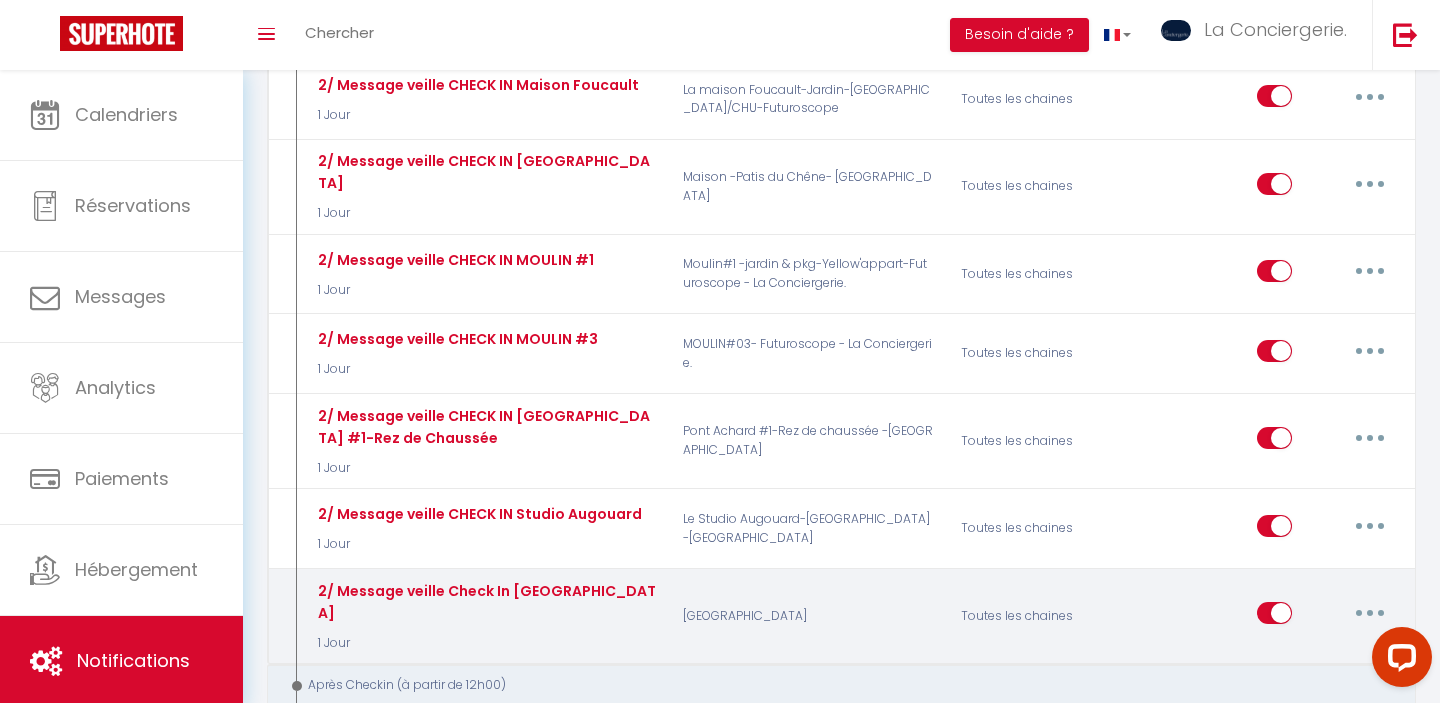 click at bounding box center [1370, 613] 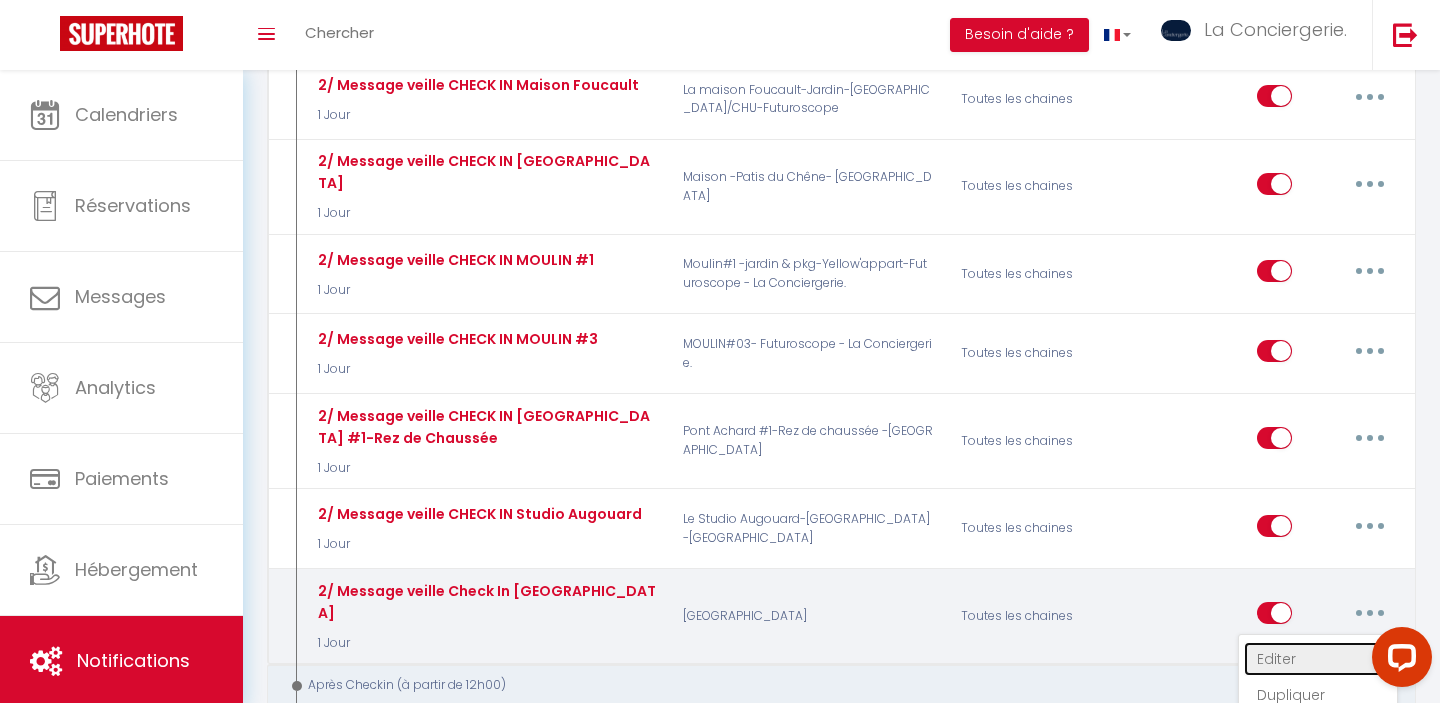 click on "Editer" at bounding box center [1318, 659] 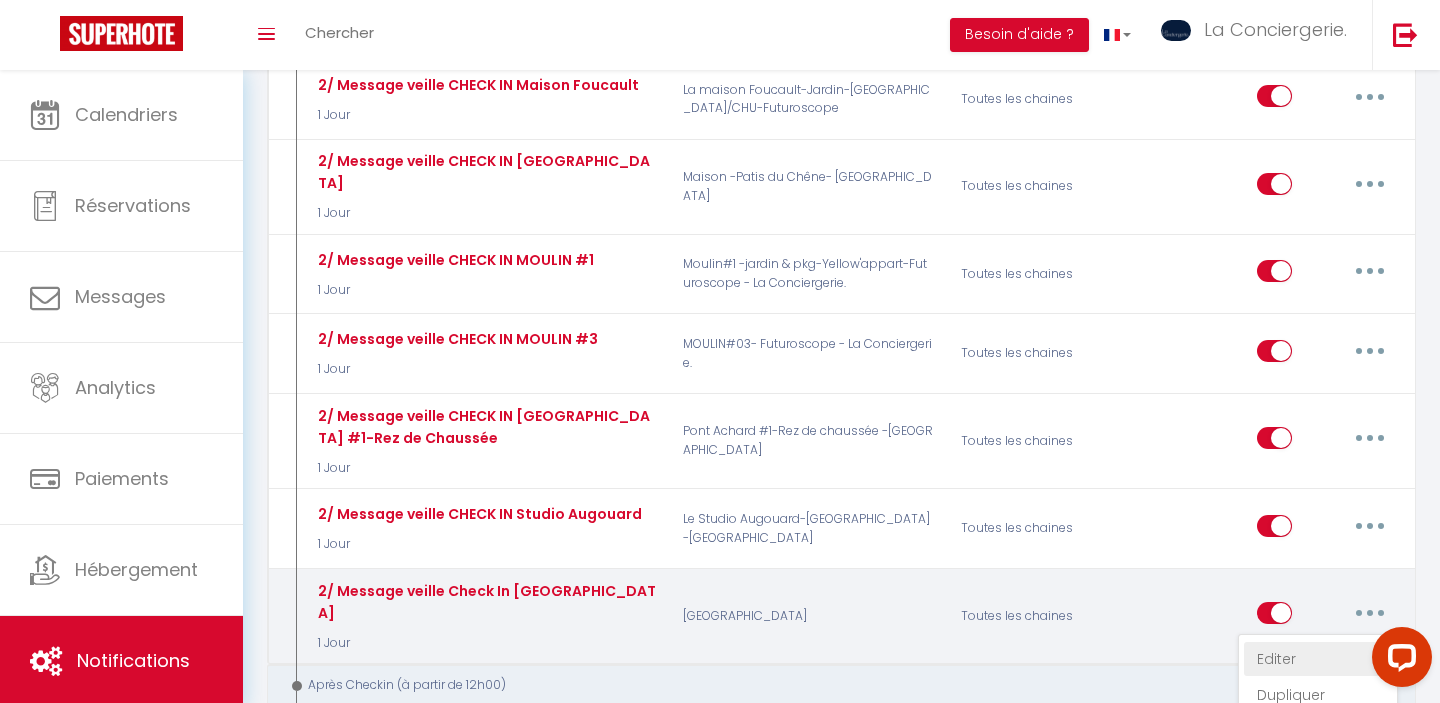 type on "2/ Message veille Check In [GEOGRAPHIC_DATA]" 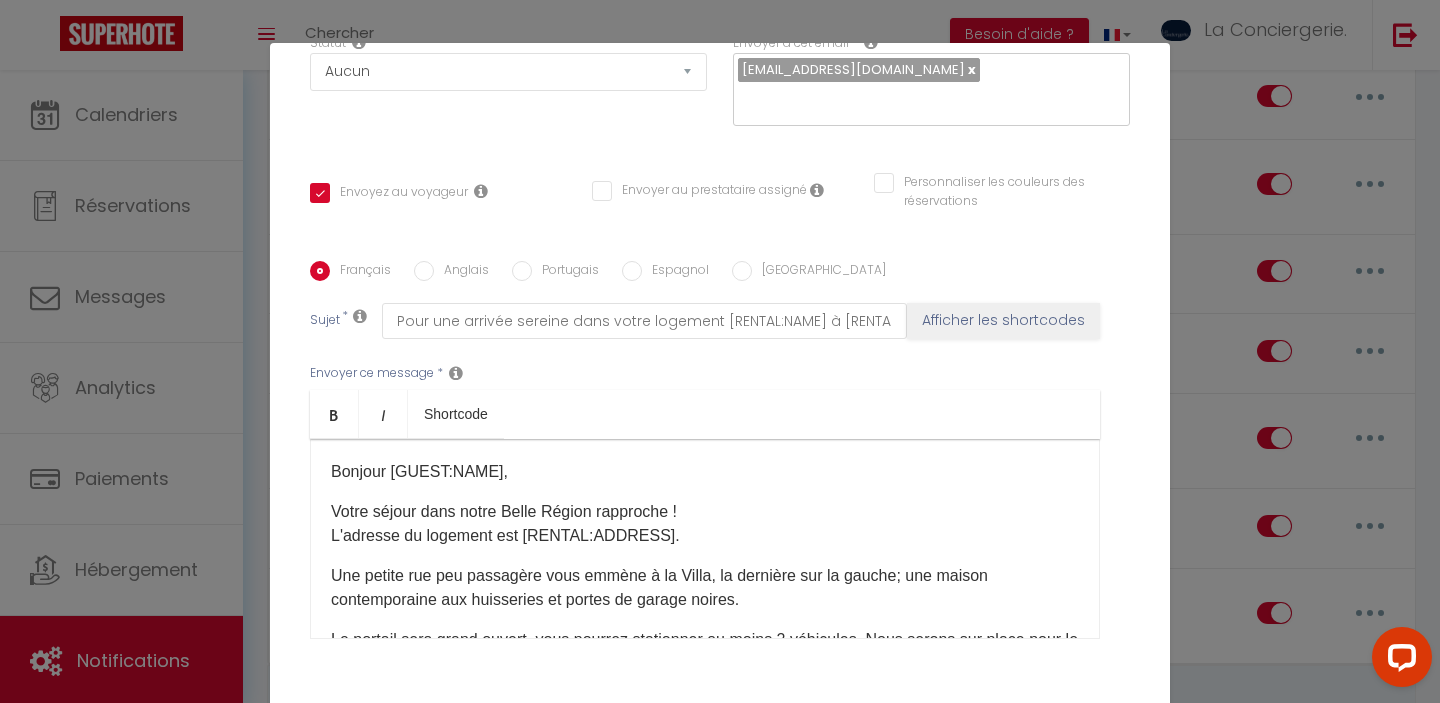 scroll, scrollTop: 388, scrollLeft: 0, axis: vertical 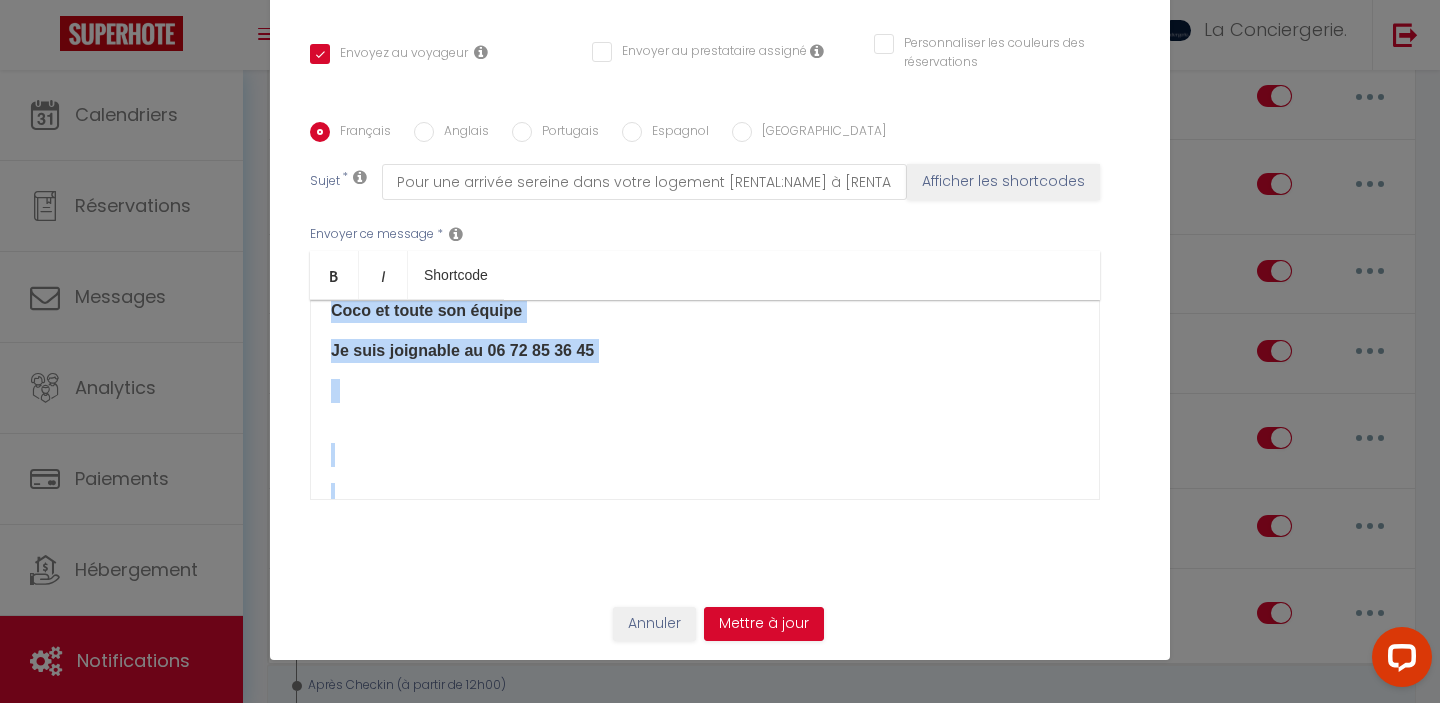 drag, startPoint x: 335, startPoint y: 414, endPoint x: 712, endPoint y: 714, distance: 481.79767 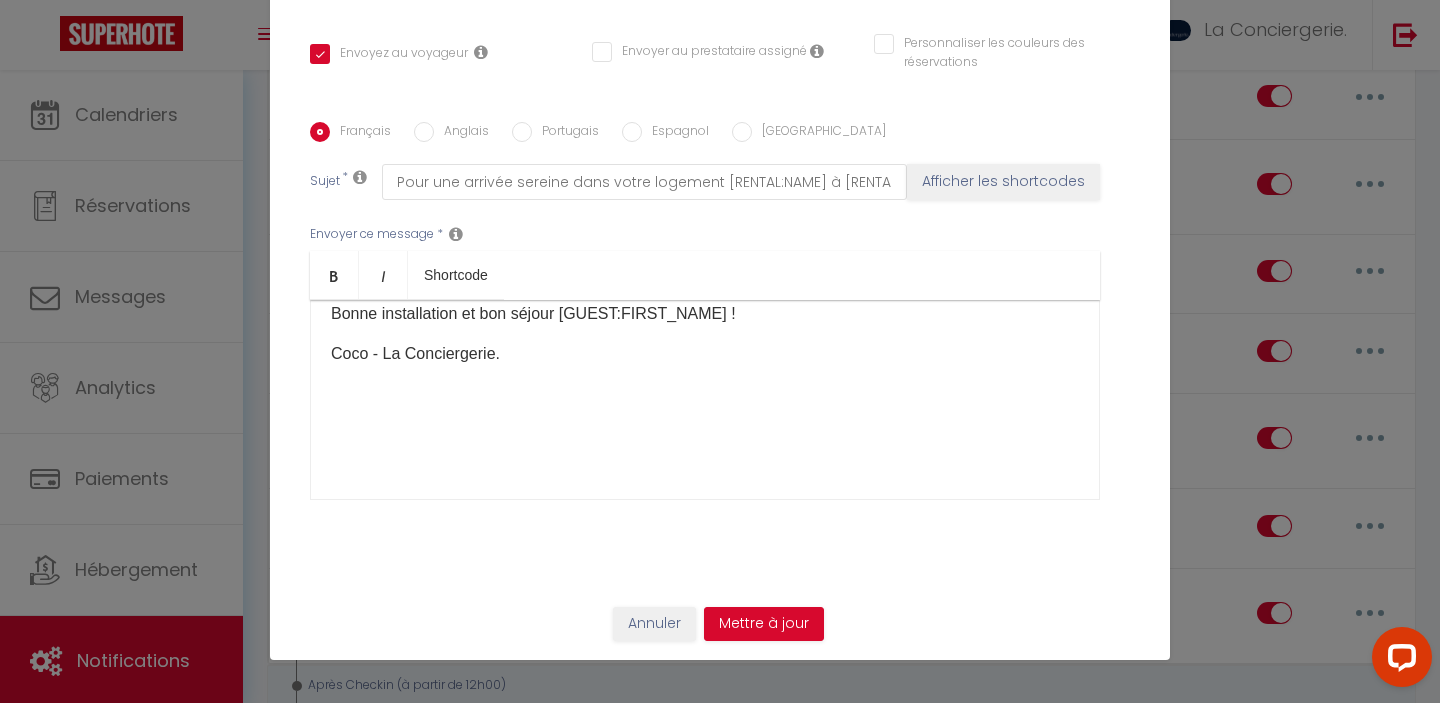 scroll, scrollTop: 1760, scrollLeft: 0, axis: vertical 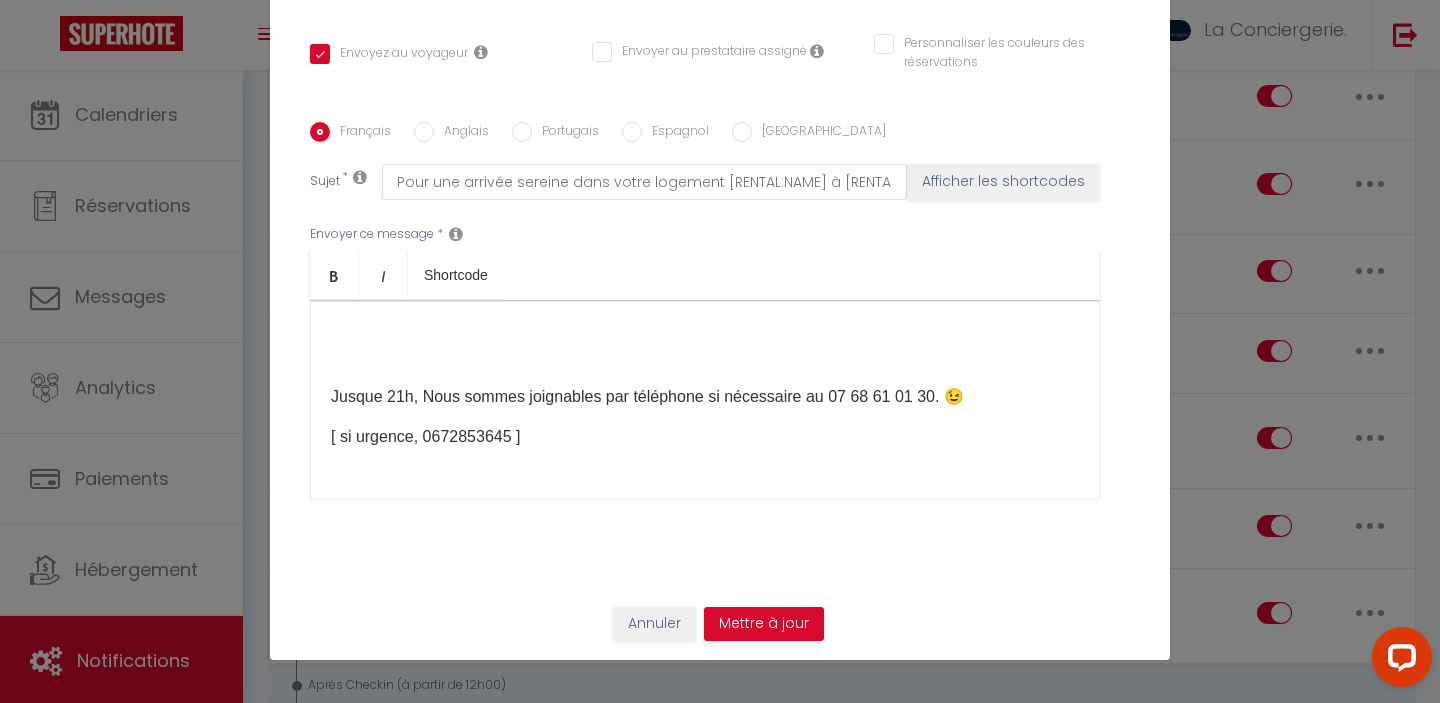 click on "**********" at bounding box center [705, 400] 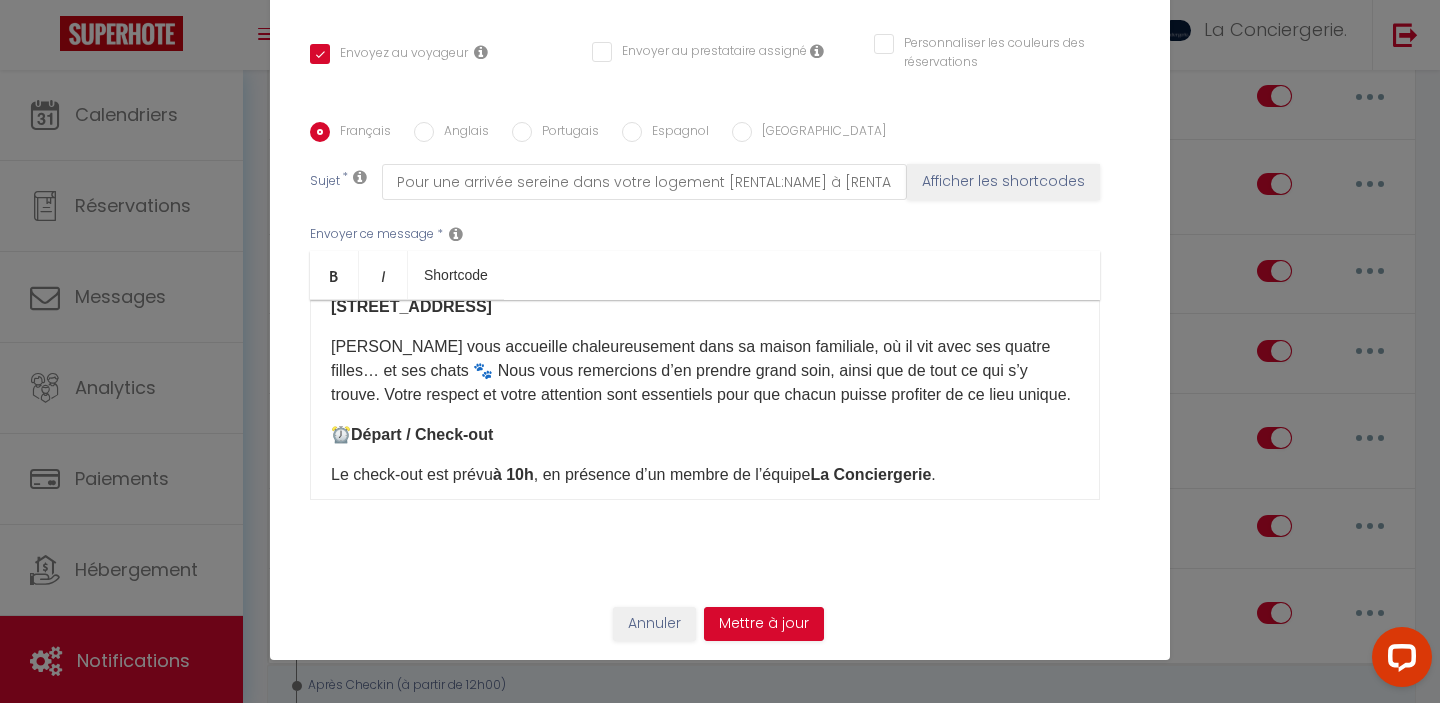 scroll, scrollTop: 2136, scrollLeft: 0, axis: vertical 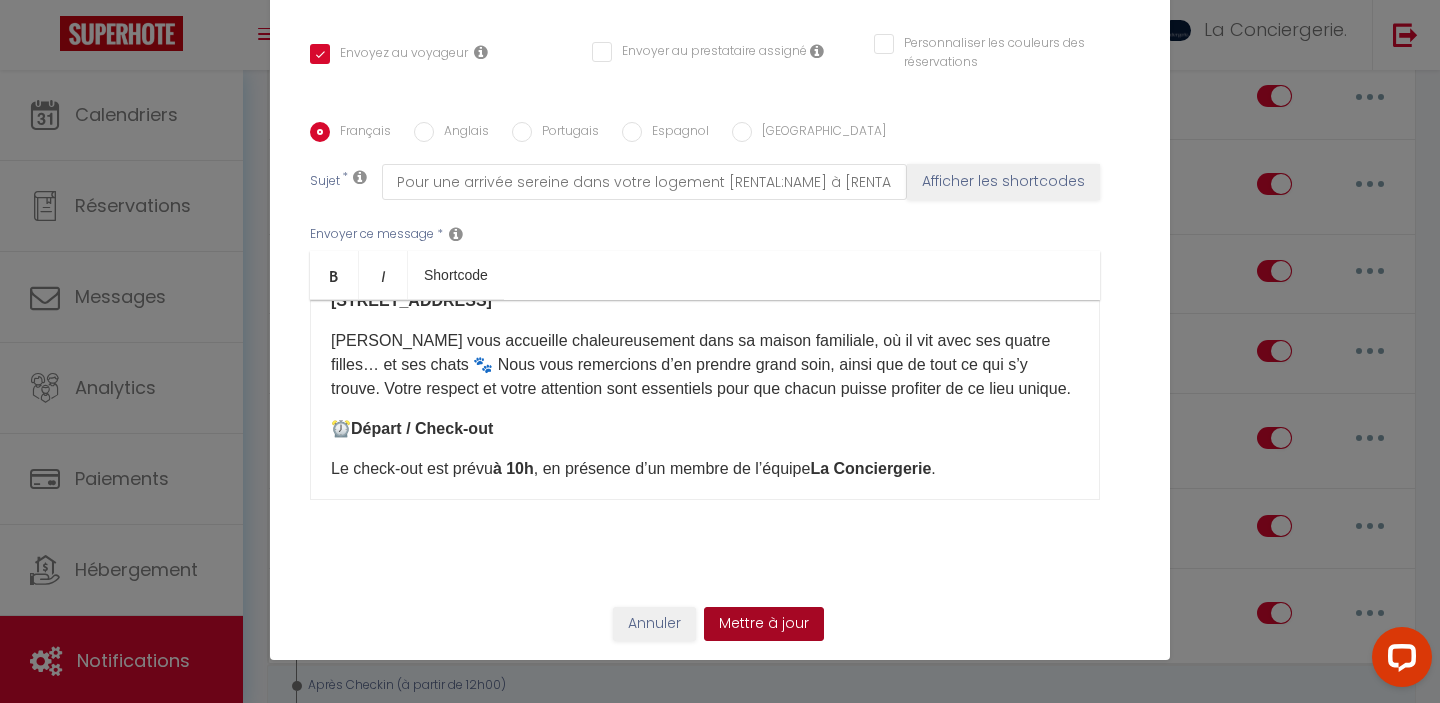 click on "Mettre à jour" at bounding box center (764, 624) 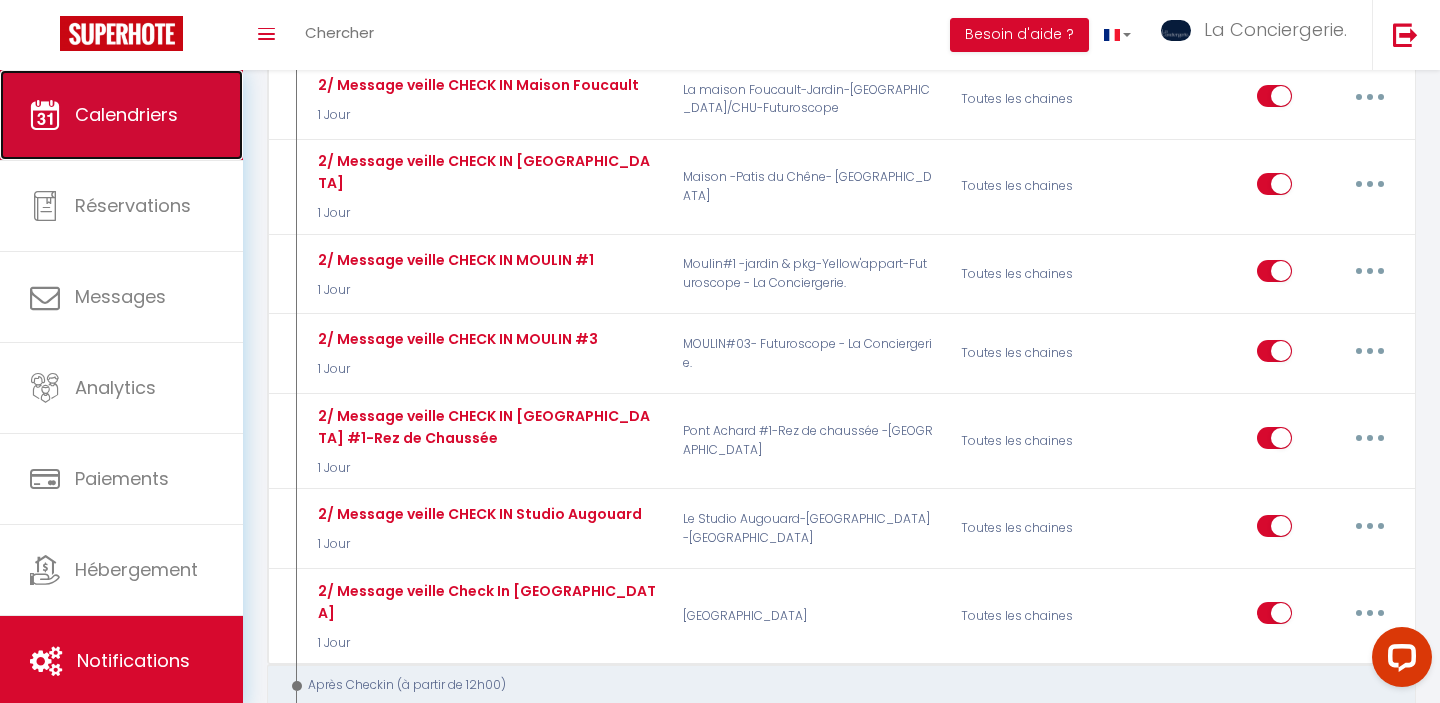 click on "Calendriers" at bounding box center (121, 115) 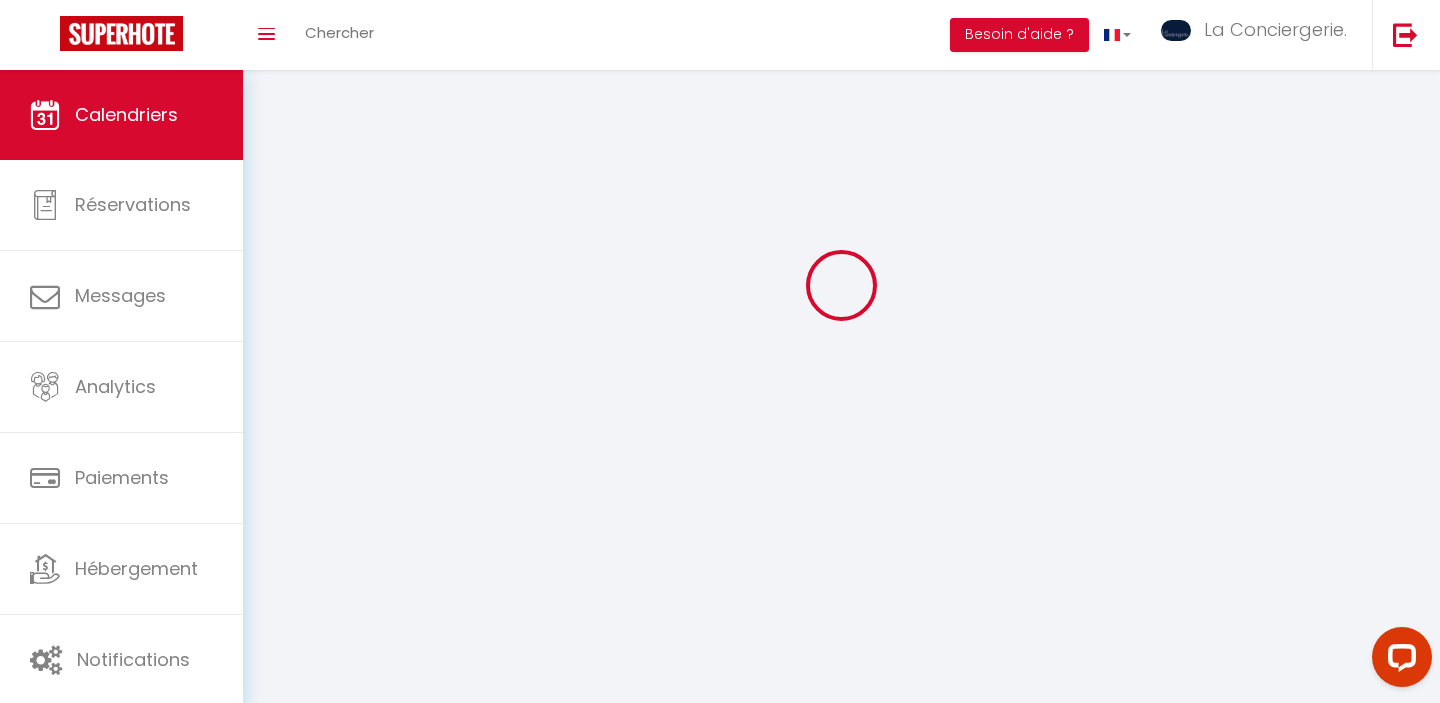 scroll, scrollTop: 0, scrollLeft: 0, axis: both 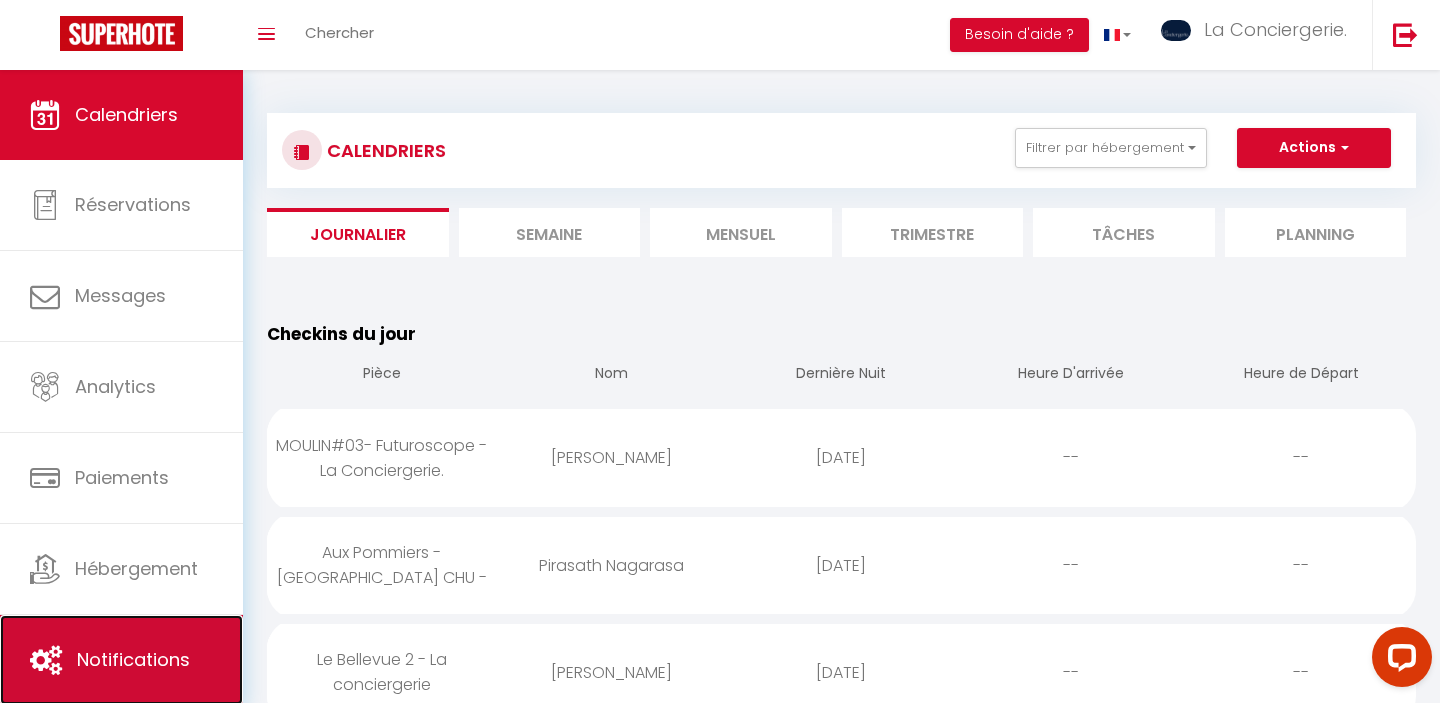click on "Notifications" at bounding box center (121, 660) 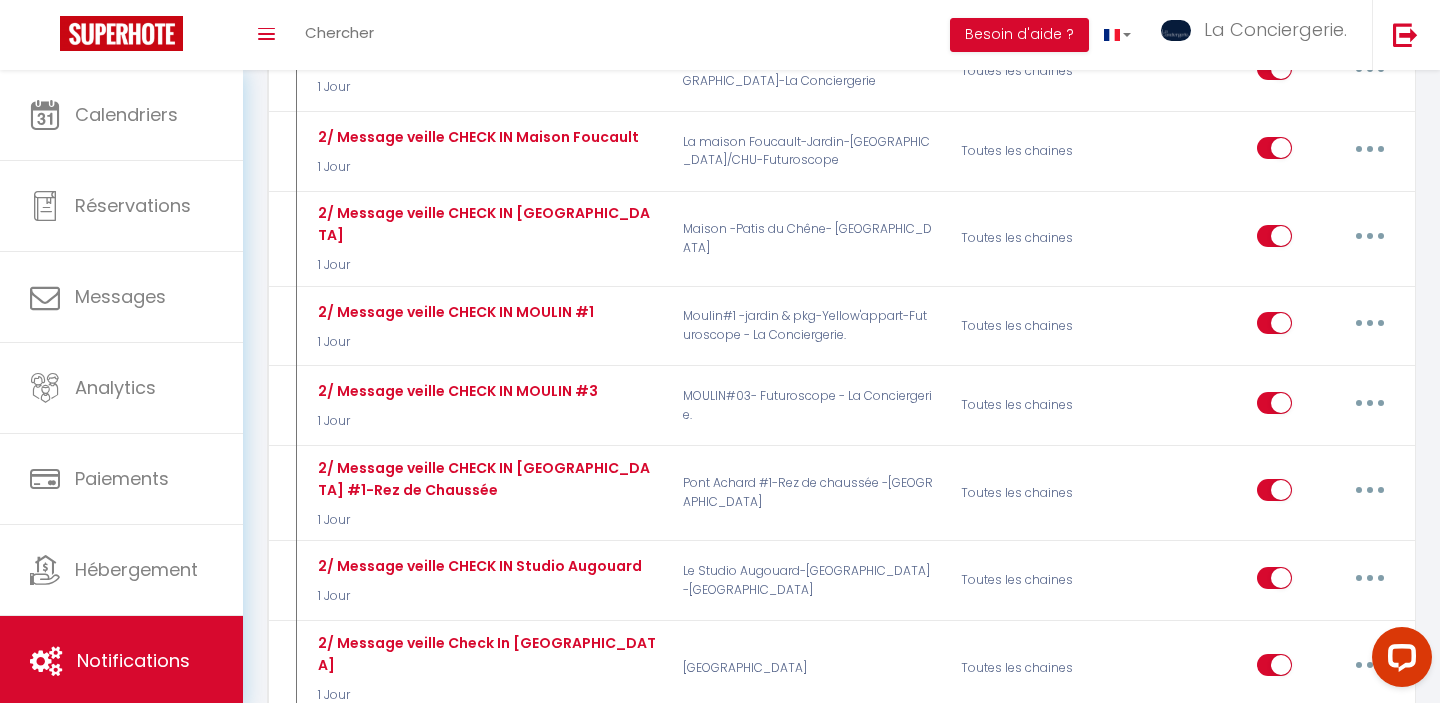 scroll, scrollTop: 4815, scrollLeft: 0, axis: vertical 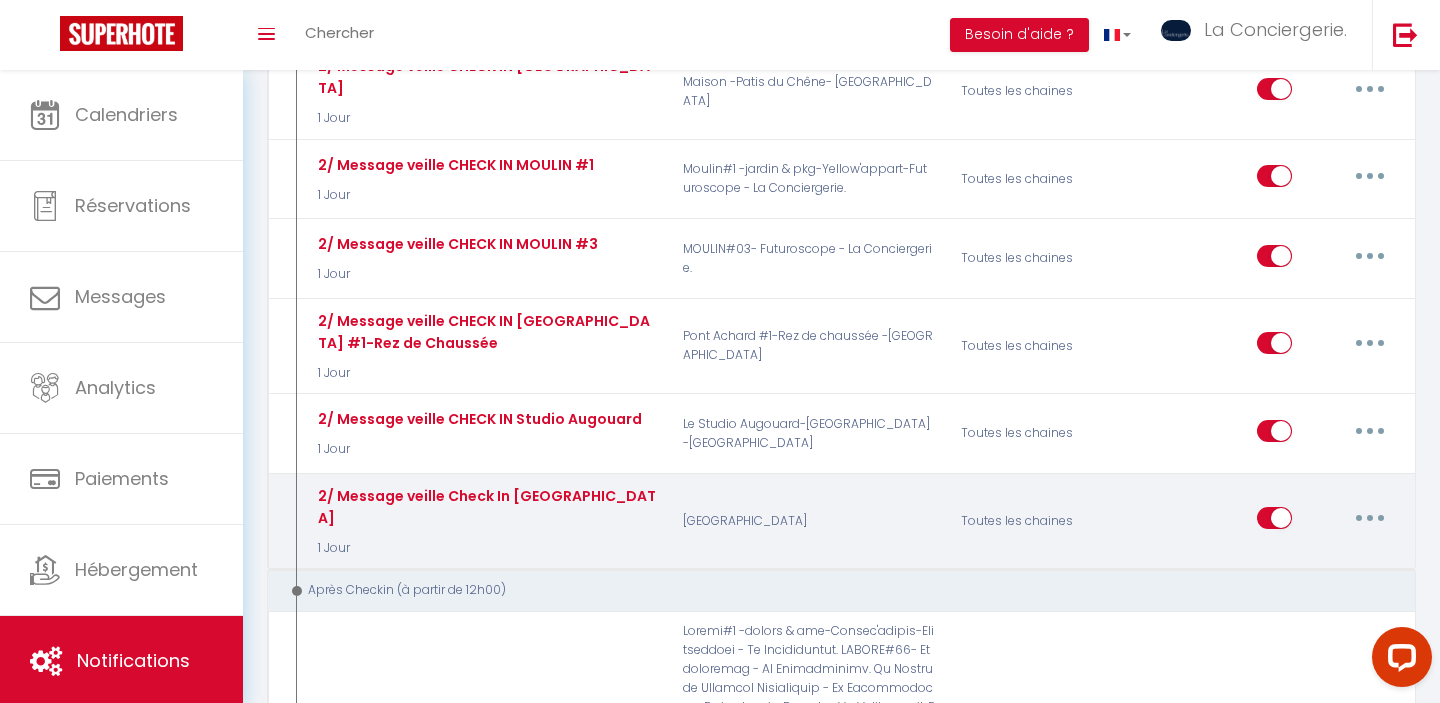 click at bounding box center [1370, 518] 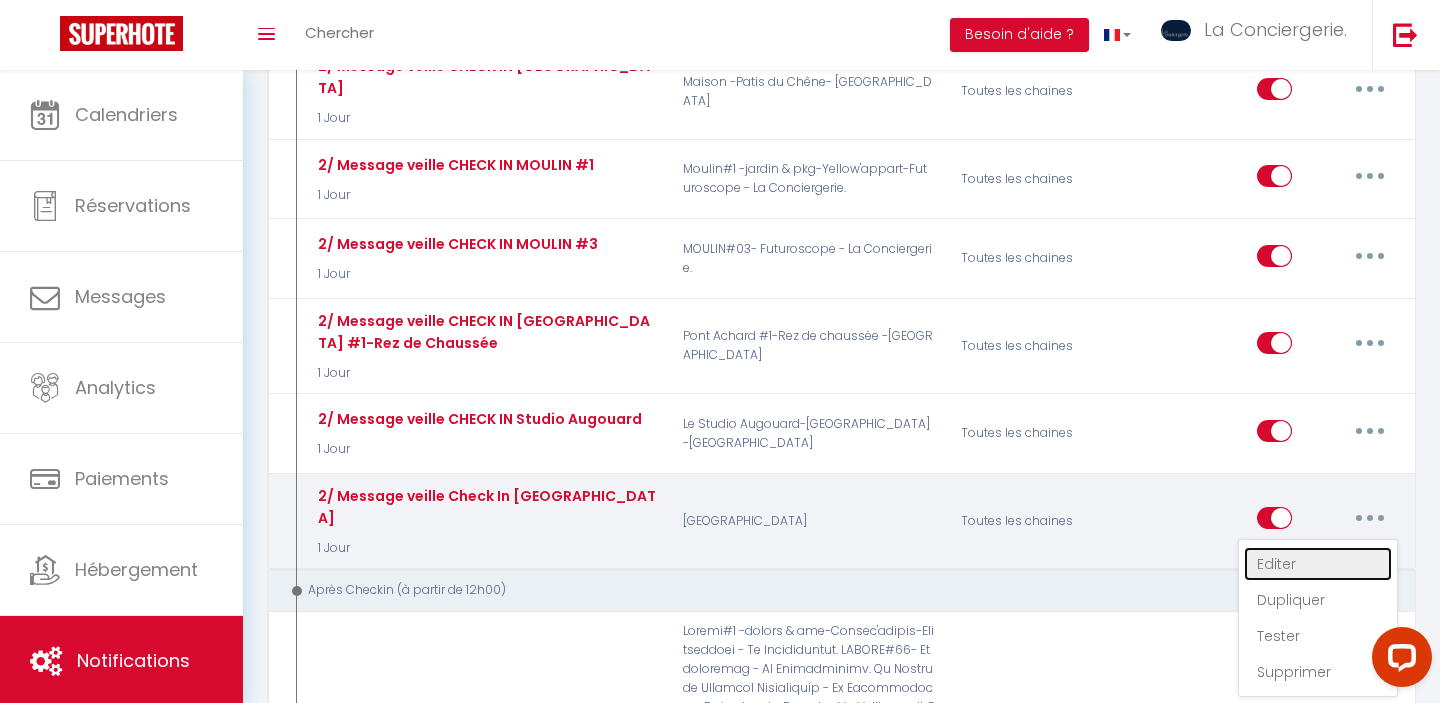 click on "Editer" at bounding box center [1318, 564] 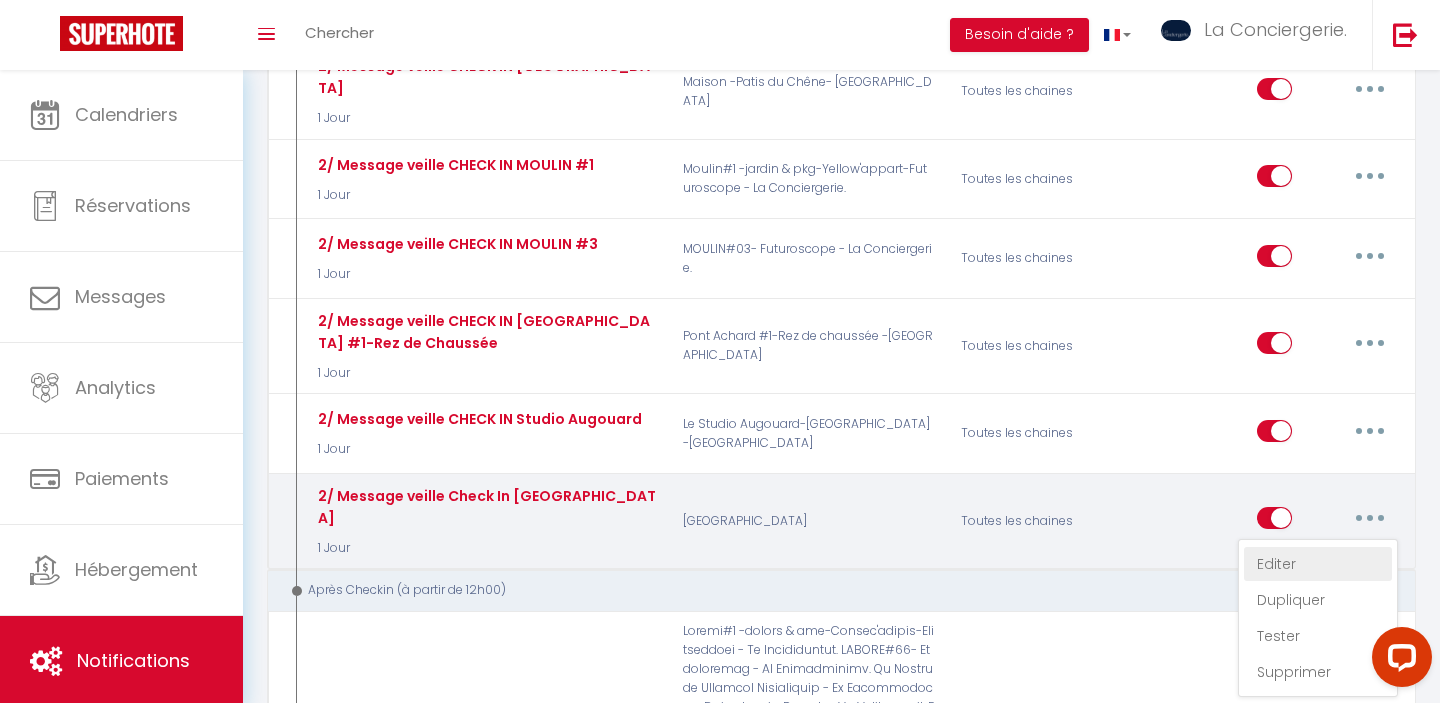 type on "2/ Message veille Check In [GEOGRAPHIC_DATA]" 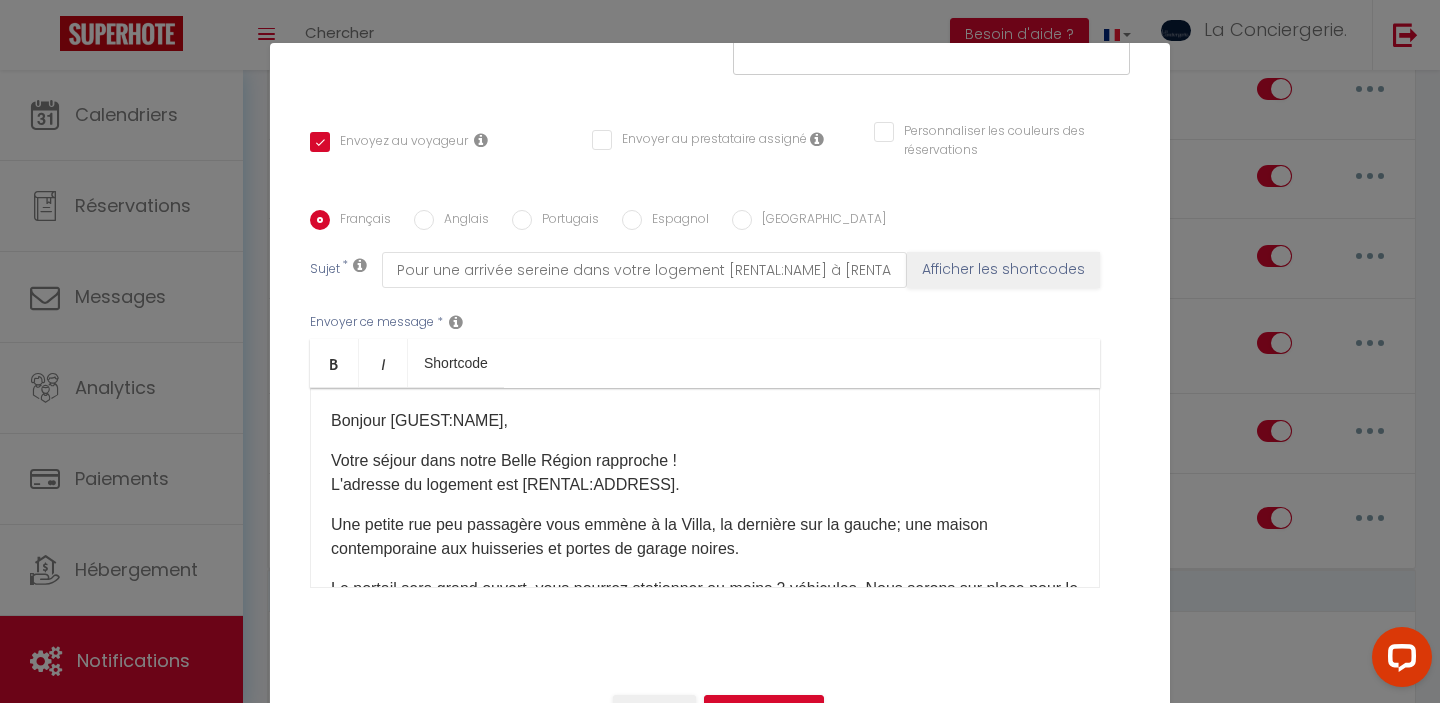 scroll, scrollTop: 388, scrollLeft: 0, axis: vertical 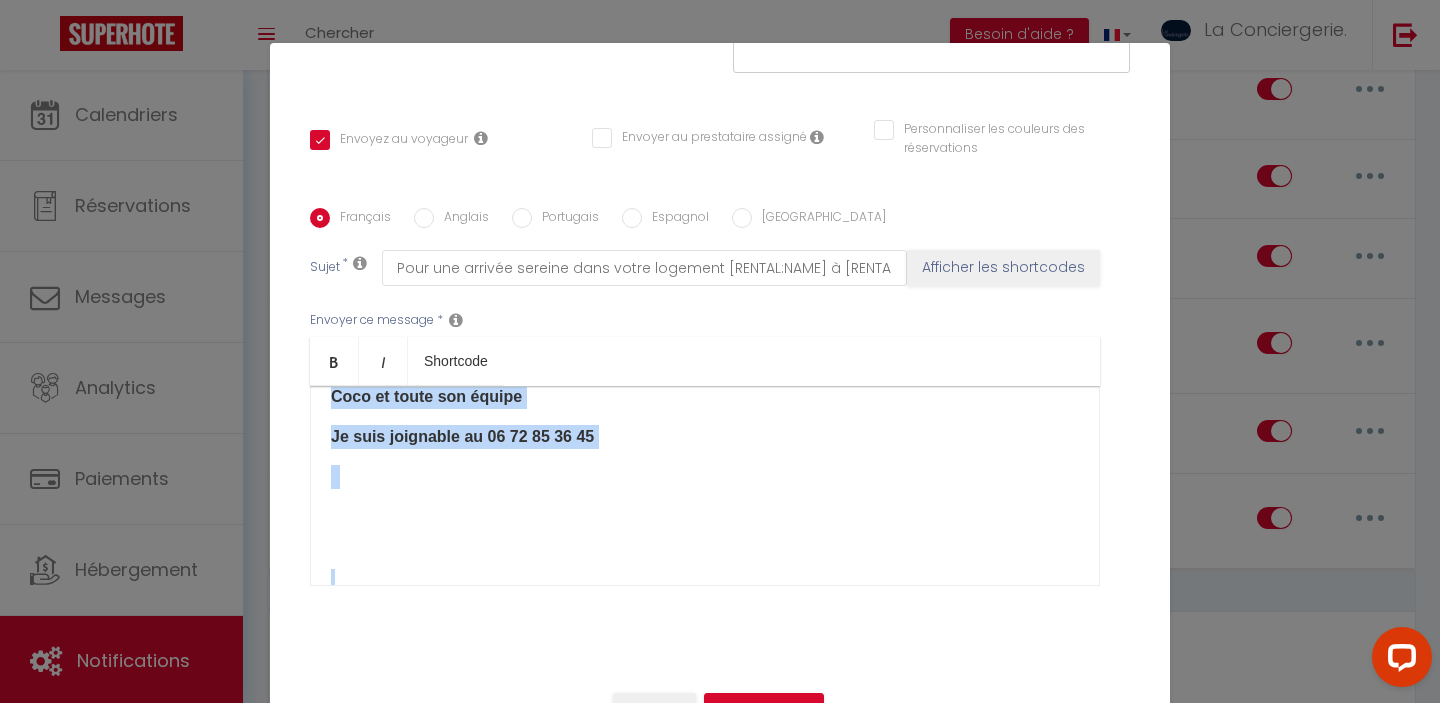 drag, startPoint x: 316, startPoint y: 412, endPoint x: 883, endPoint y: 661, distance: 619.2657 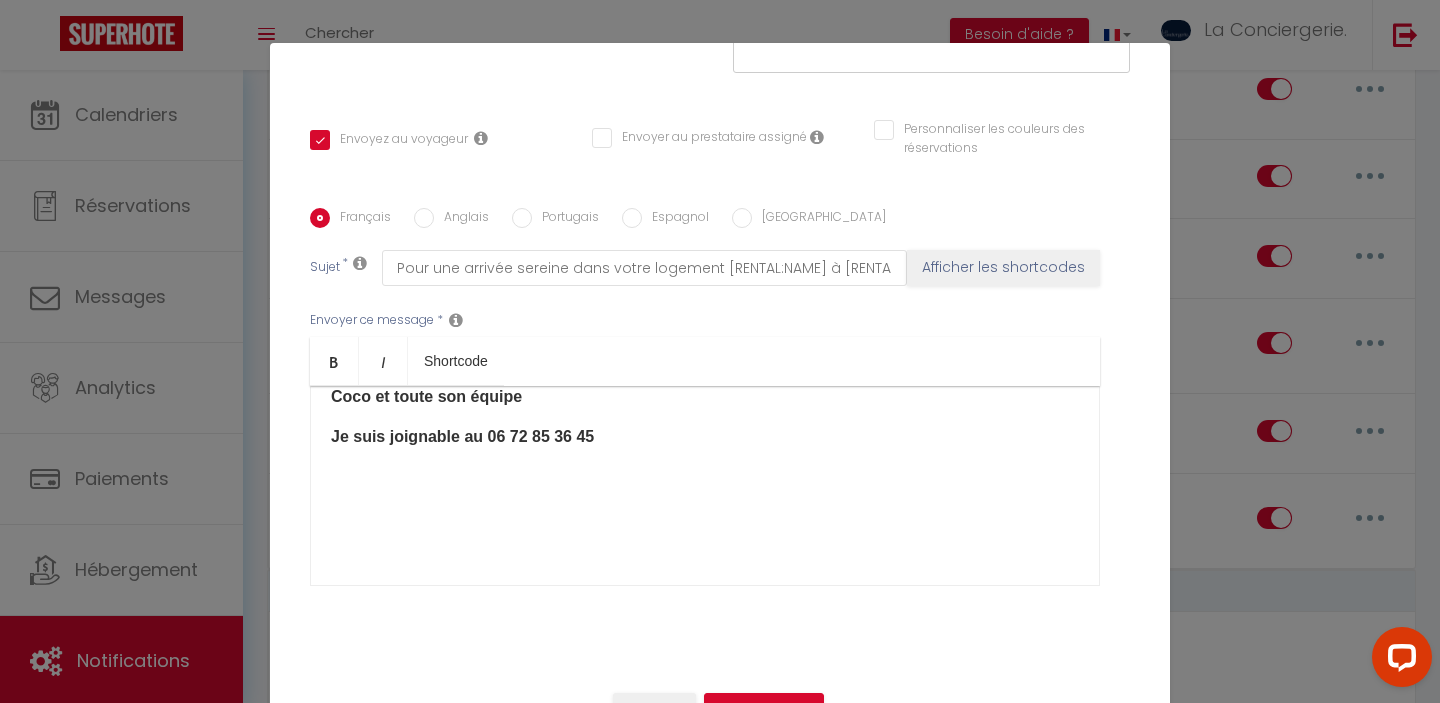 scroll, scrollTop: 1822, scrollLeft: 0, axis: vertical 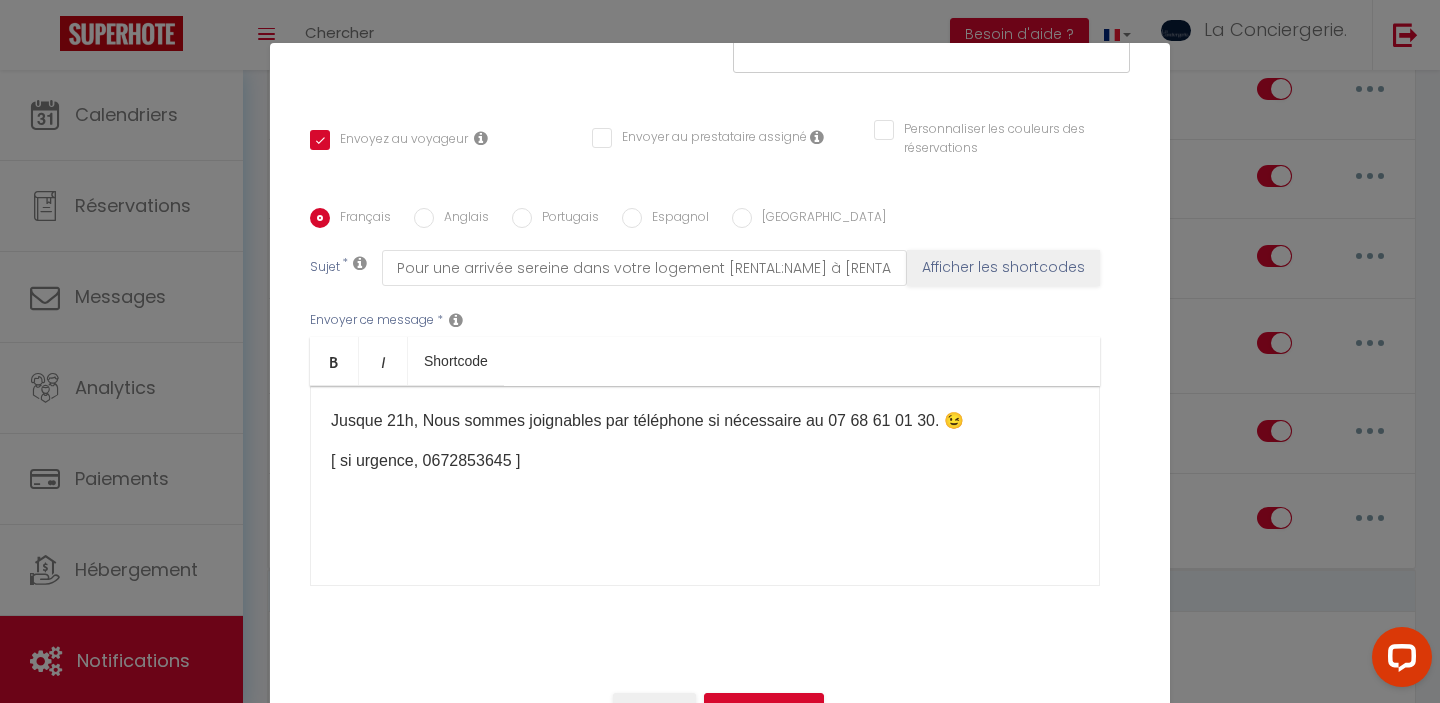 click at bounding box center [705, 541] 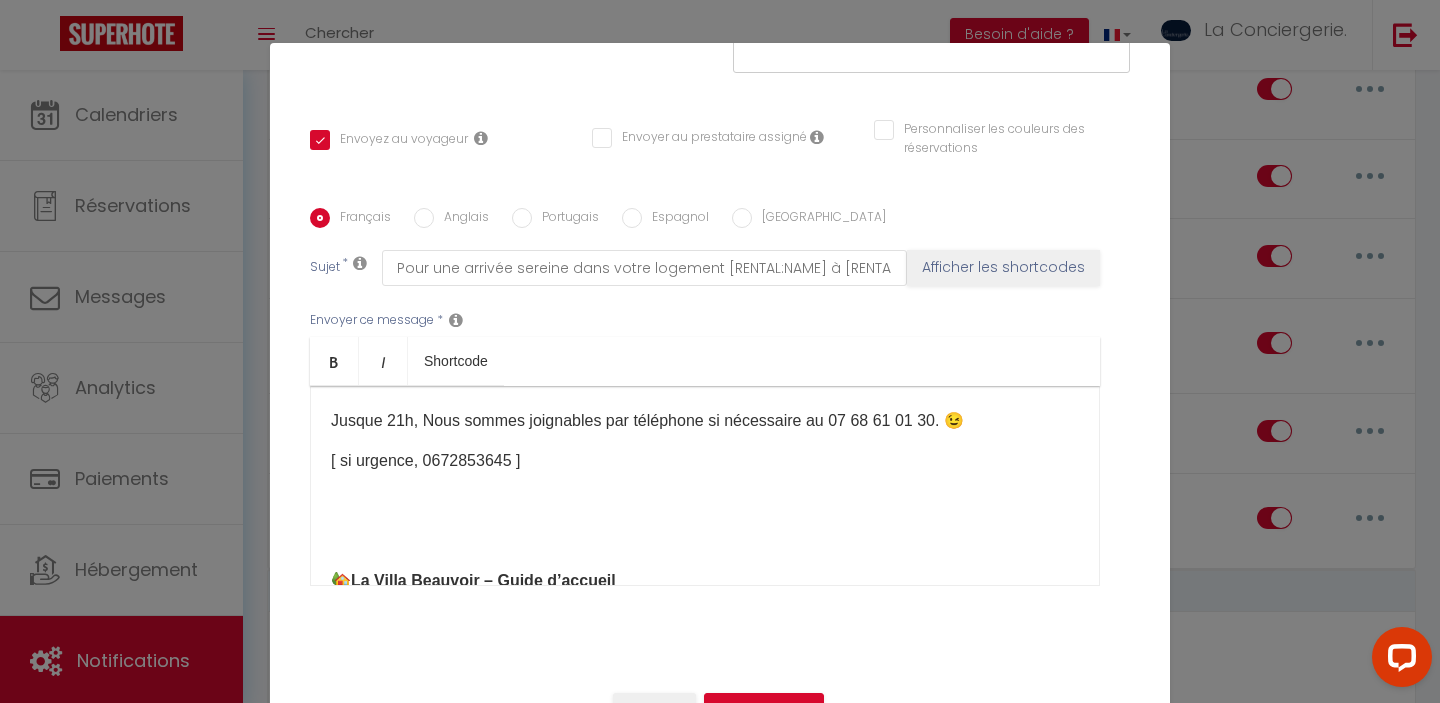 scroll, scrollTop: 1822, scrollLeft: 0, axis: vertical 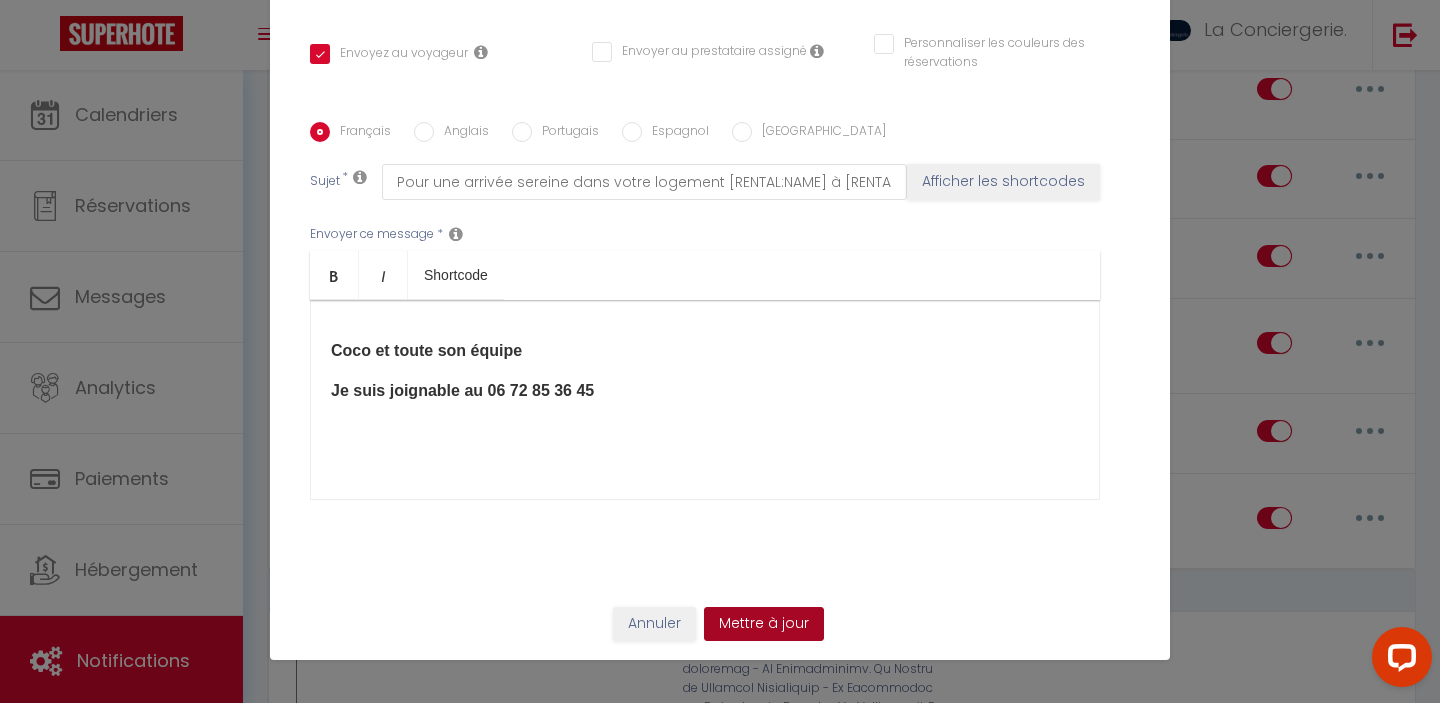click on "Mettre à jour" at bounding box center [764, 624] 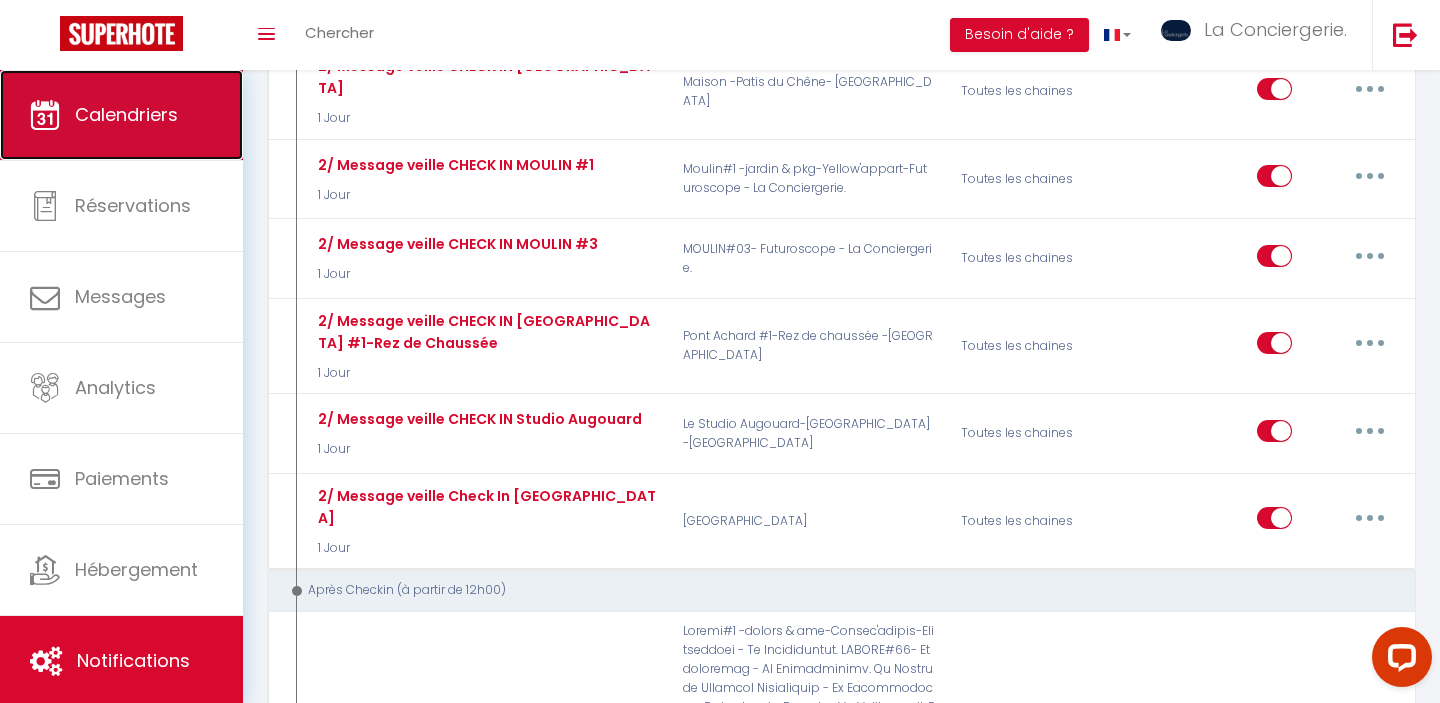 click on "Calendriers" at bounding box center (121, 115) 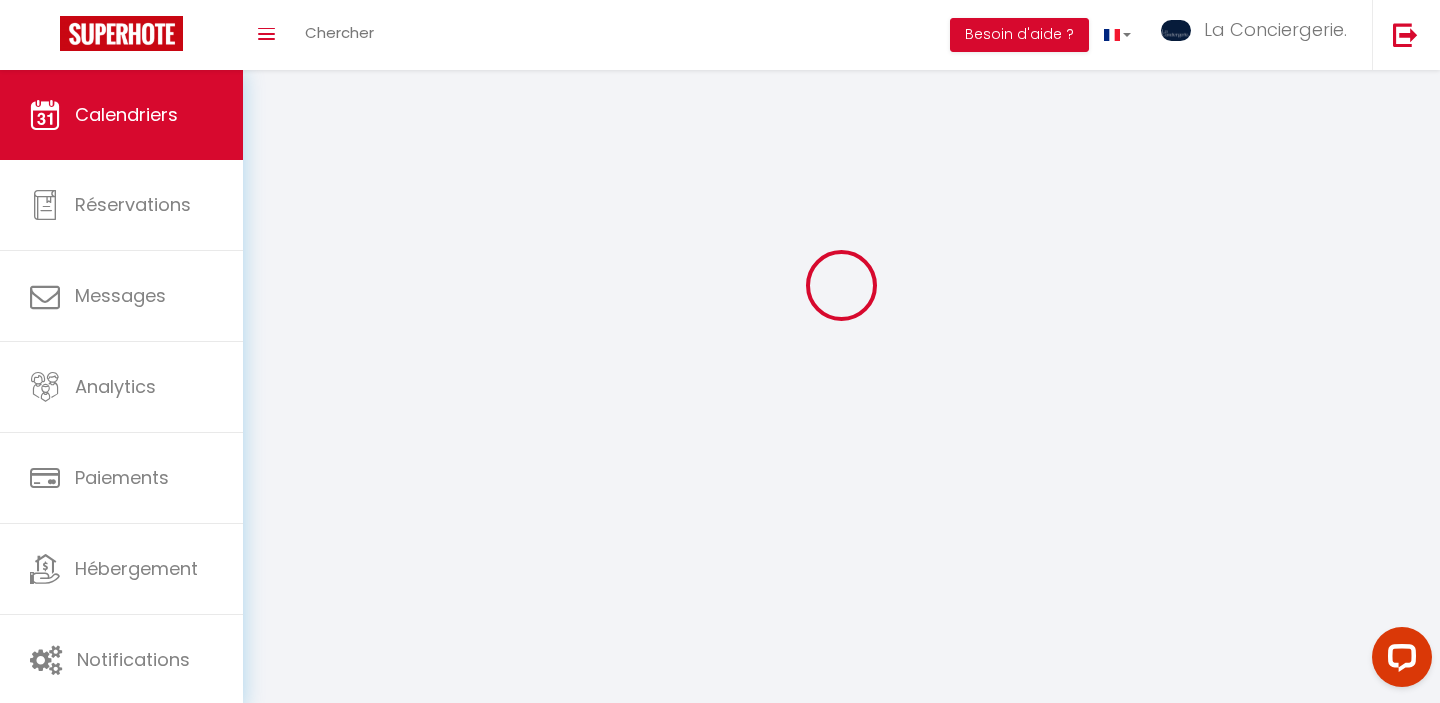 scroll, scrollTop: 0, scrollLeft: 0, axis: both 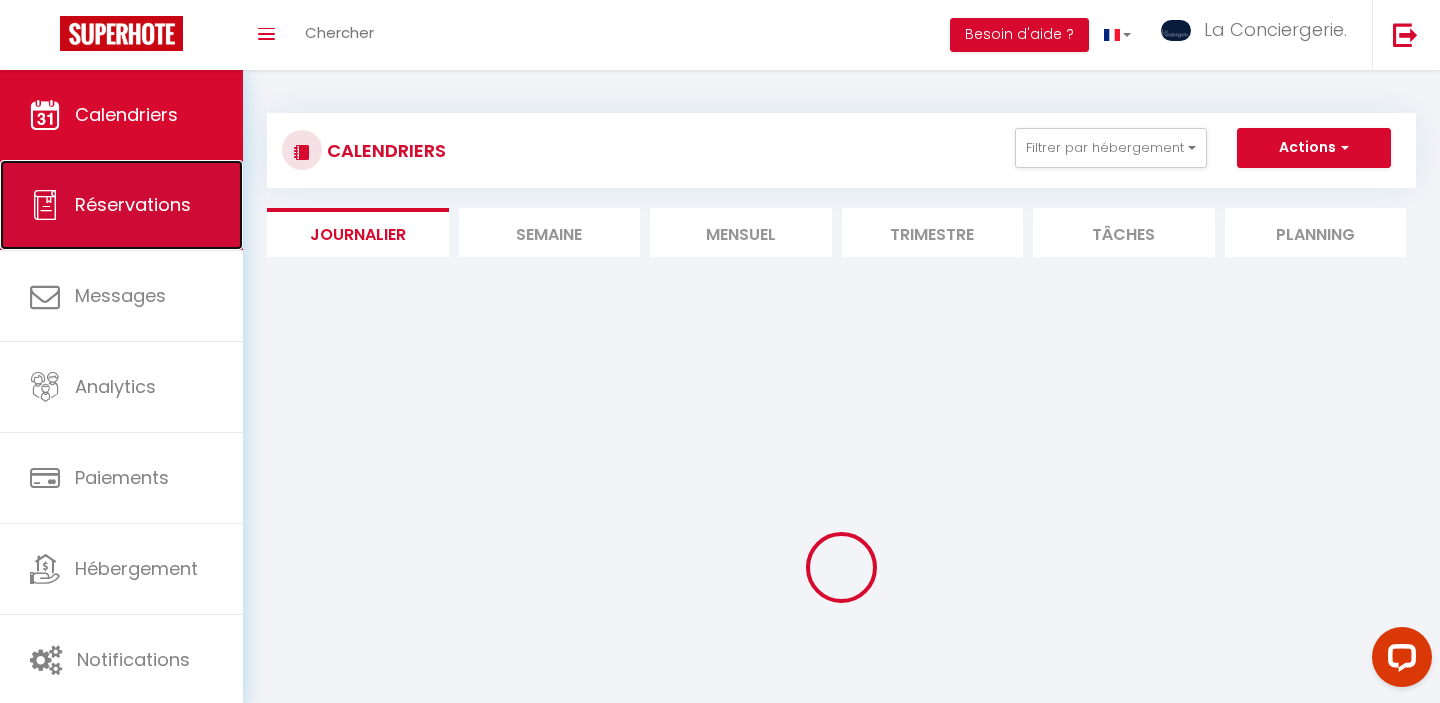 click on "Réservations" at bounding box center [121, 205] 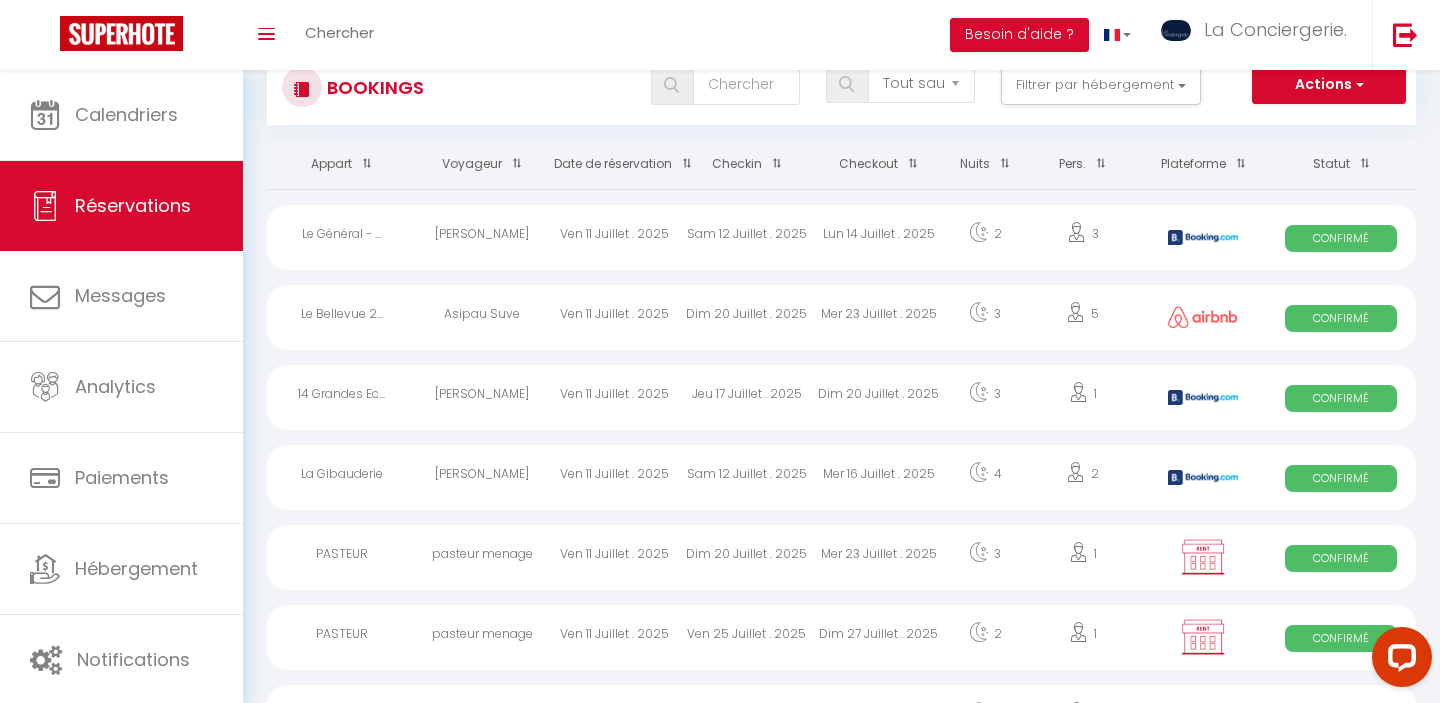 scroll, scrollTop: 0, scrollLeft: 0, axis: both 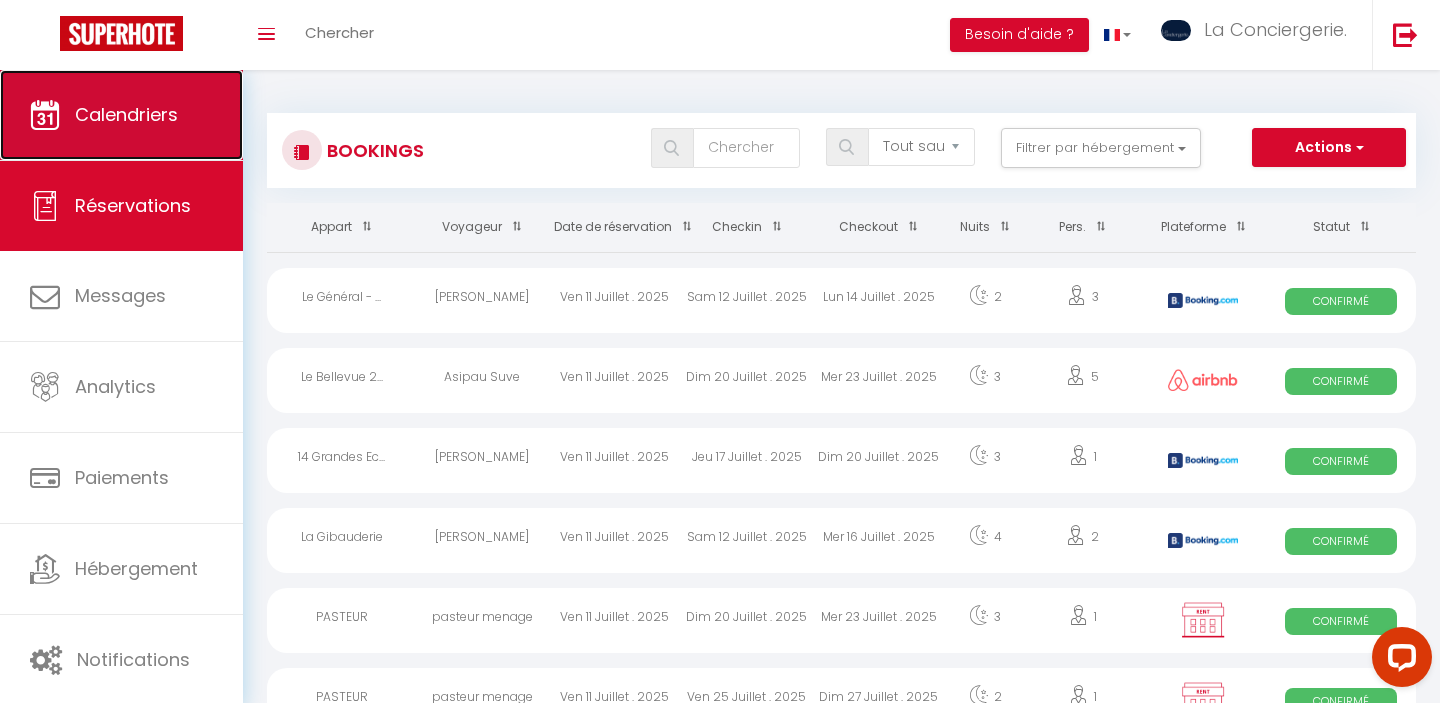 click on "Calendriers" at bounding box center (121, 115) 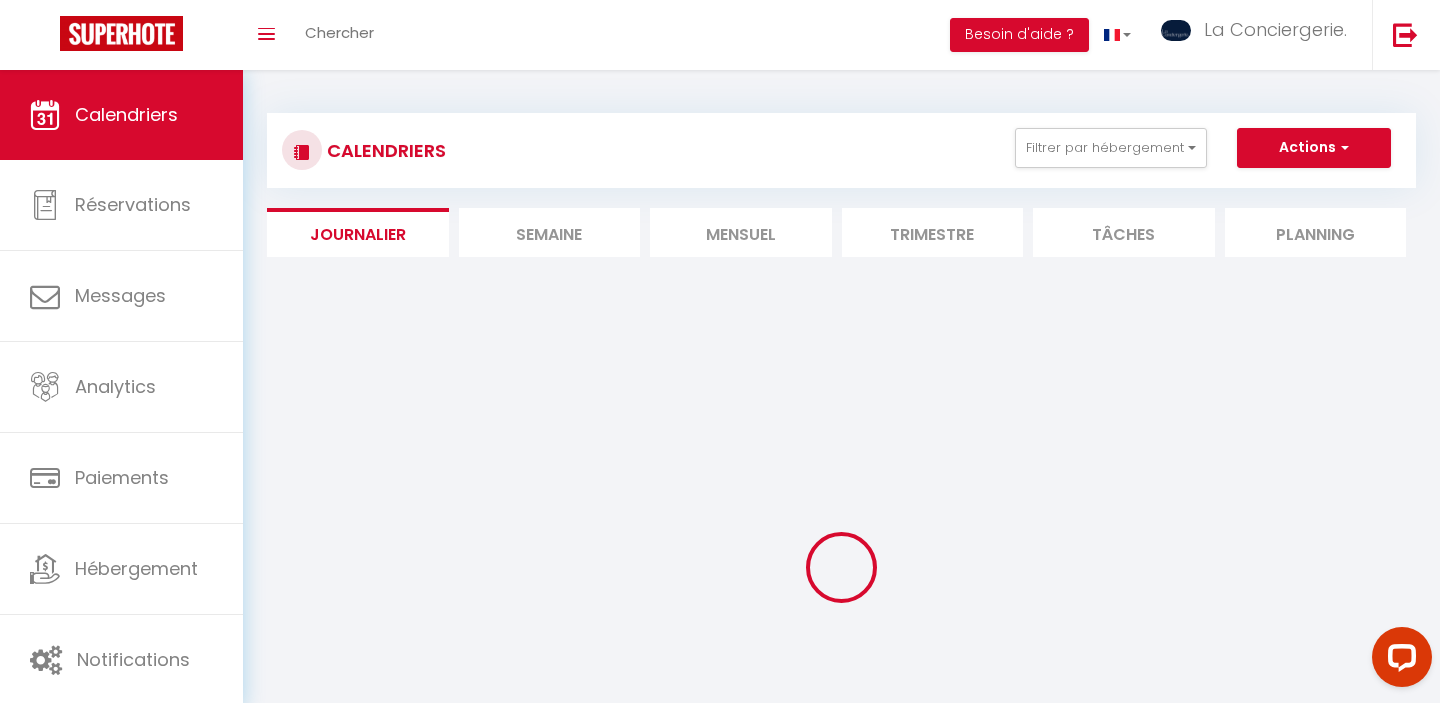 click on "Mensuel" at bounding box center (741, 232) 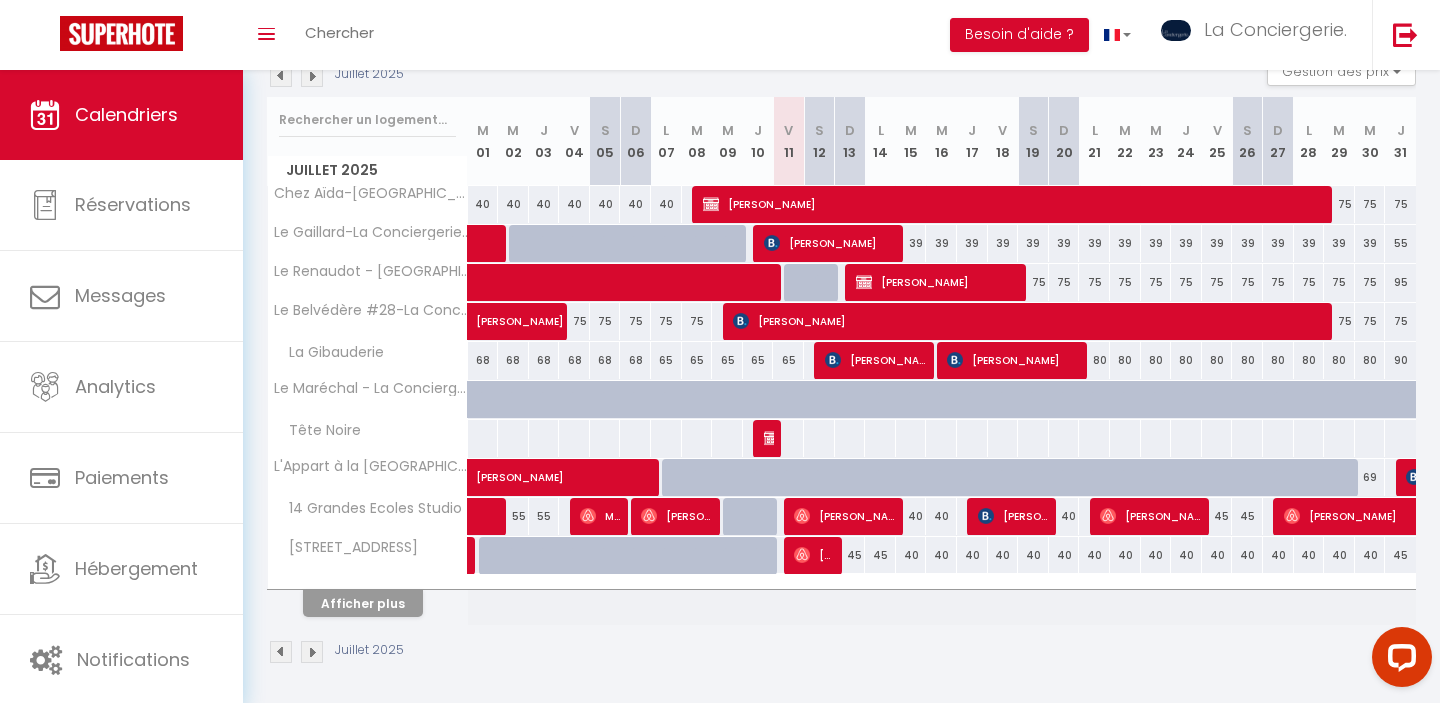 scroll, scrollTop: 236, scrollLeft: 0, axis: vertical 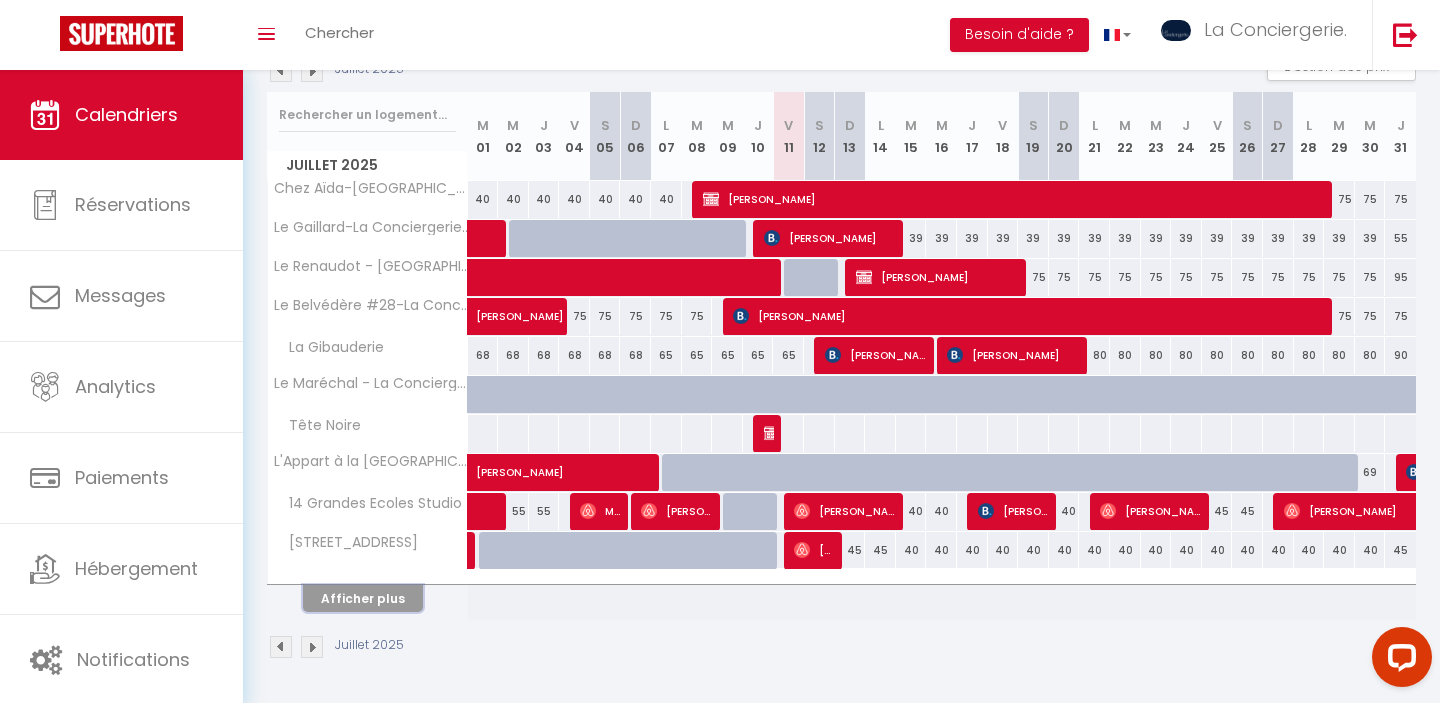 click on "Afficher plus" at bounding box center (363, 598) 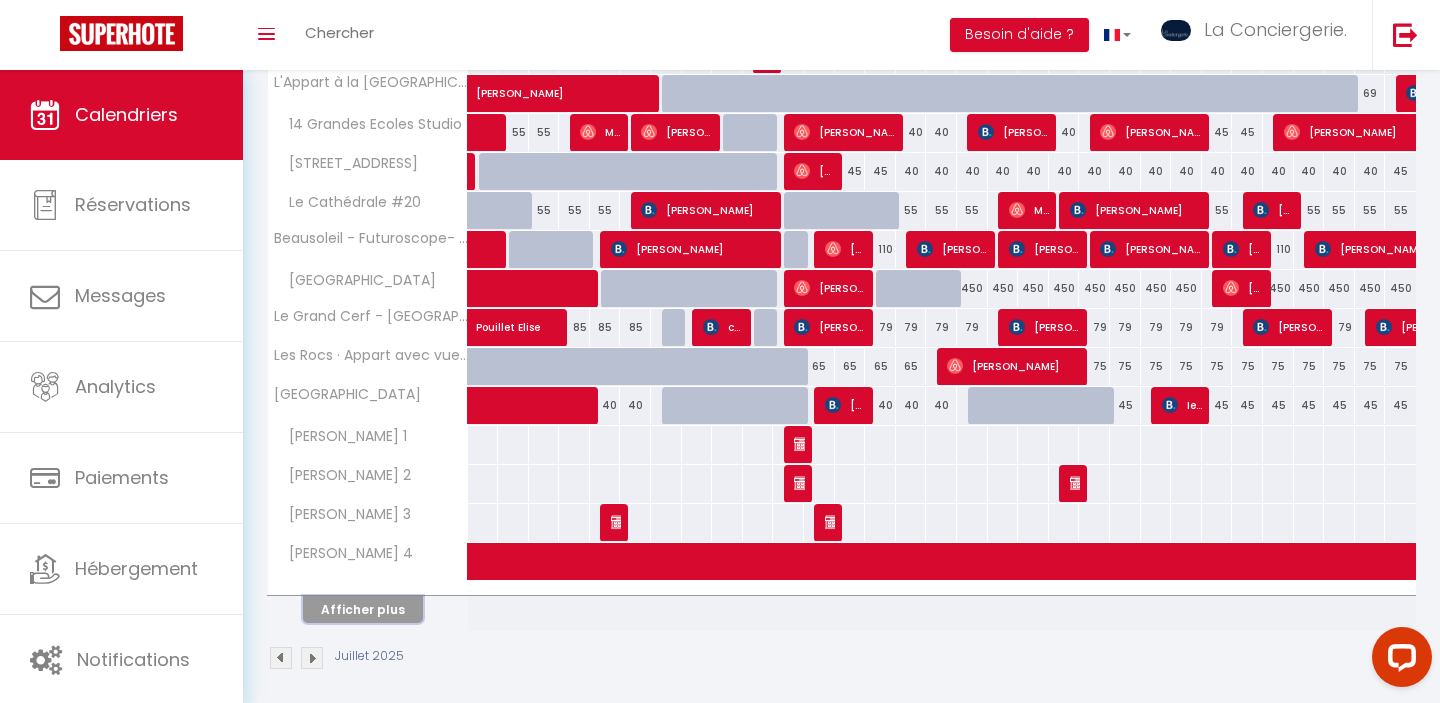 scroll, scrollTop: 626, scrollLeft: 0, axis: vertical 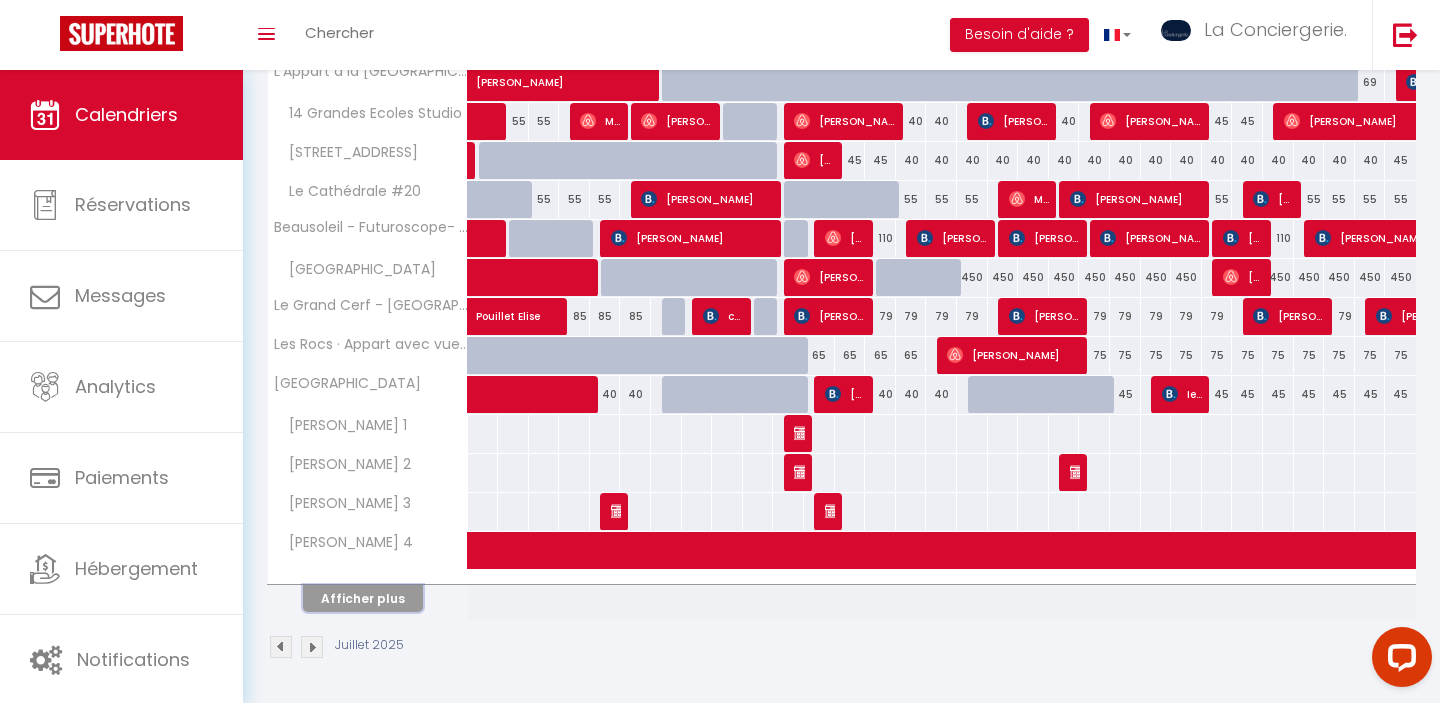 click on "Afficher plus" at bounding box center [363, 598] 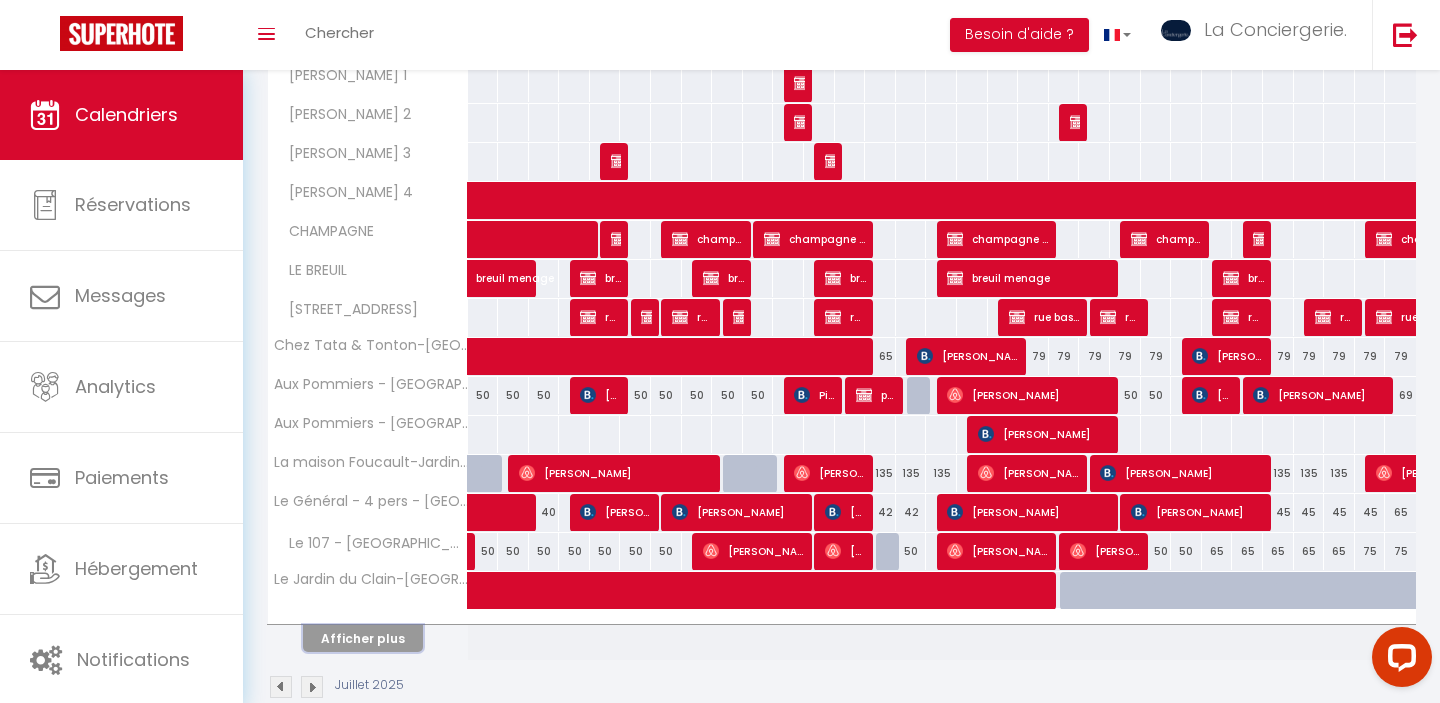 scroll, scrollTop: 1016, scrollLeft: 0, axis: vertical 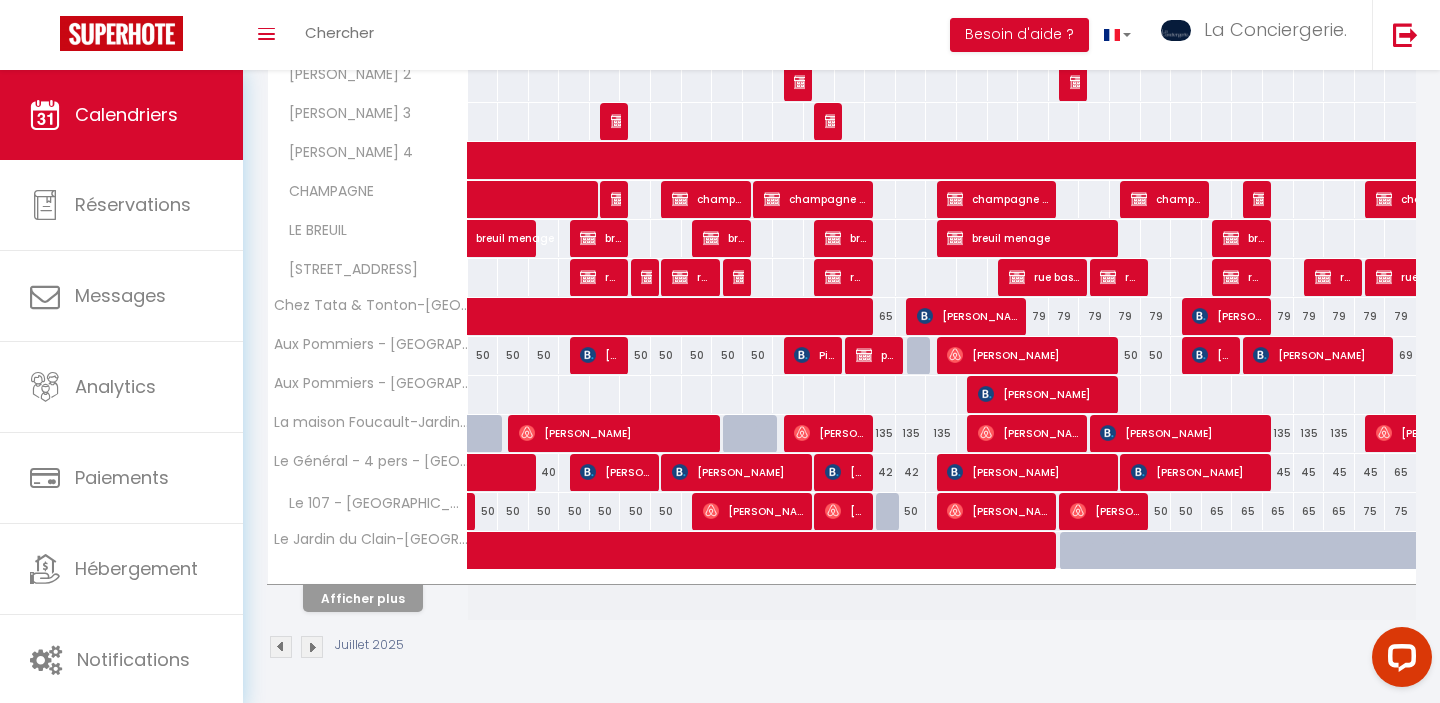 click on "42" at bounding box center (880, 472) 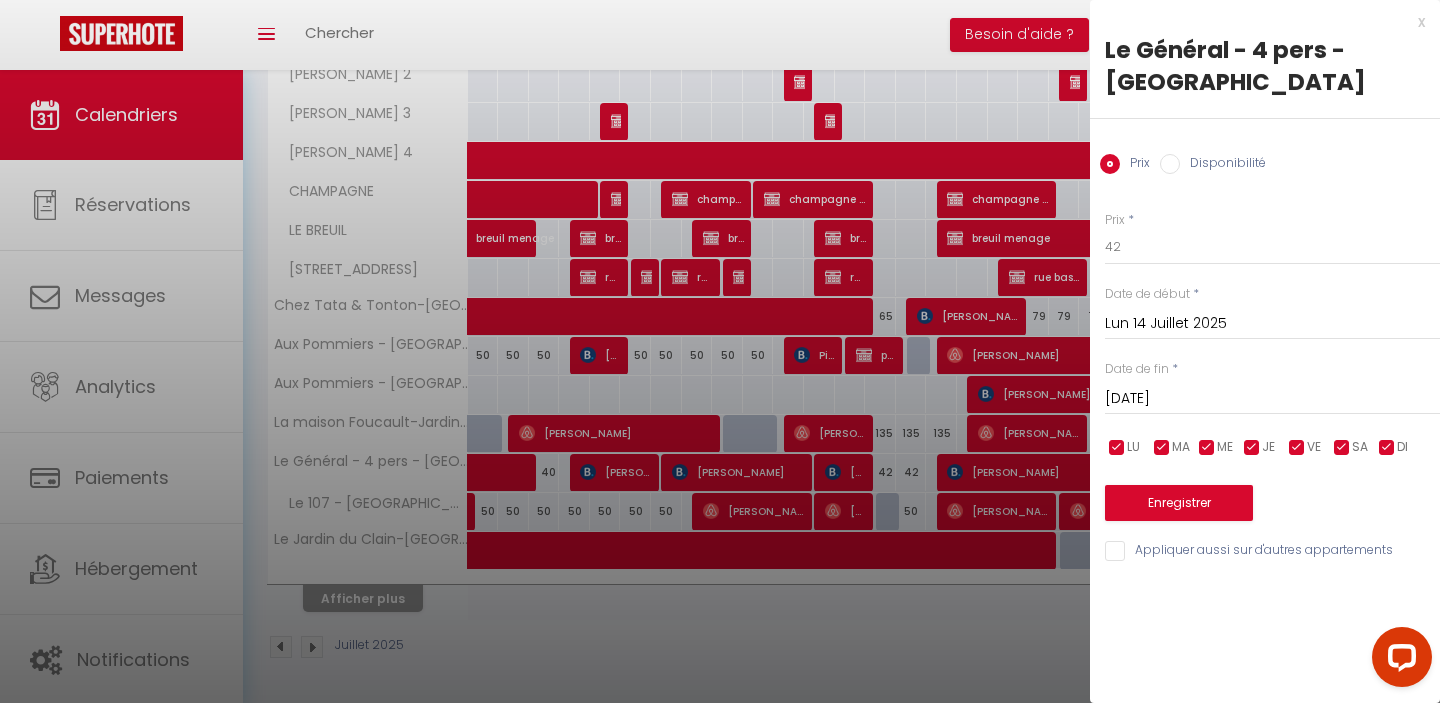 click on "Disponibilité" at bounding box center [1223, 165] 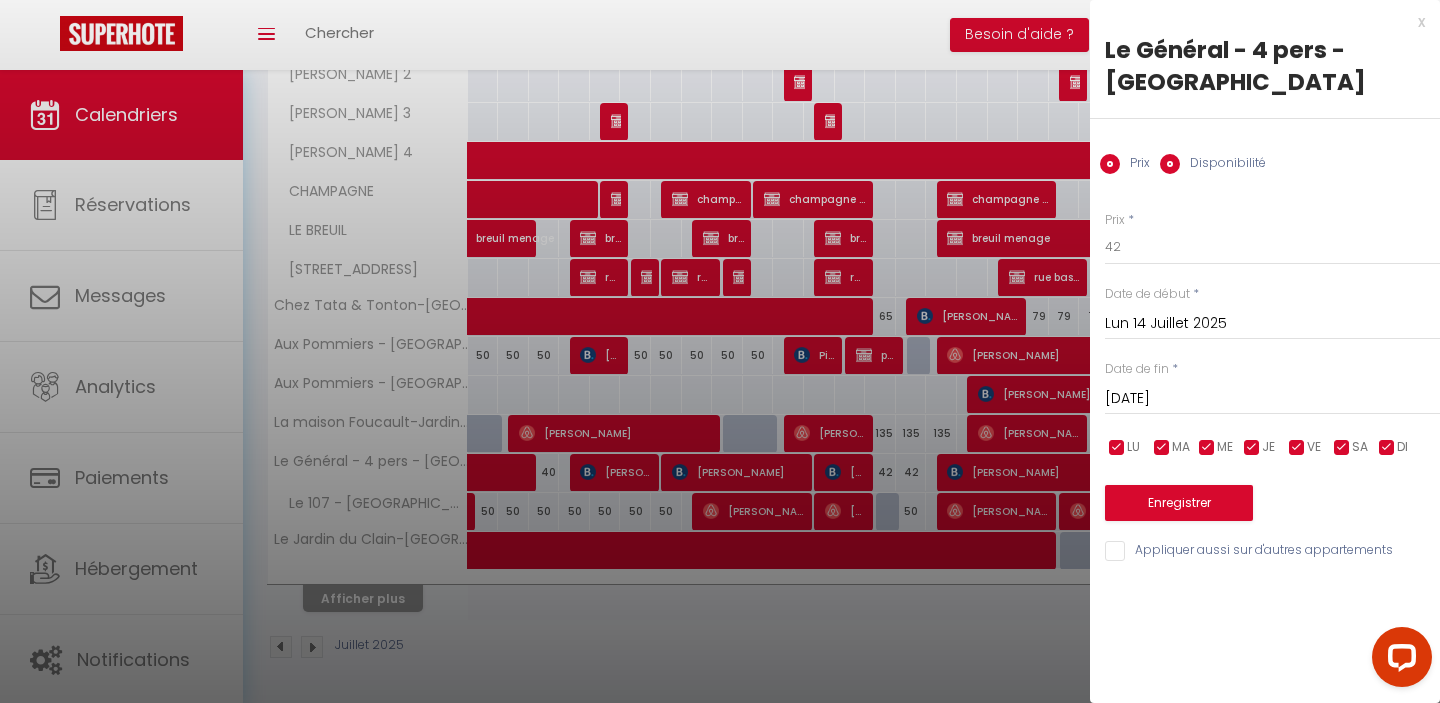 radio on "false" 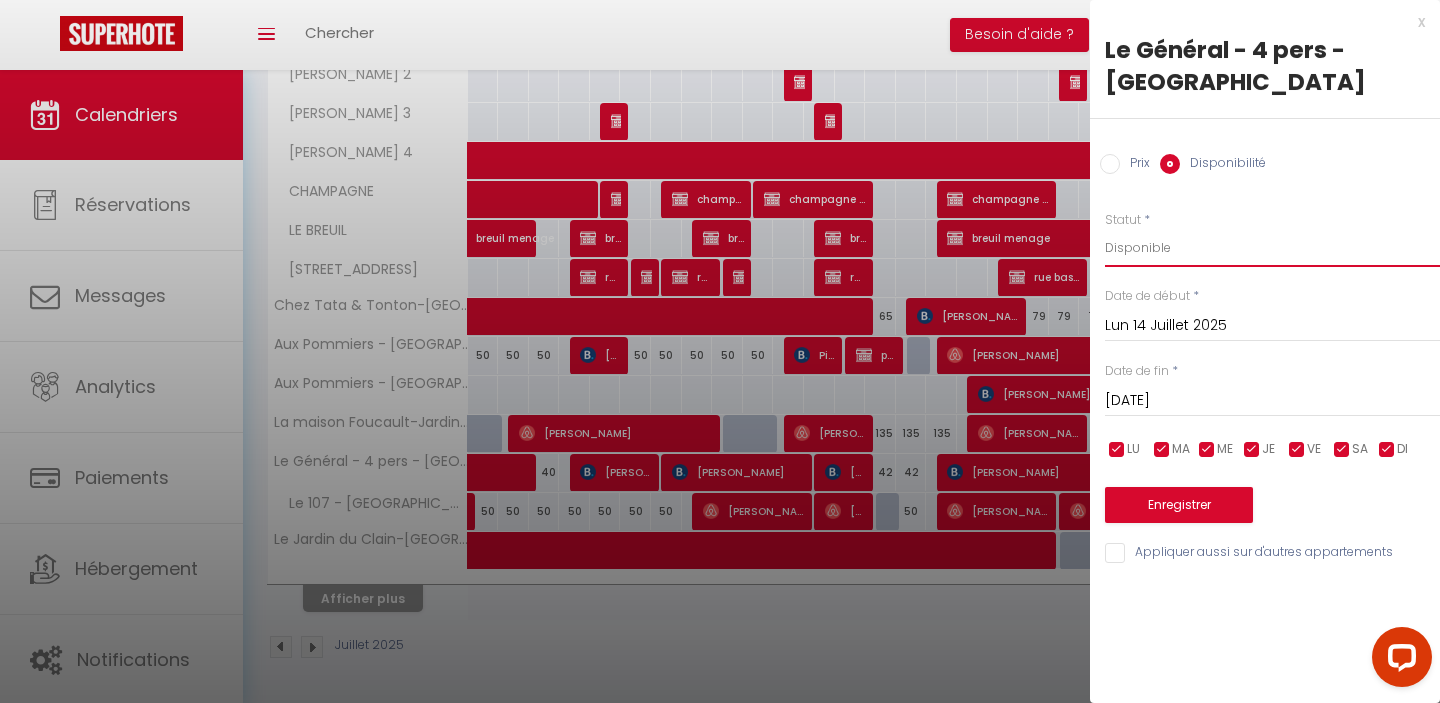 click on "Disponible
Indisponible" at bounding box center [1272, 248] 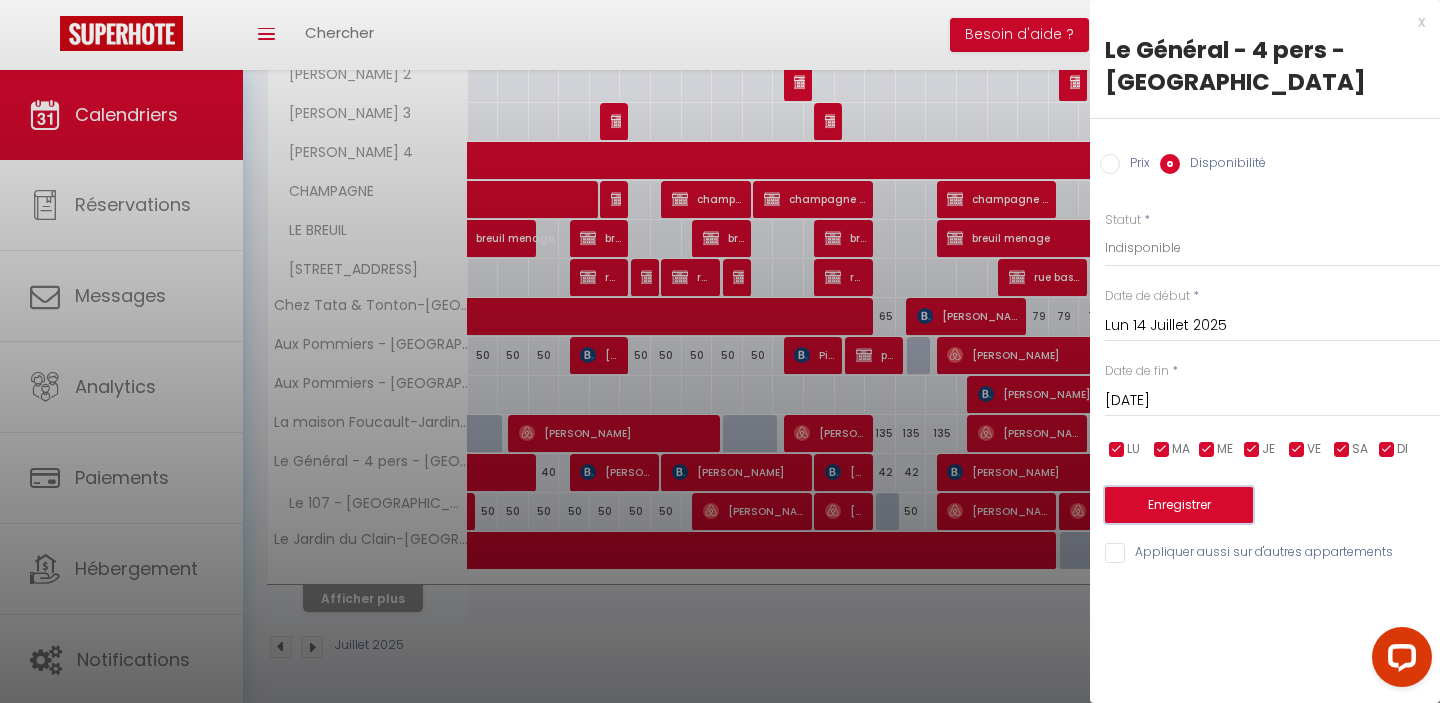 click on "Enregistrer" at bounding box center [1179, 505] 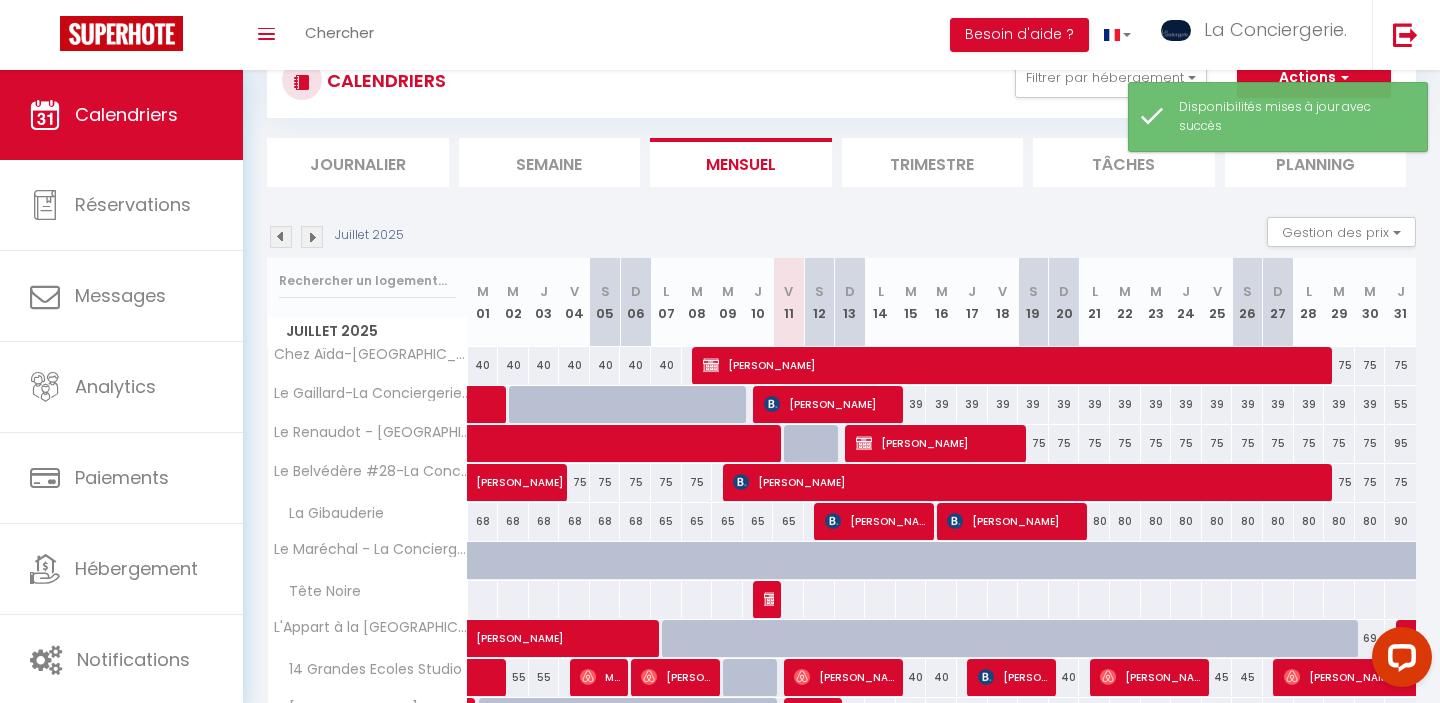 scroll, scrollTop: 236, scrollLeft: 0, axis: vertical 